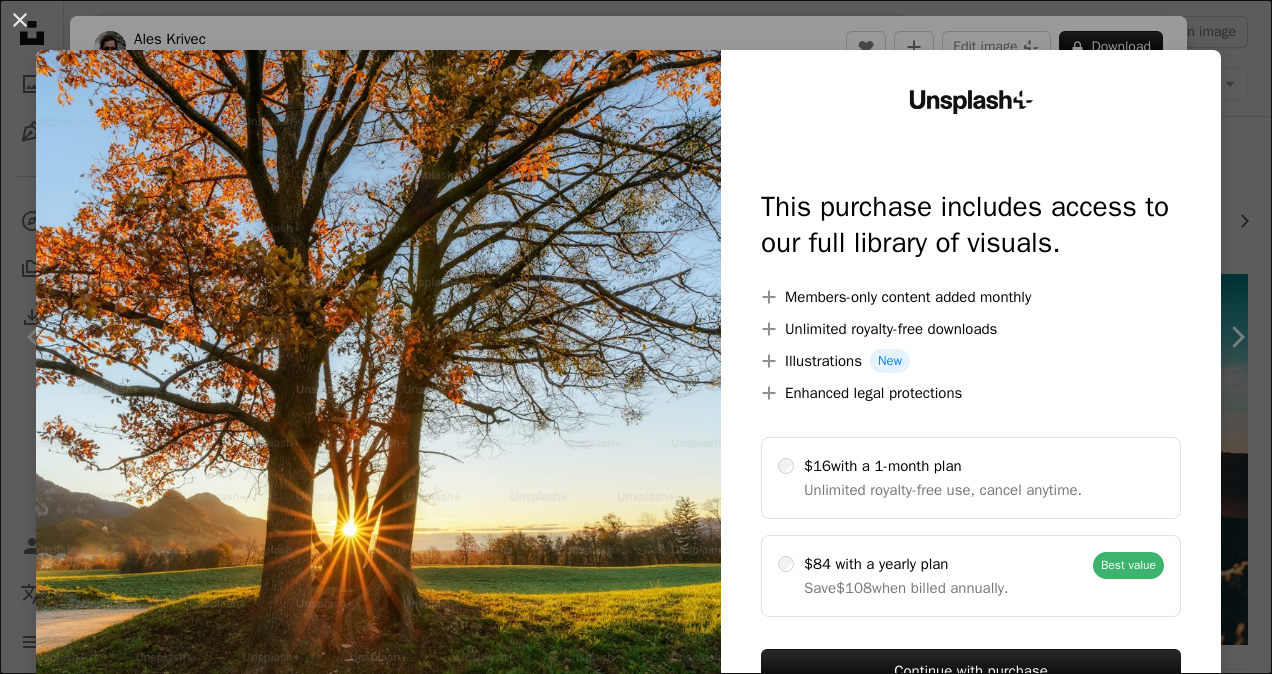 scroll, scrollTop: 800, scrollLeft: 0, axis: vertical 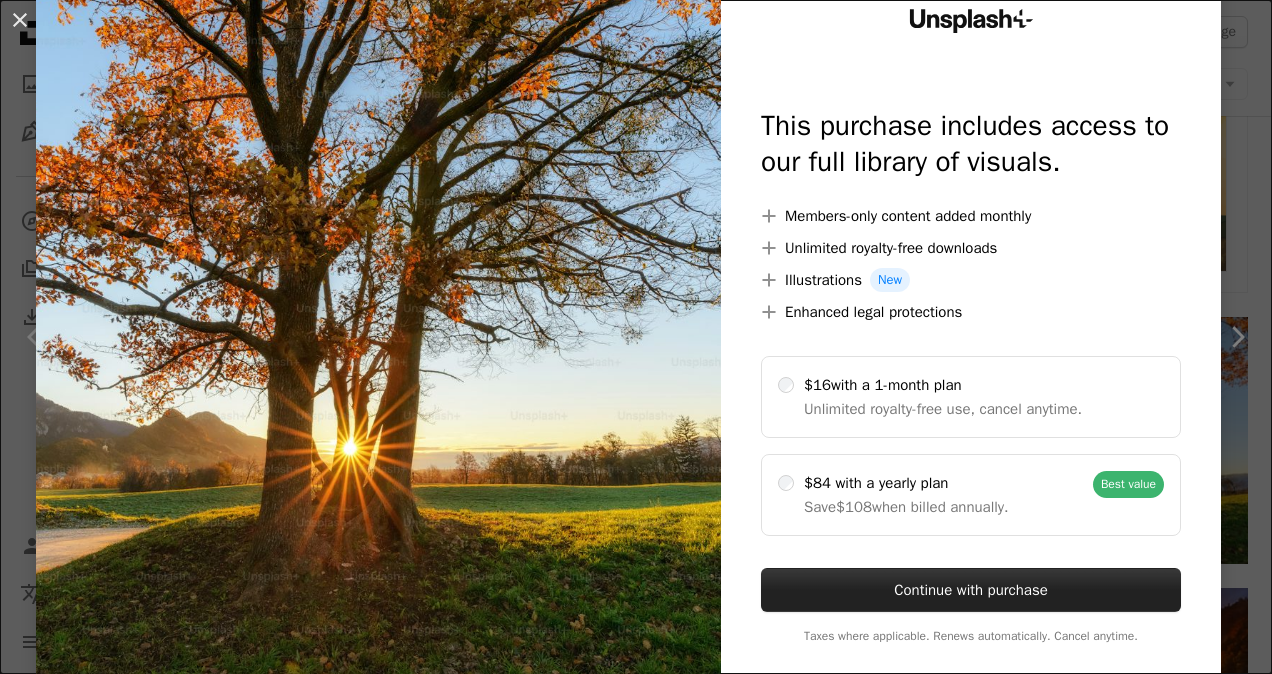 click on "Continue with purchase" at bounding box center [971, 590] 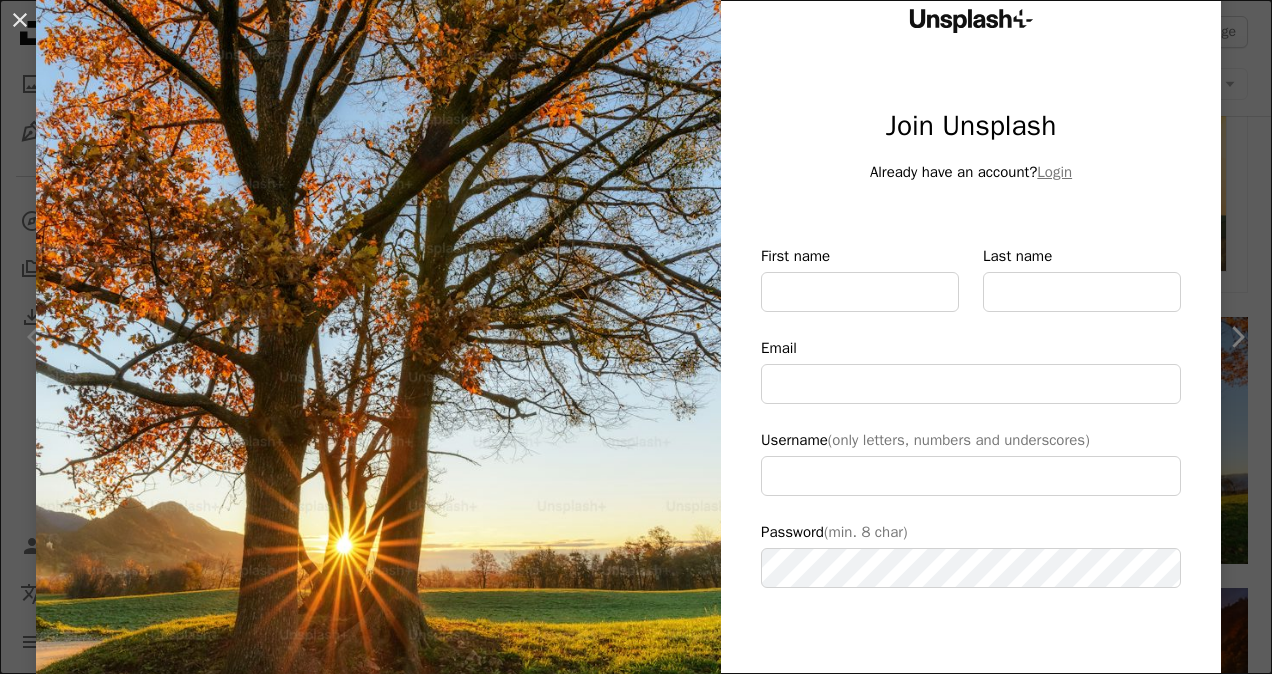 type on "**********" 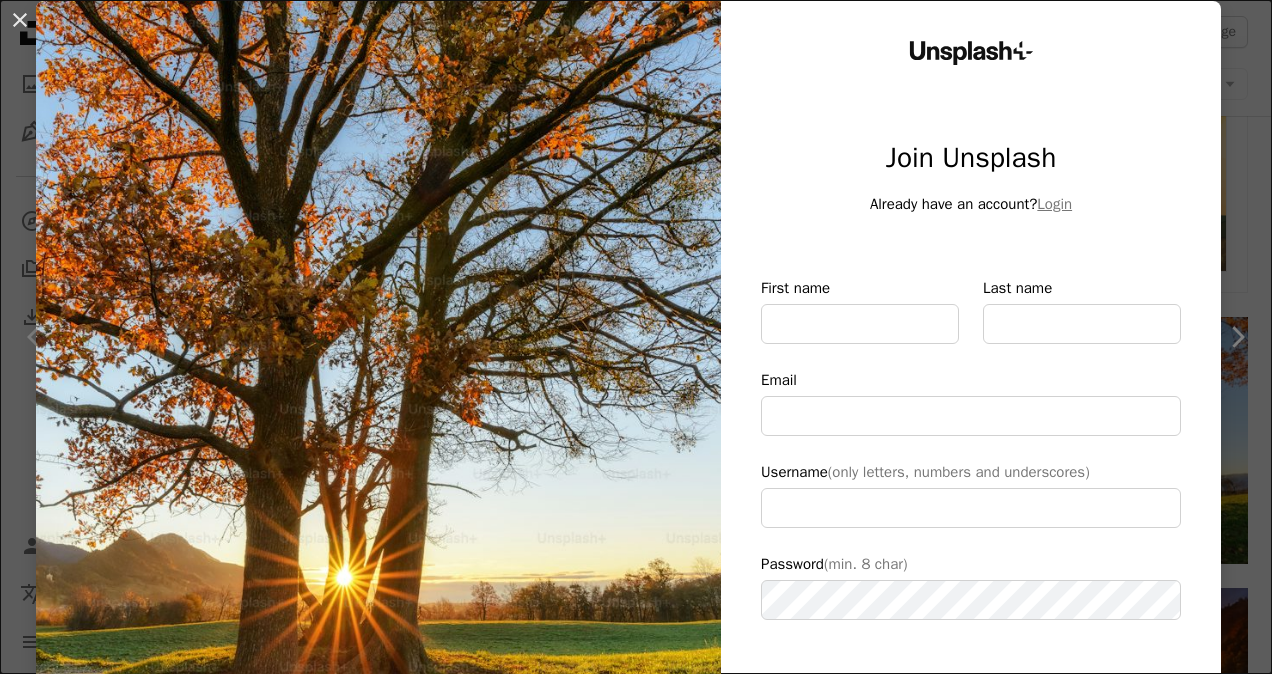 scroll, scrollTop: 0, scrollLeft: 0, axis: both 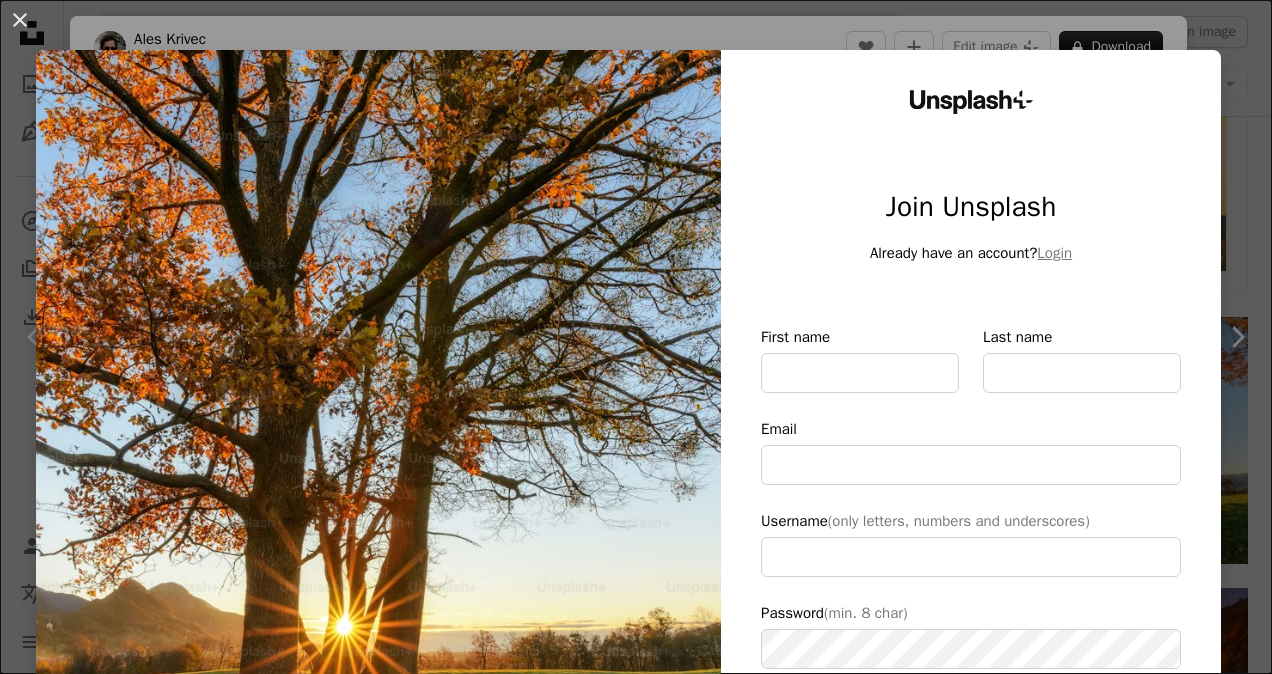 click at bounding box center [378, 480] 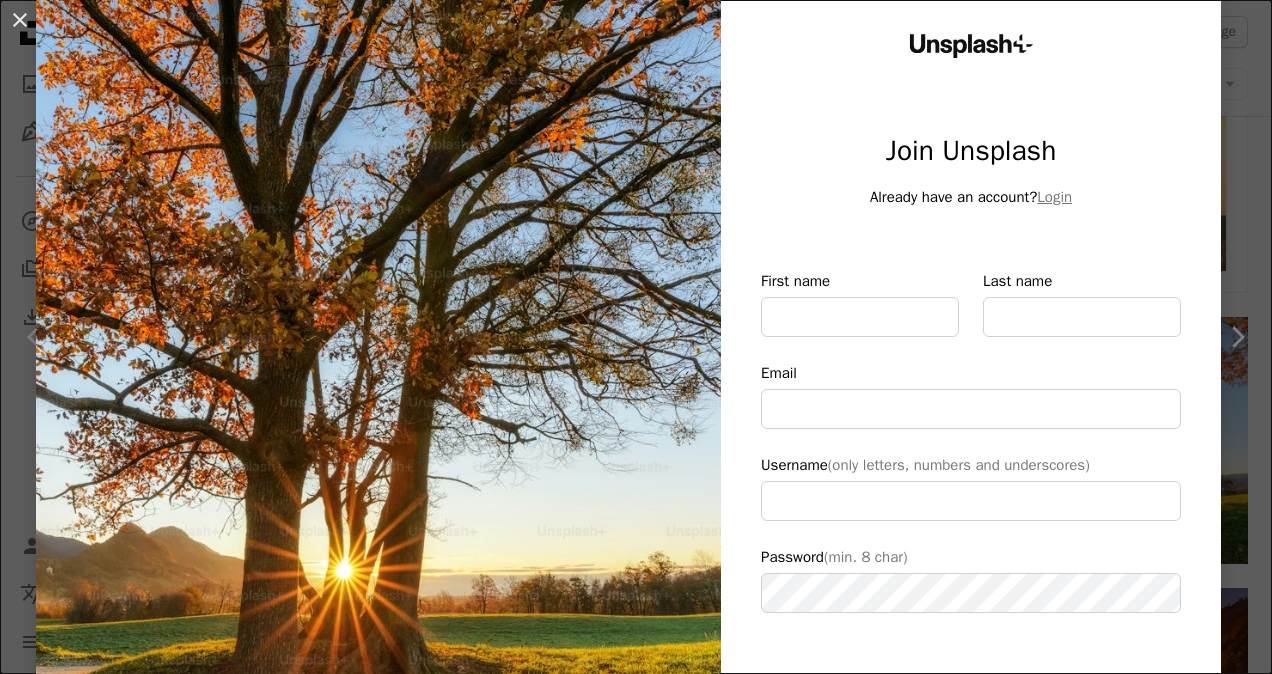 scroll, scrollTop: 0, scrollLeft: 0, axis: both 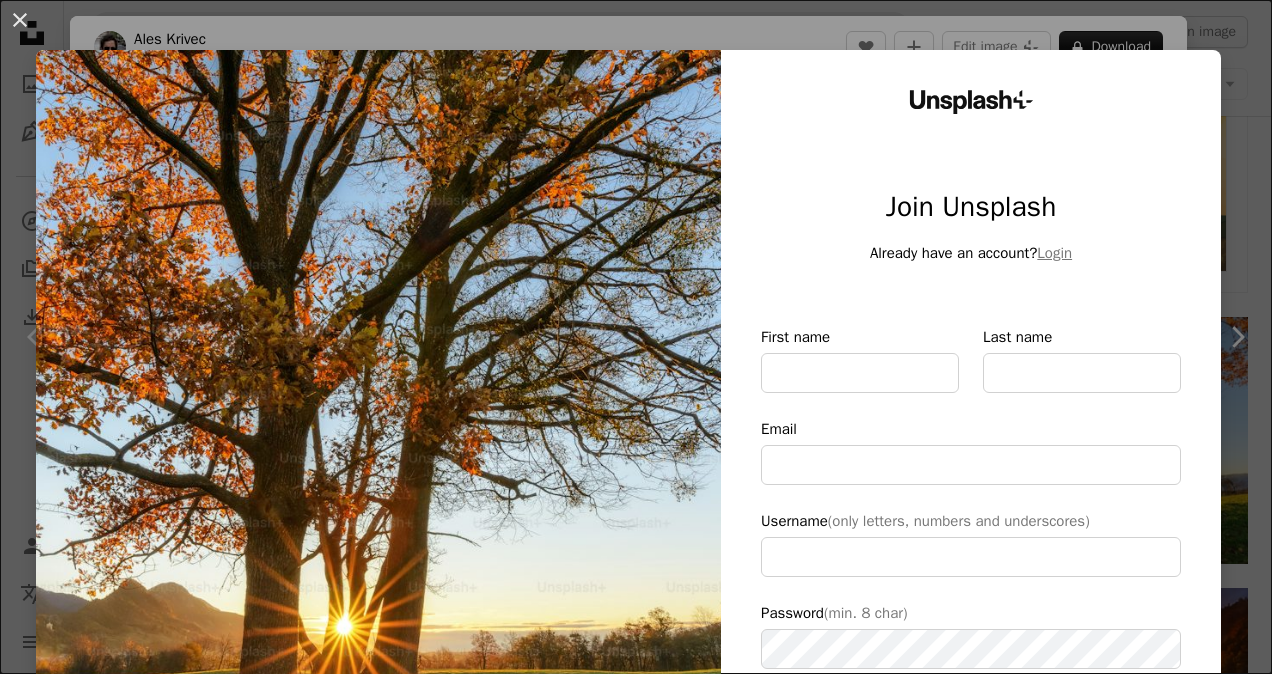 click at bounding box center [378, 480] 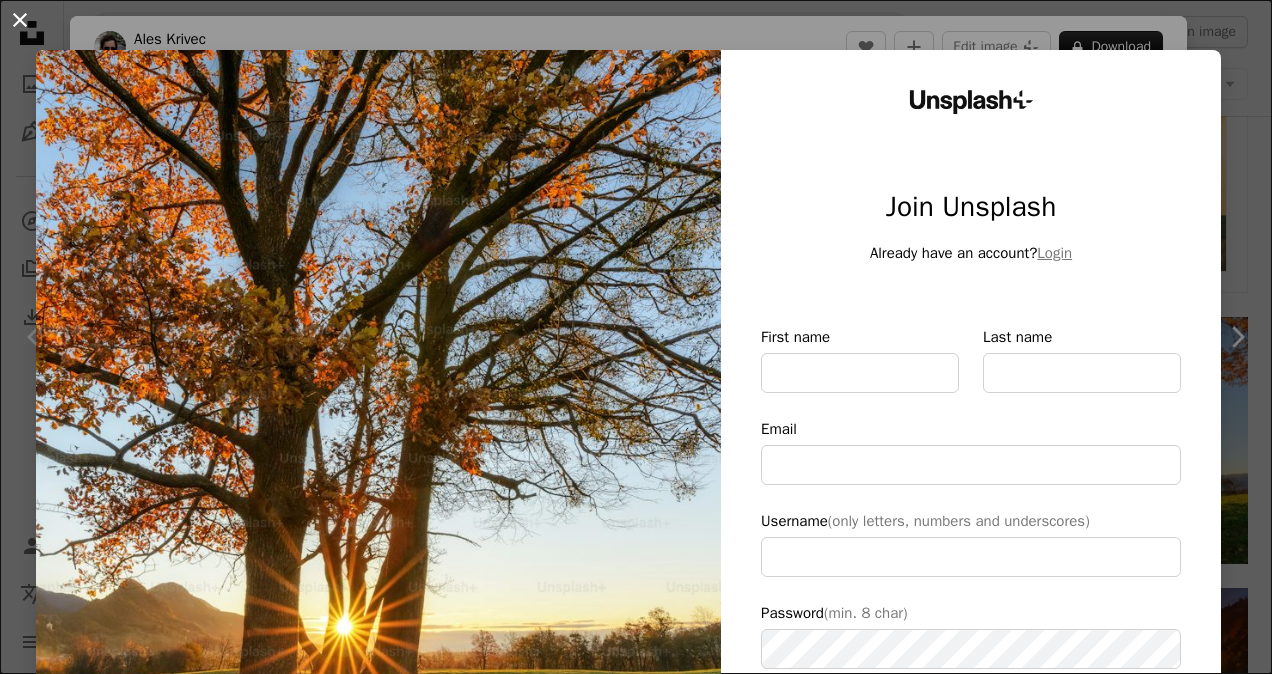 click on "An X shape" at bounding box center [20, 20] 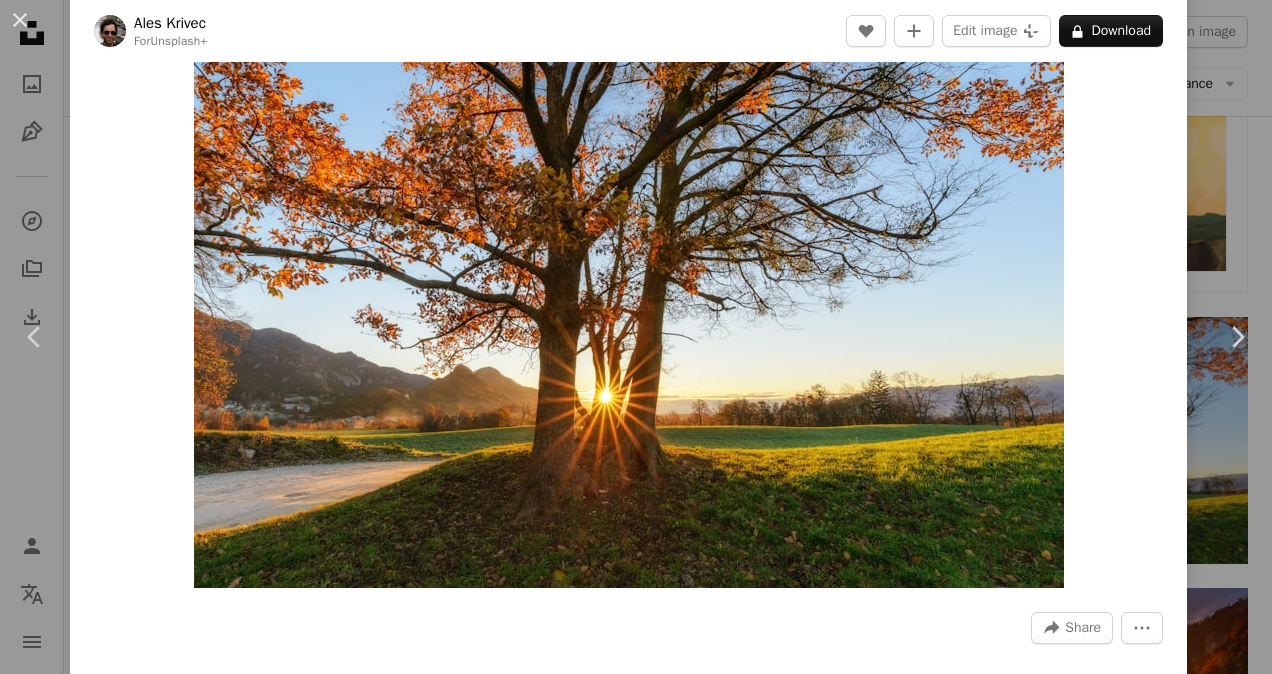 scroll, scrollTop: 0, scrollLeft: 0, axis: both 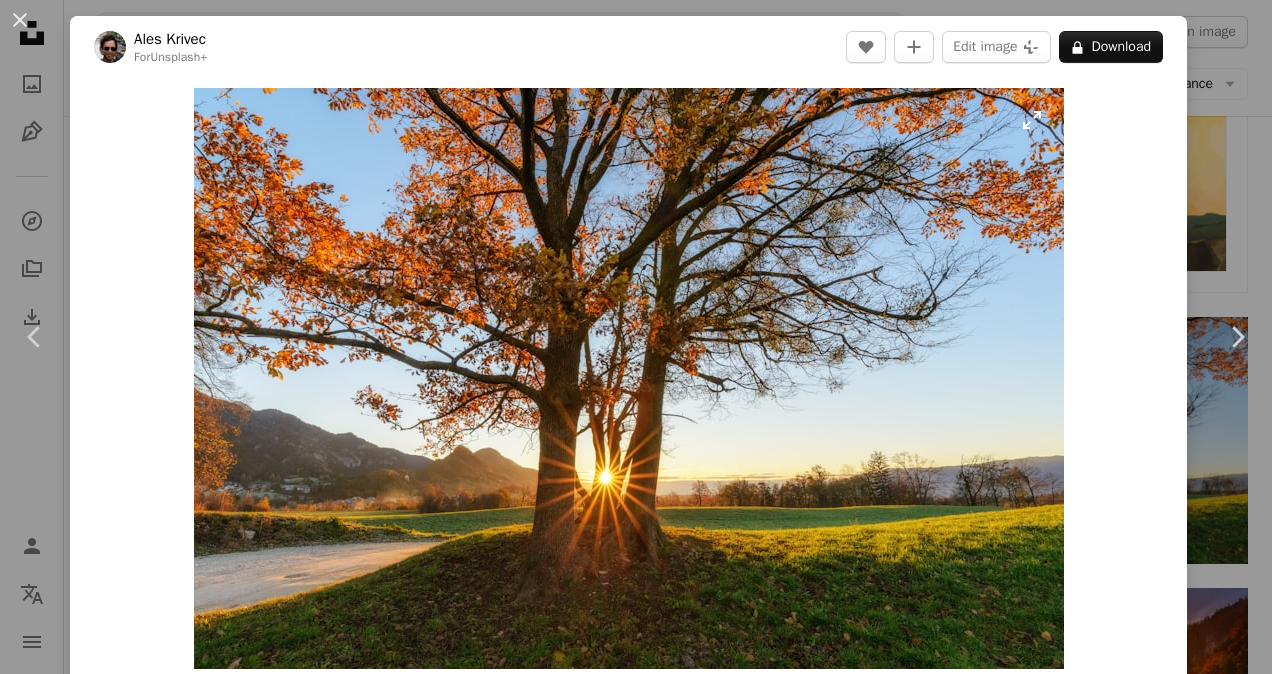 click at bounding box center [629, 378] 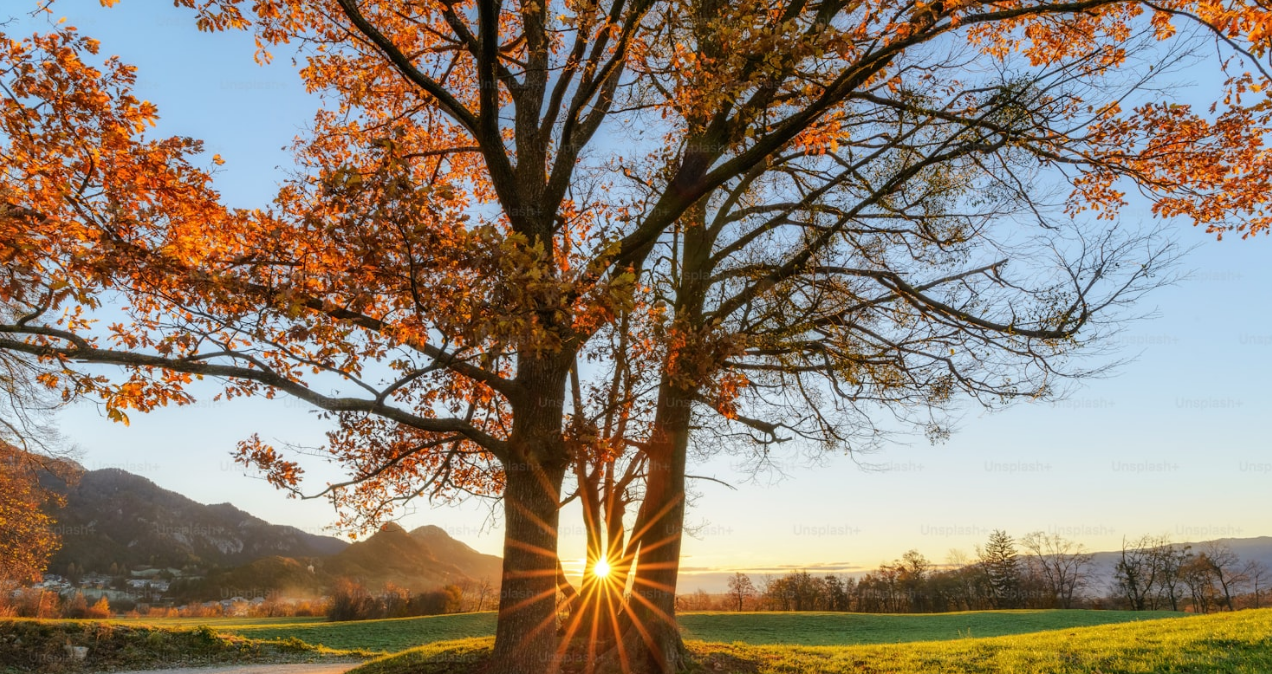 scroll, scrollTop: 78, scrollLeft: 0, axis: vertical 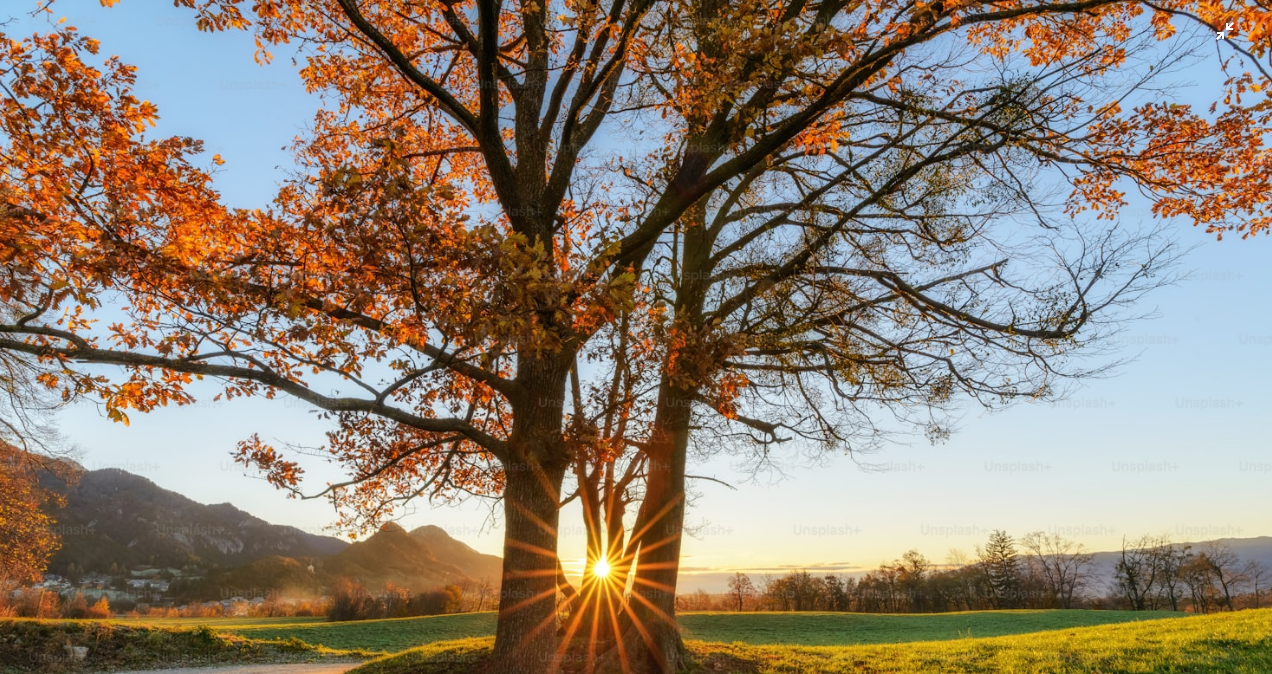 click at bounding box center (636, 424) 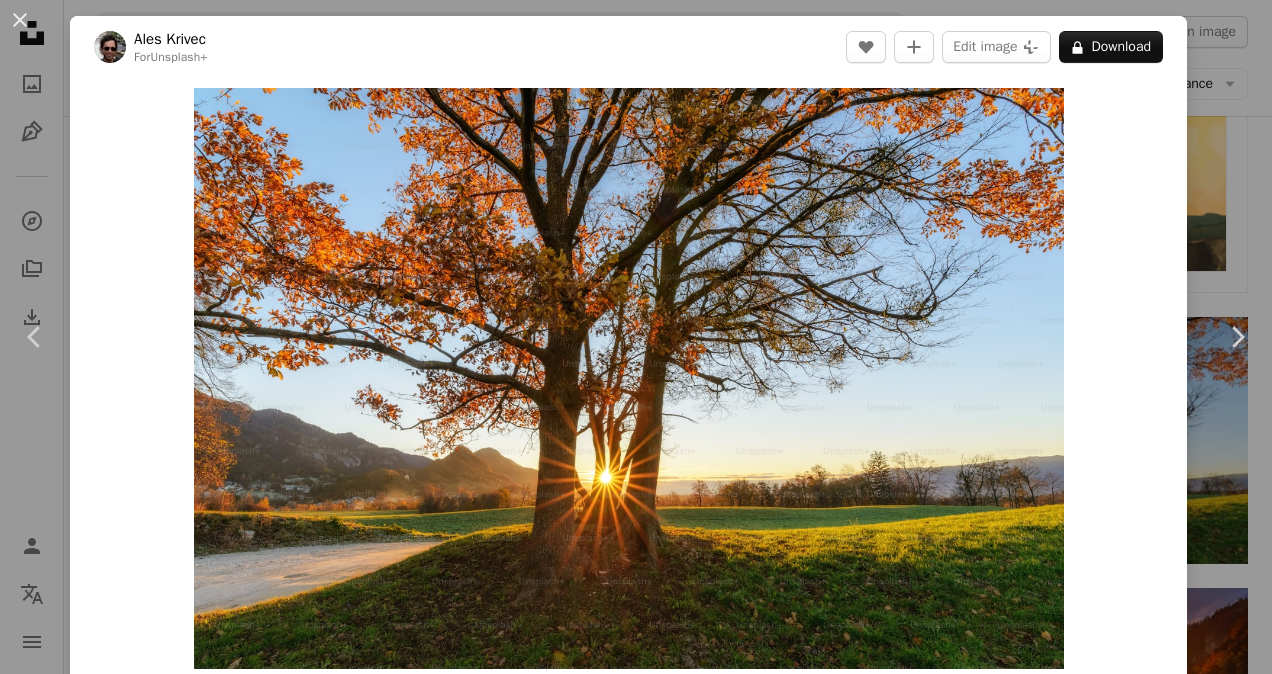click on "Zoom in" at bounding box center [628, 378] 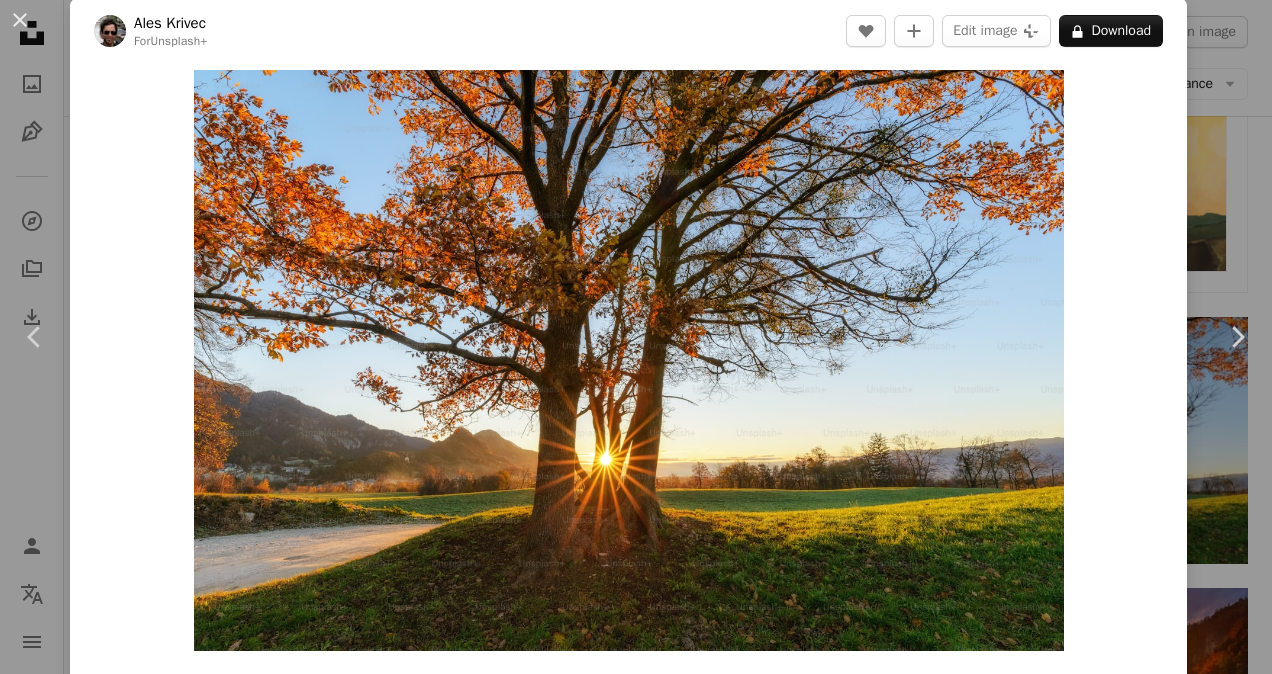 scroll, scrollTop: 0, scrollLeft: 0, axis: both 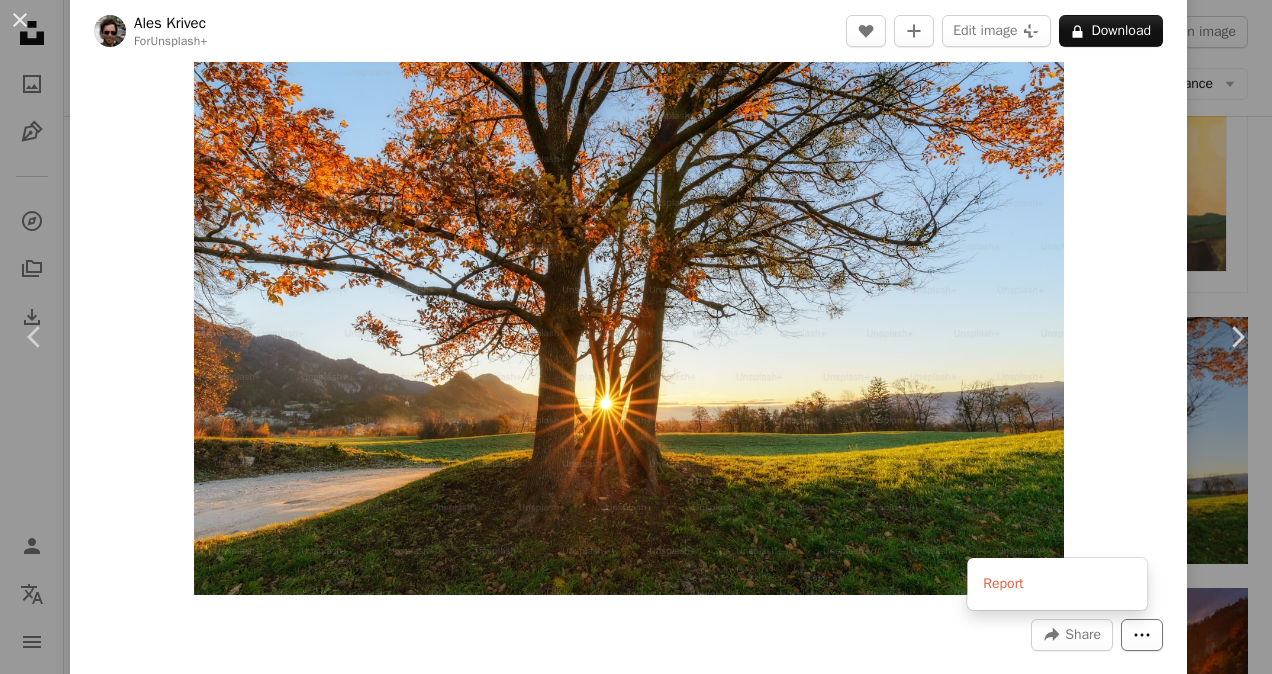 click on "More Actions" at bounding box center [1142, 635] 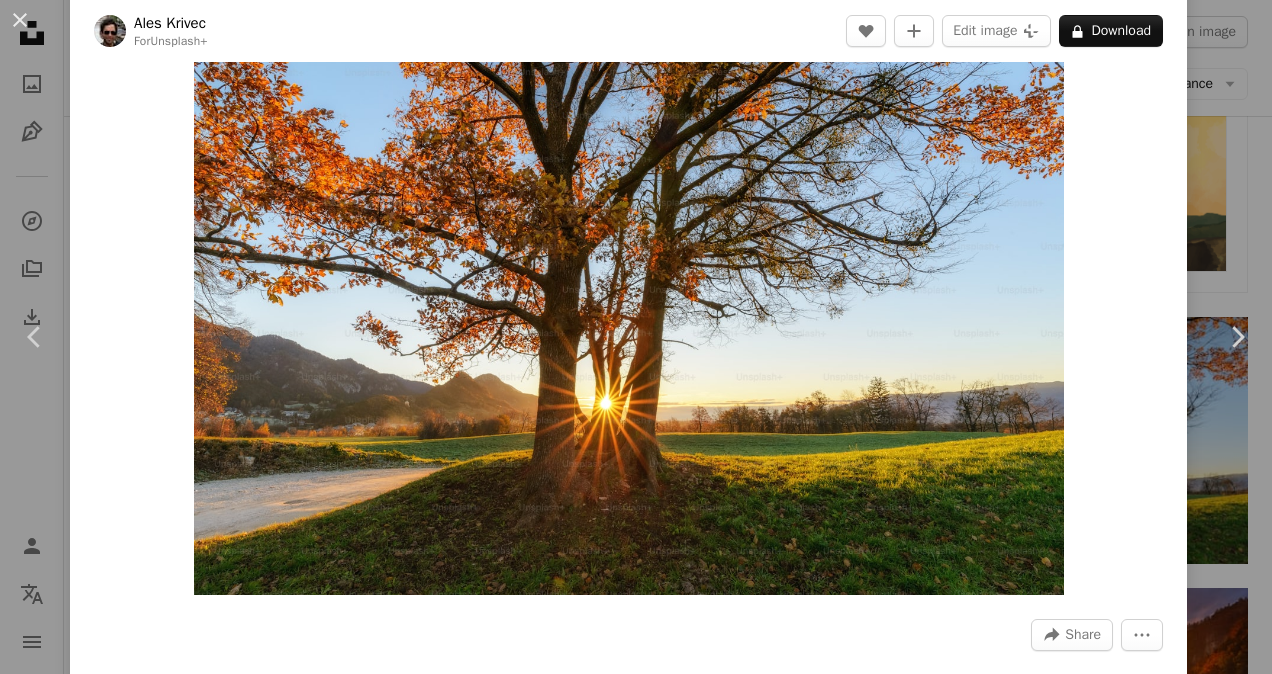 drag, startPoint x: 178, startPoint y: 56, endPoint x: 270, endPoint y: 208, distance: 177.67386 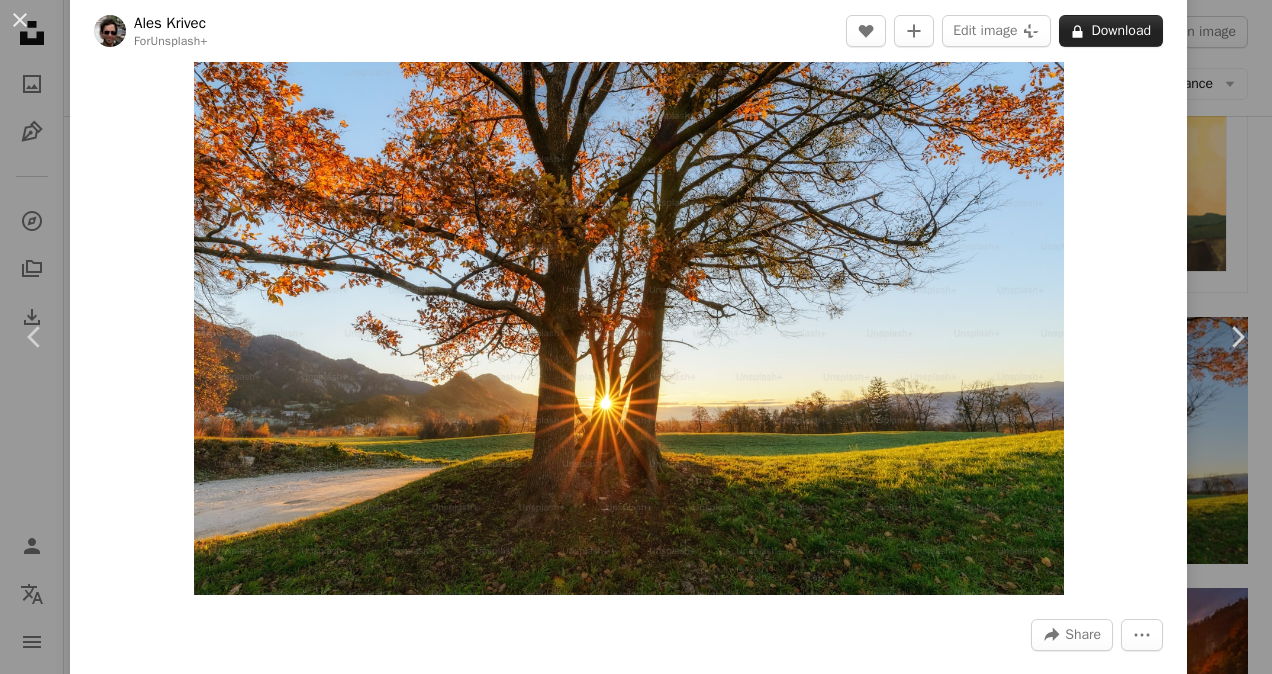 click on "A lock   Download" at bounding box center [1111, 31] 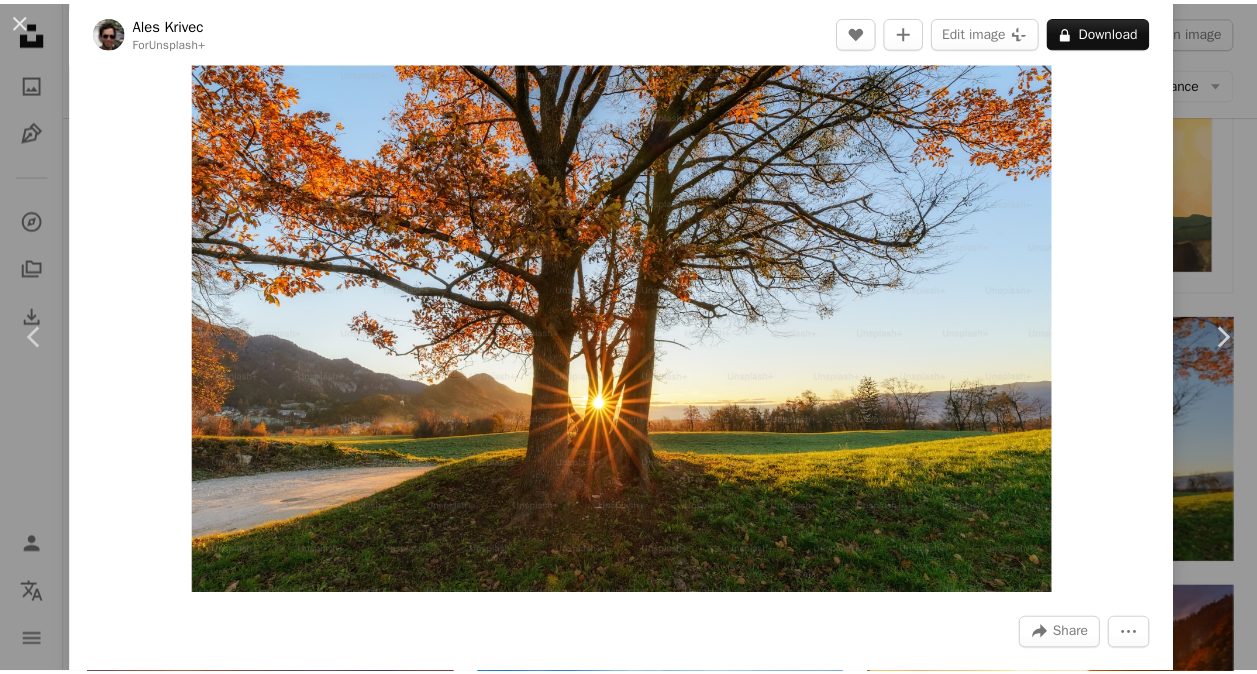 scroll, scrollTop: 110, scrollLeft: 0, axis: vertical 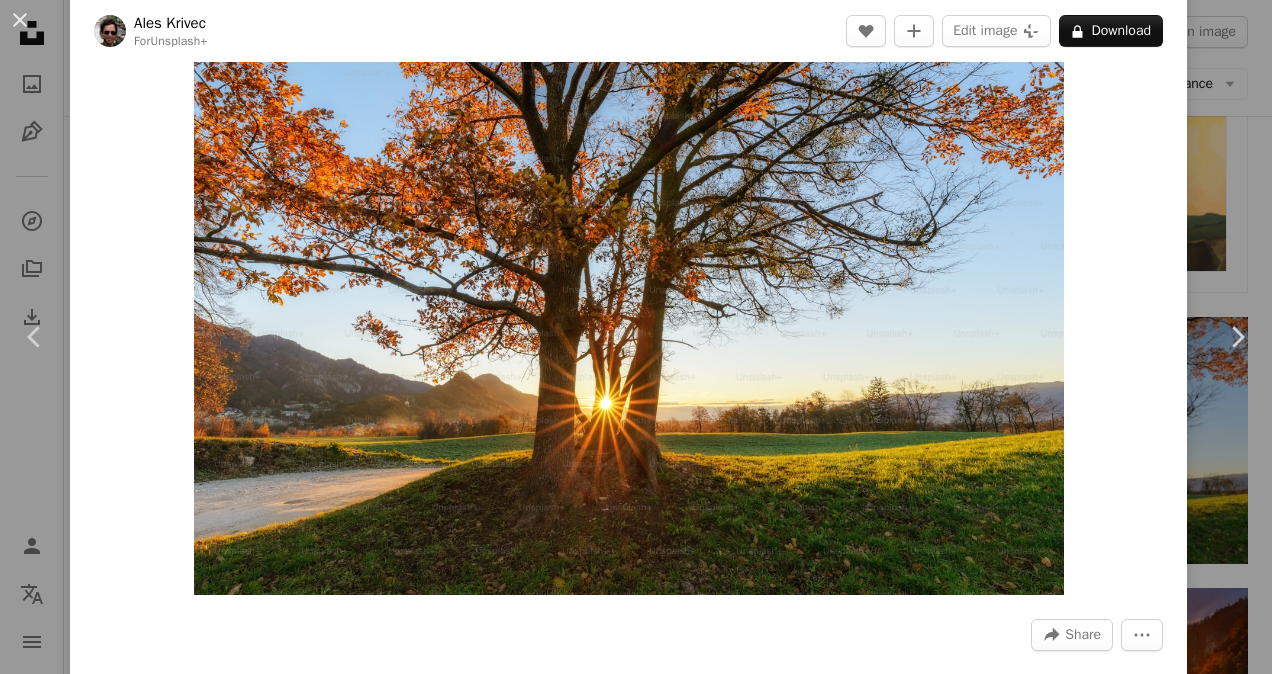 click on "An X shape" at bounding box center (20, 20) 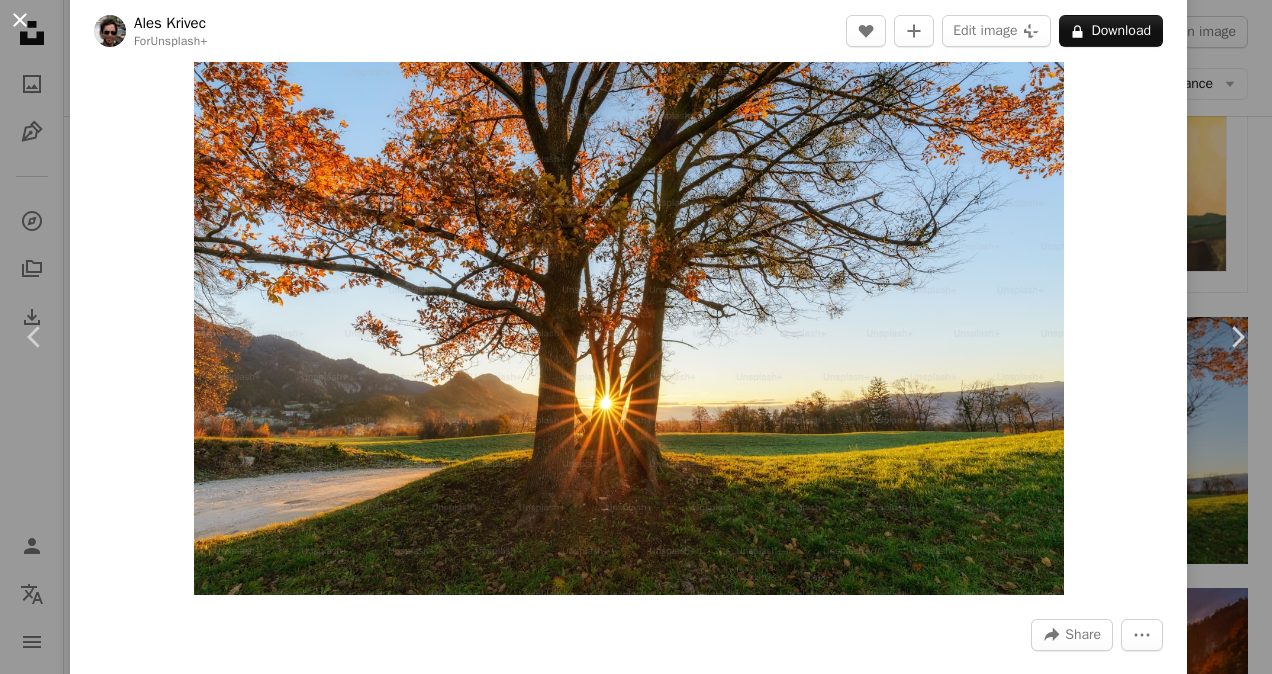 click on "An X shape" at bounding box center (20, 20) 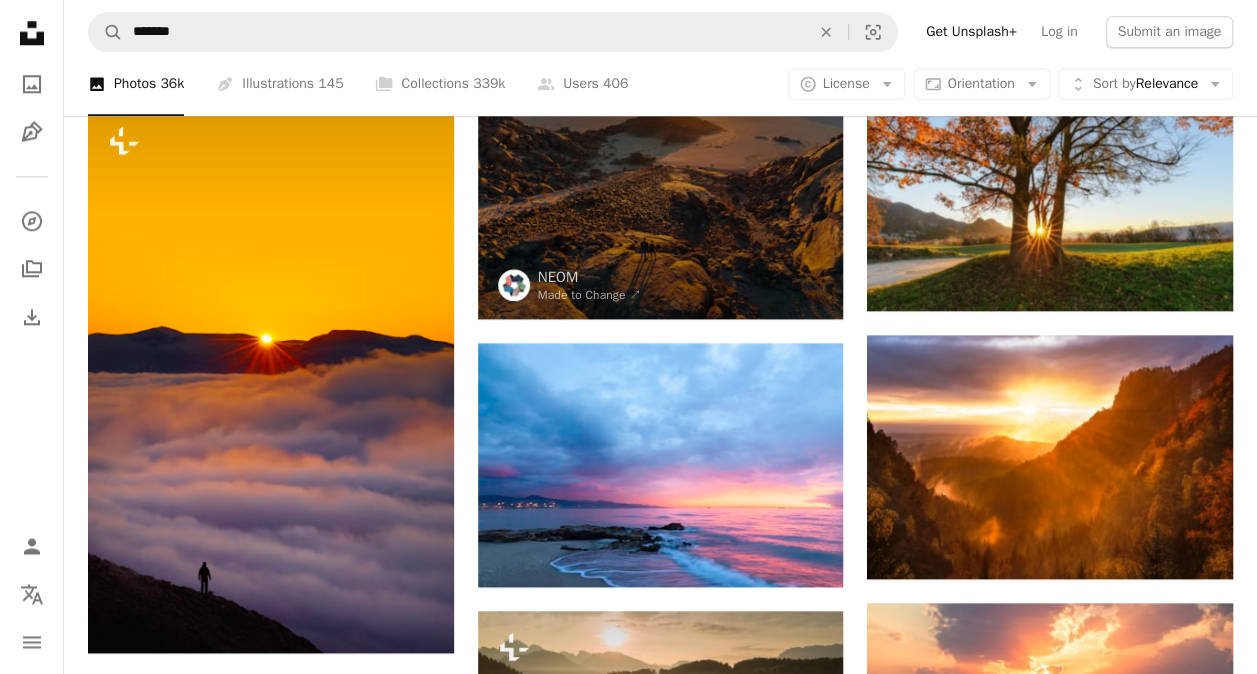 scroll, scrollTop: 1080, scrollLeft: 0, axis: vertical 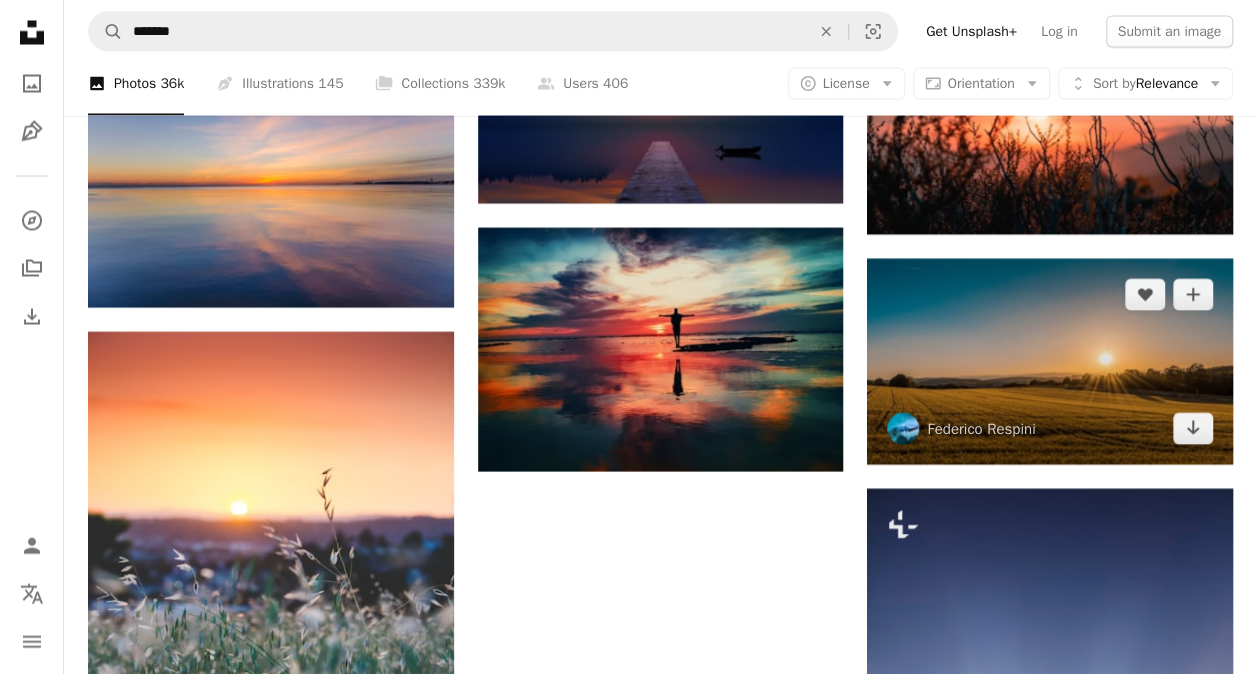 click at bounding box center [1050, 362] 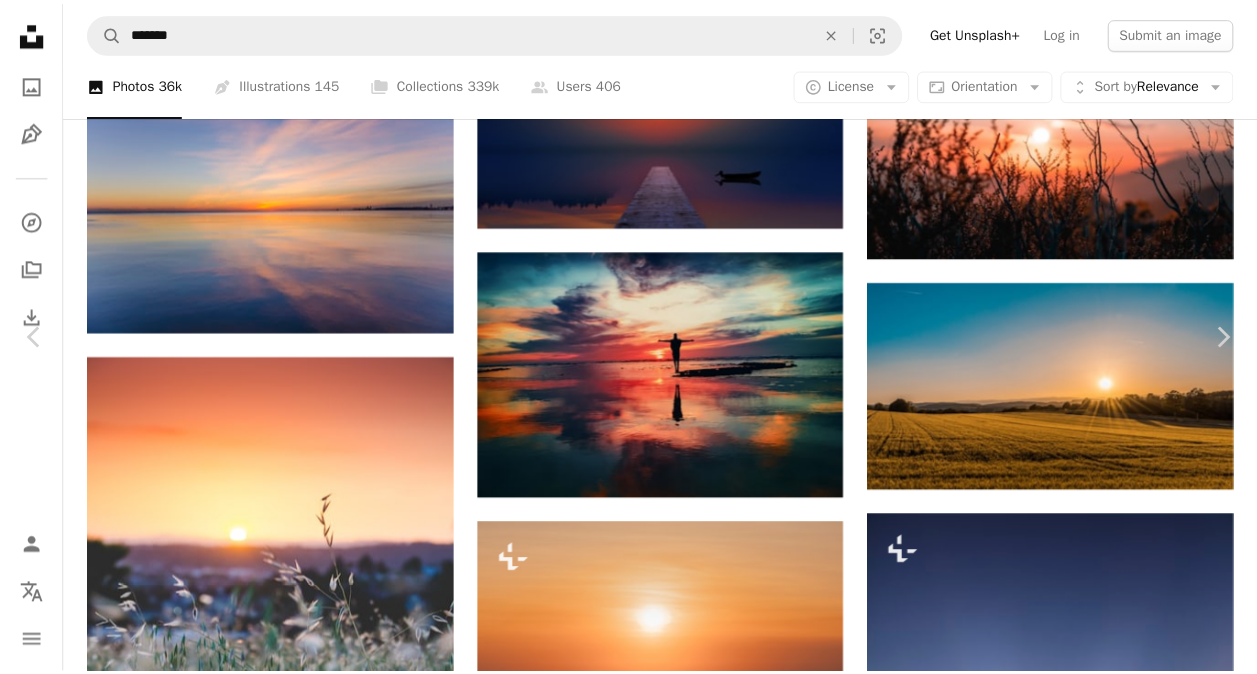 scroll, scrollTop: 0, scrollLeft: 0, axis: both 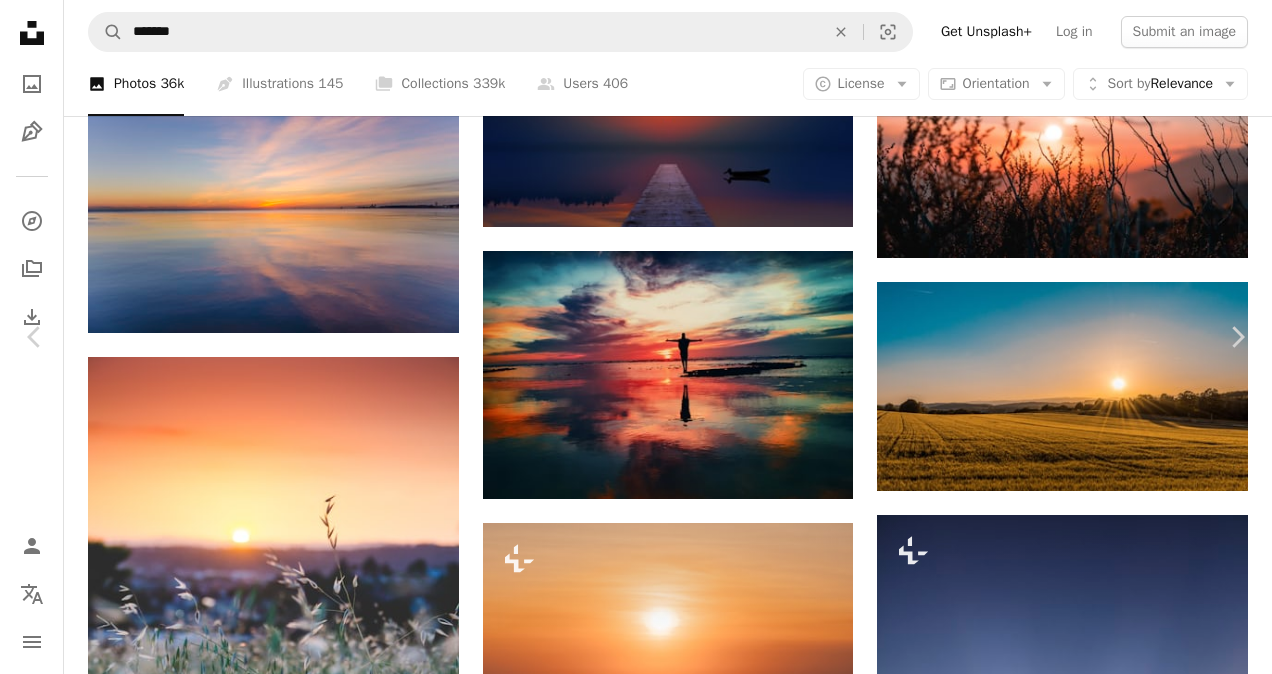 click on "Download free" at bounding box center (1073, 4256) 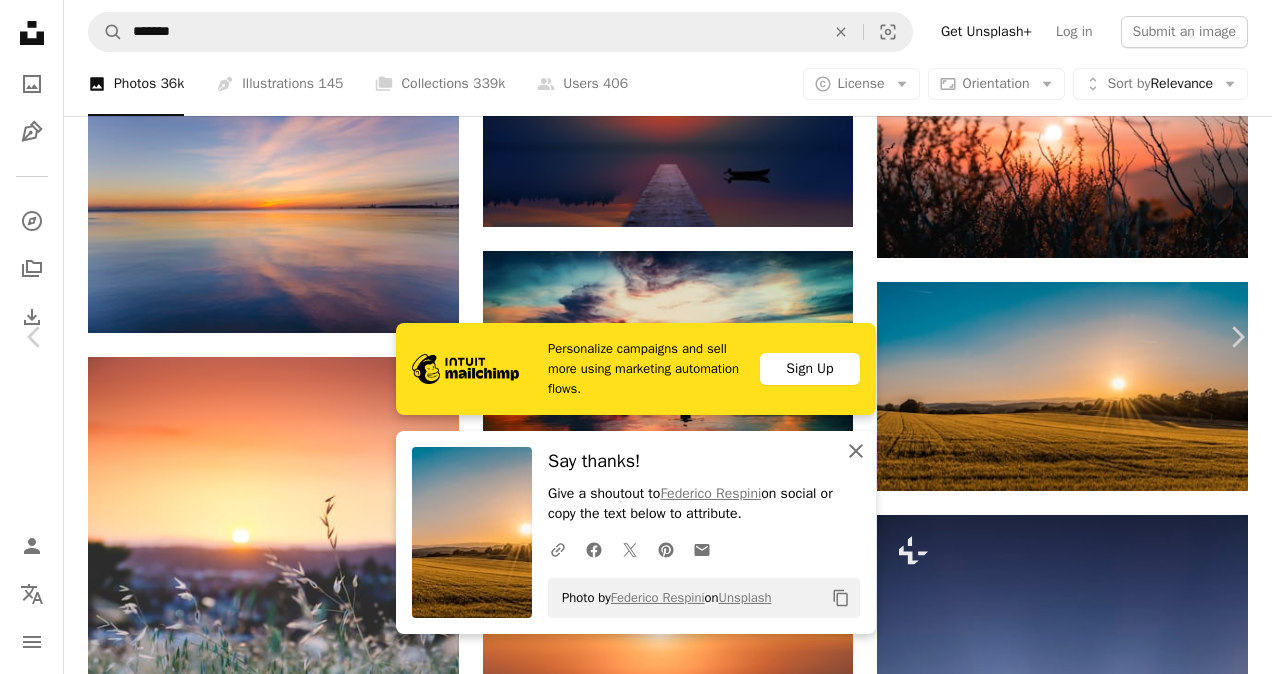 click 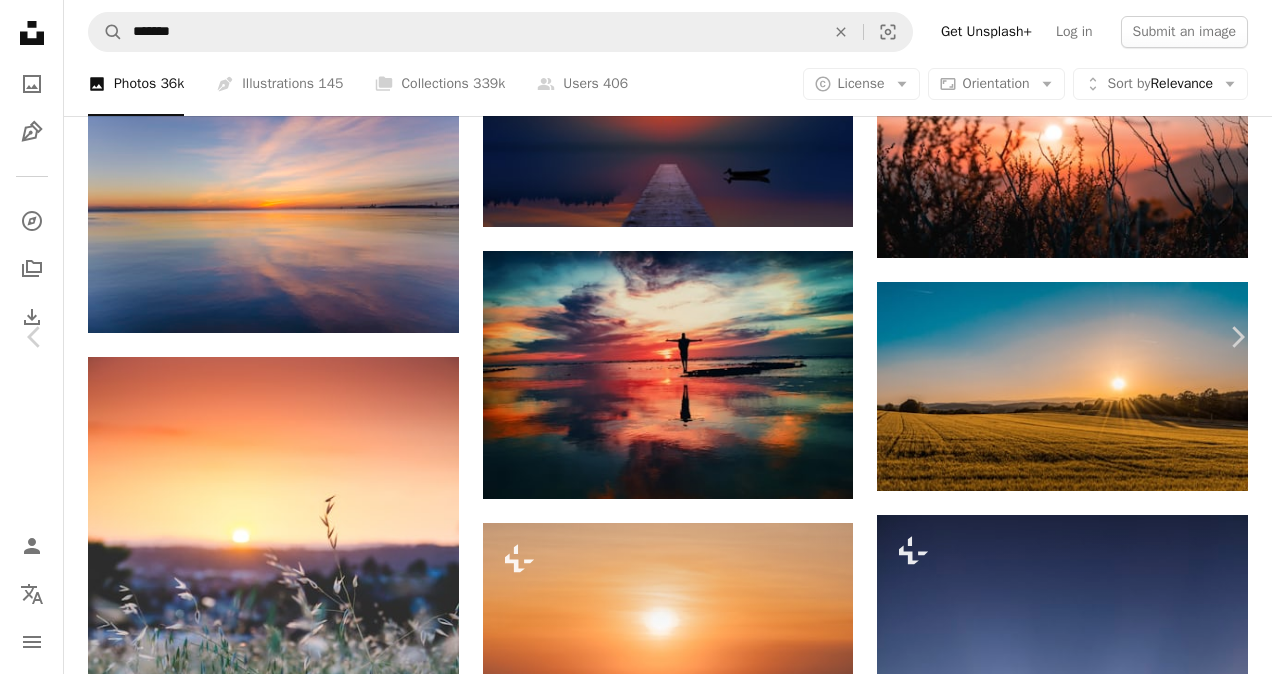 click on "An X shape" at bounding box center [20, 20] 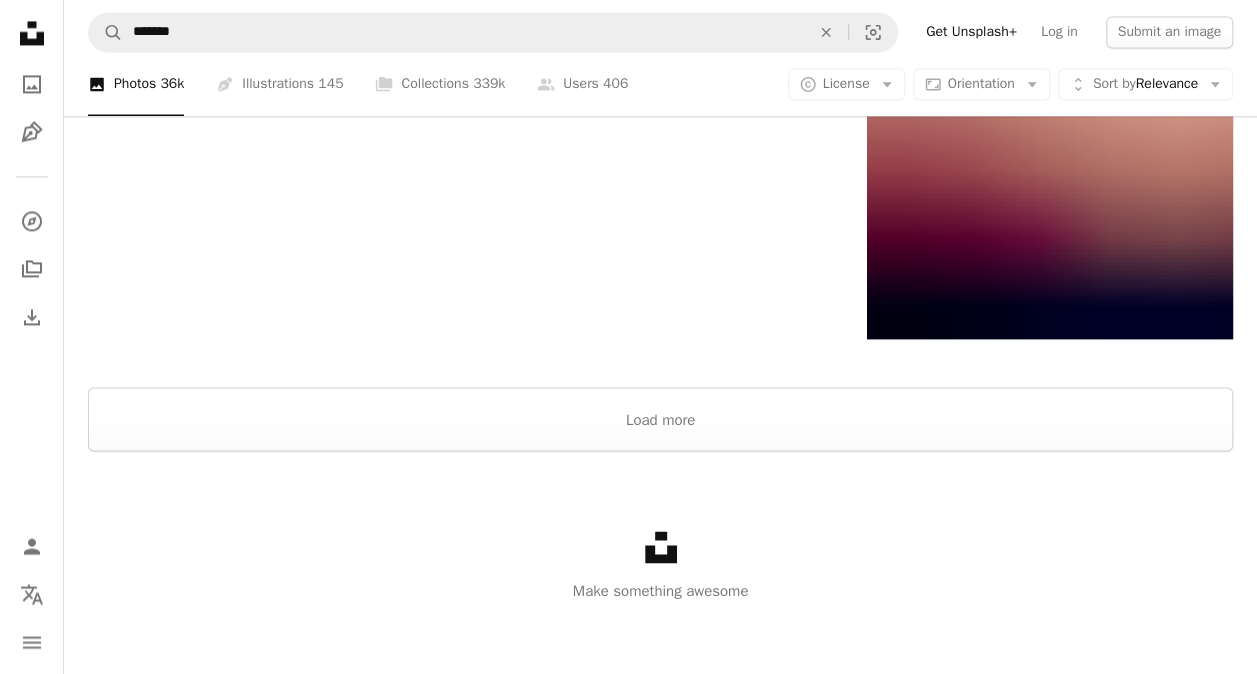 scroll, scrollTop: 5382, scrollLeft: 0, axis: vertical 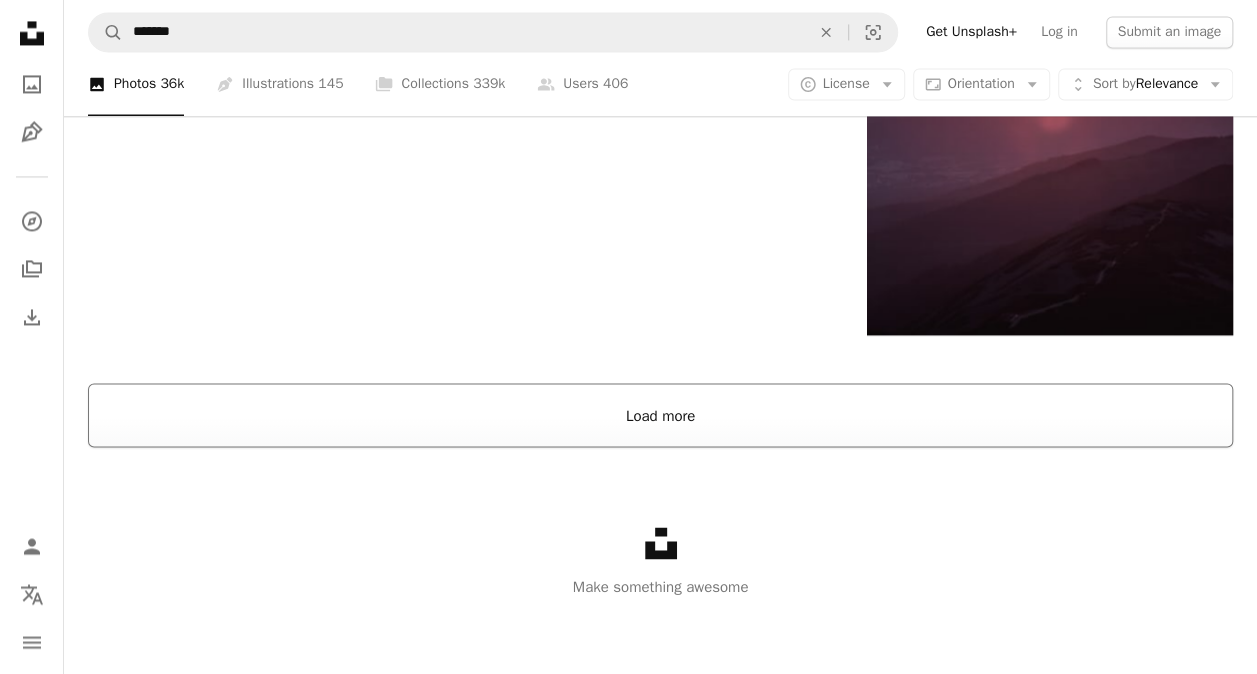 click on "Load more" at bounding box center (660, 415) 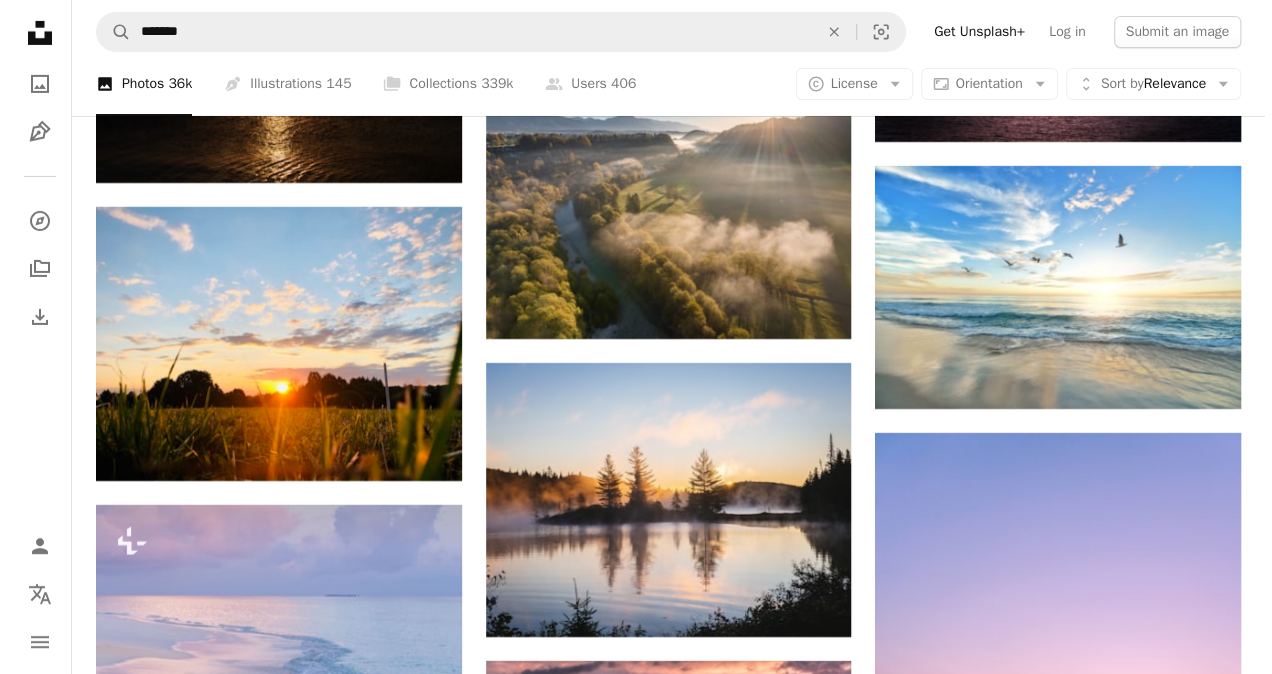 scroll, scrollTop: 7262, scrollLeft: 0, axis: vertical 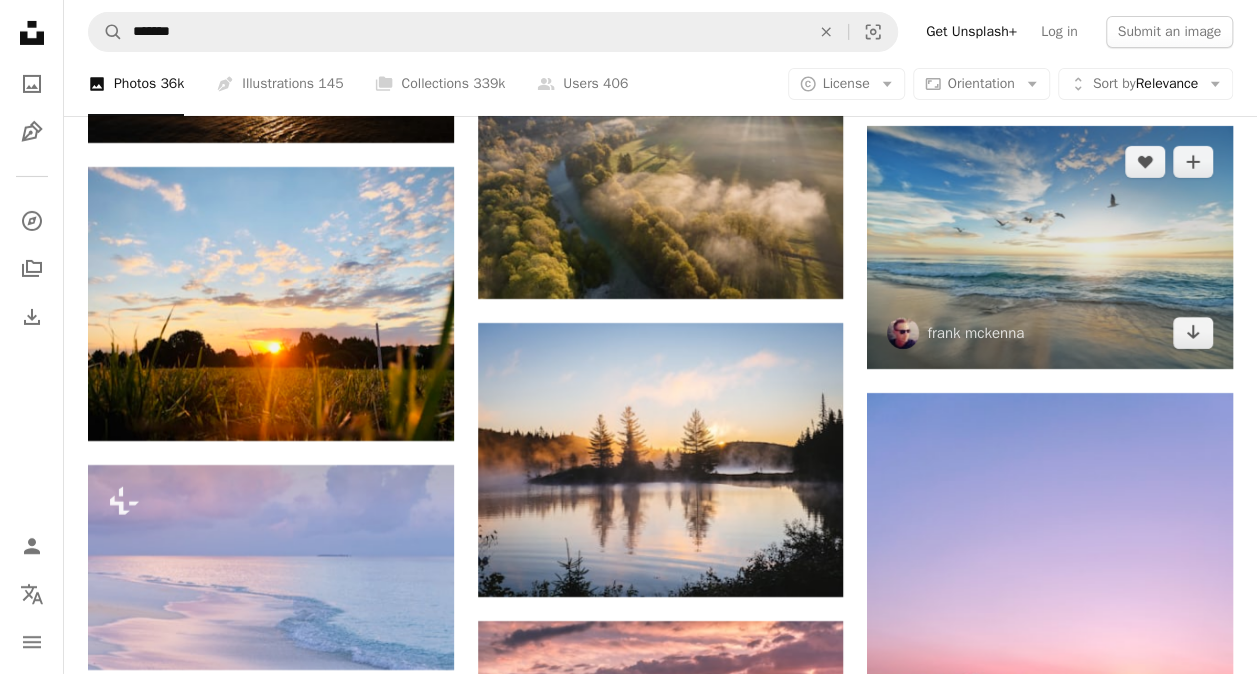 click at bounding box center [1050, 247] 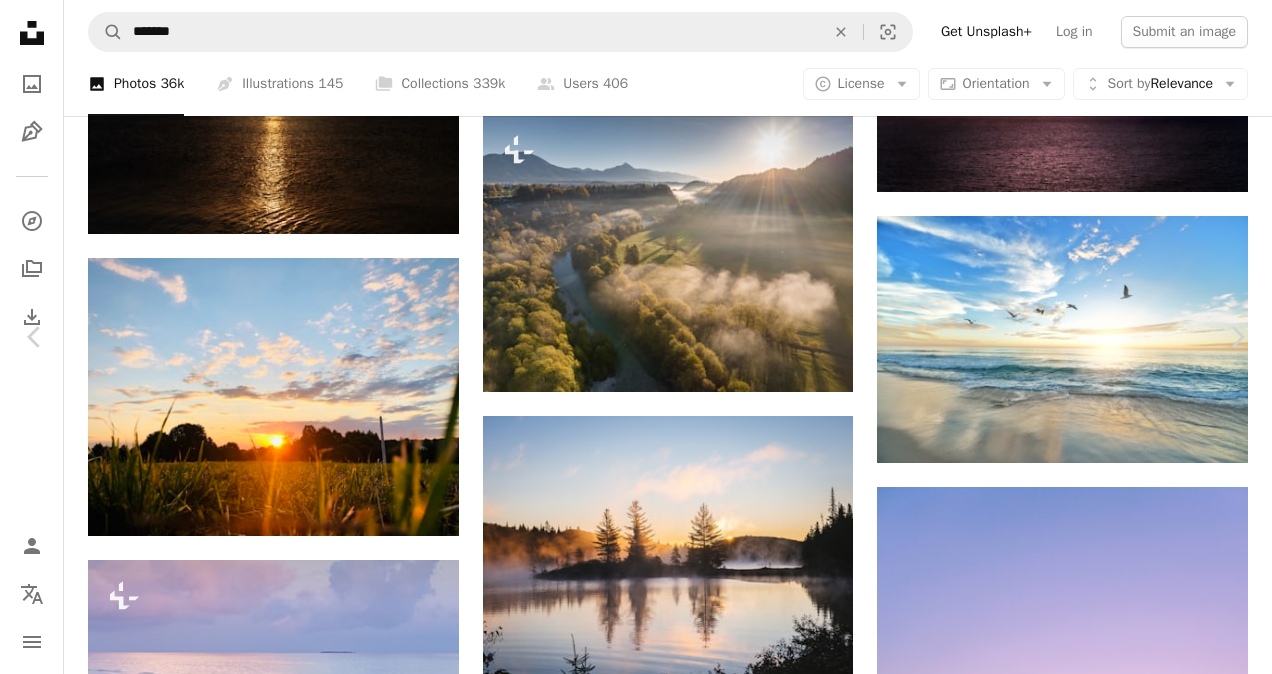 click on "Download free" at bounding box center [1073, 3239] 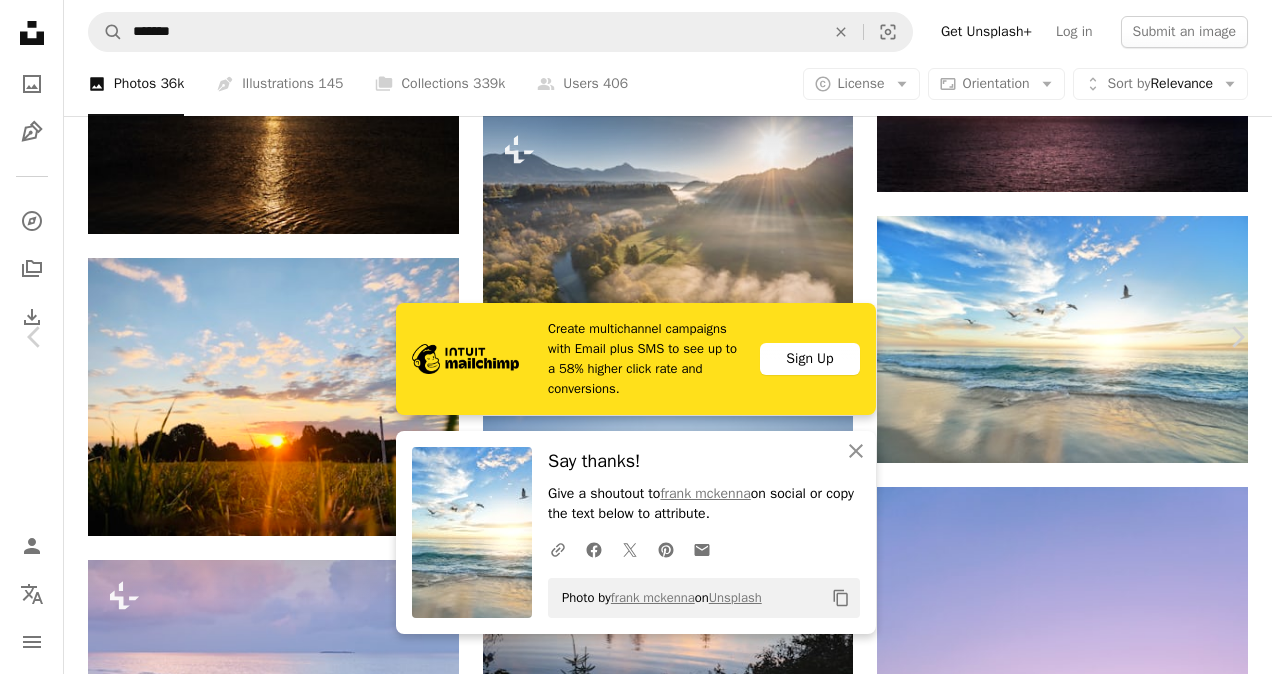 scroll, scrollTop: 307, scrollLeft: 0, axis: vertical 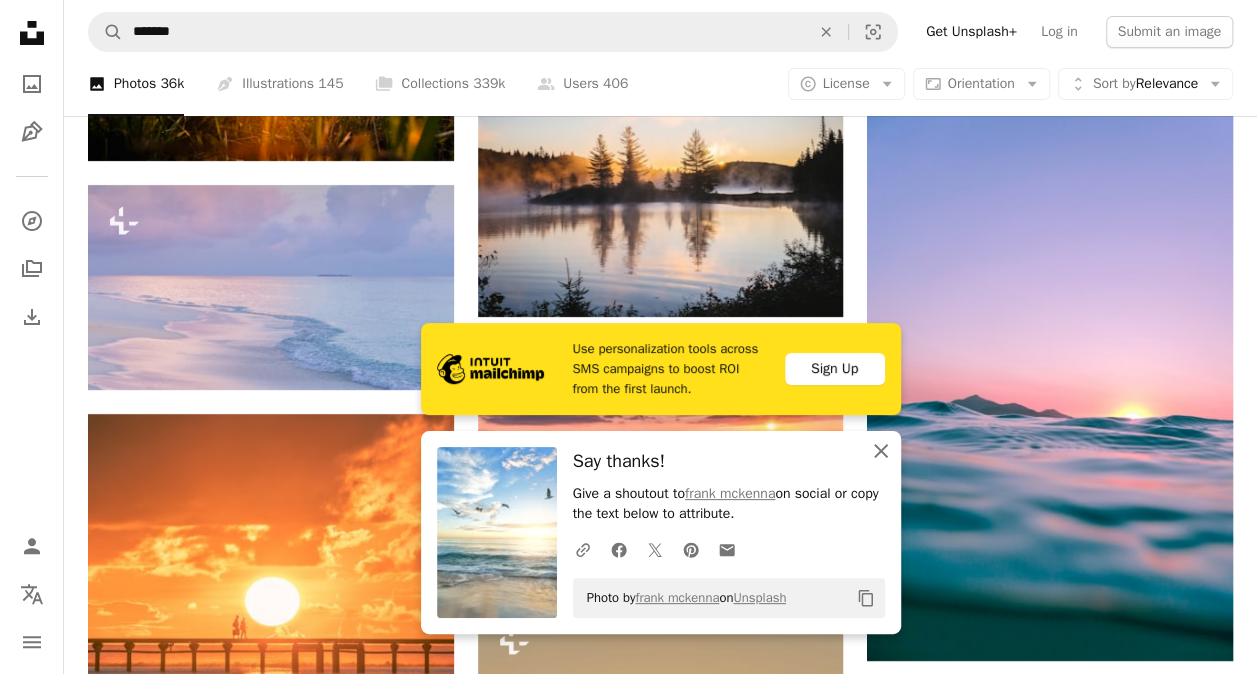 click on "An X shape" 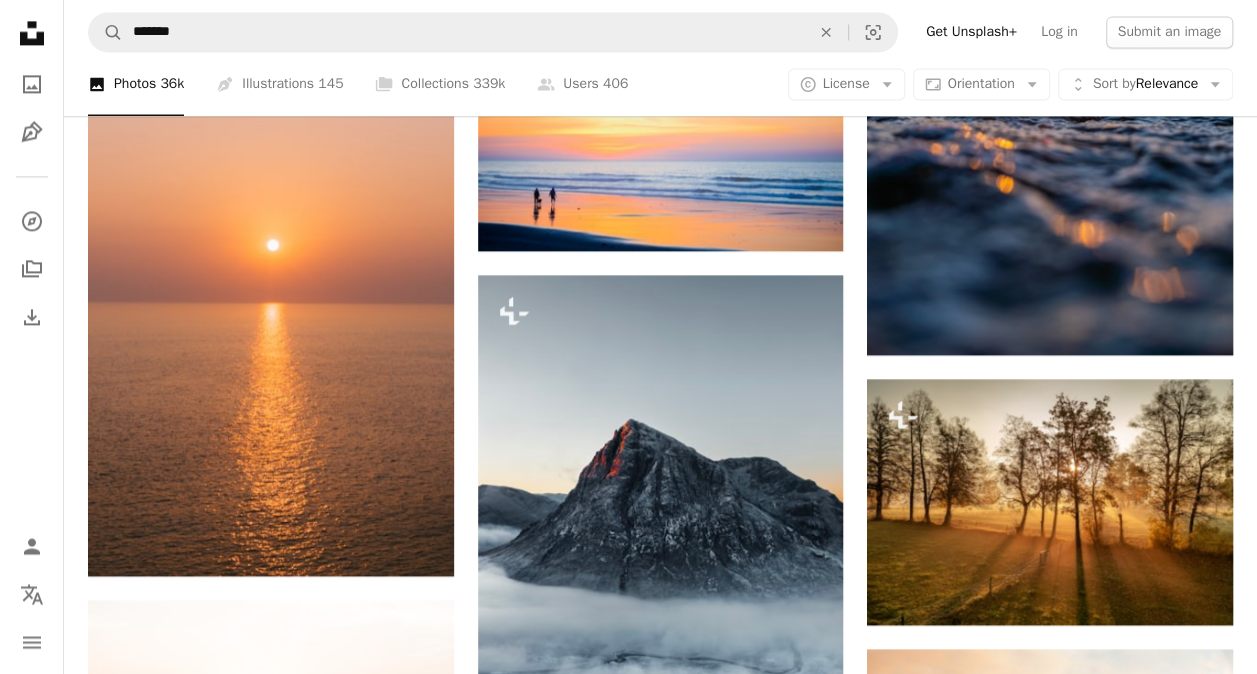 scroll, scrollTop: 12795, scrollLeft: 0, axis: vertical 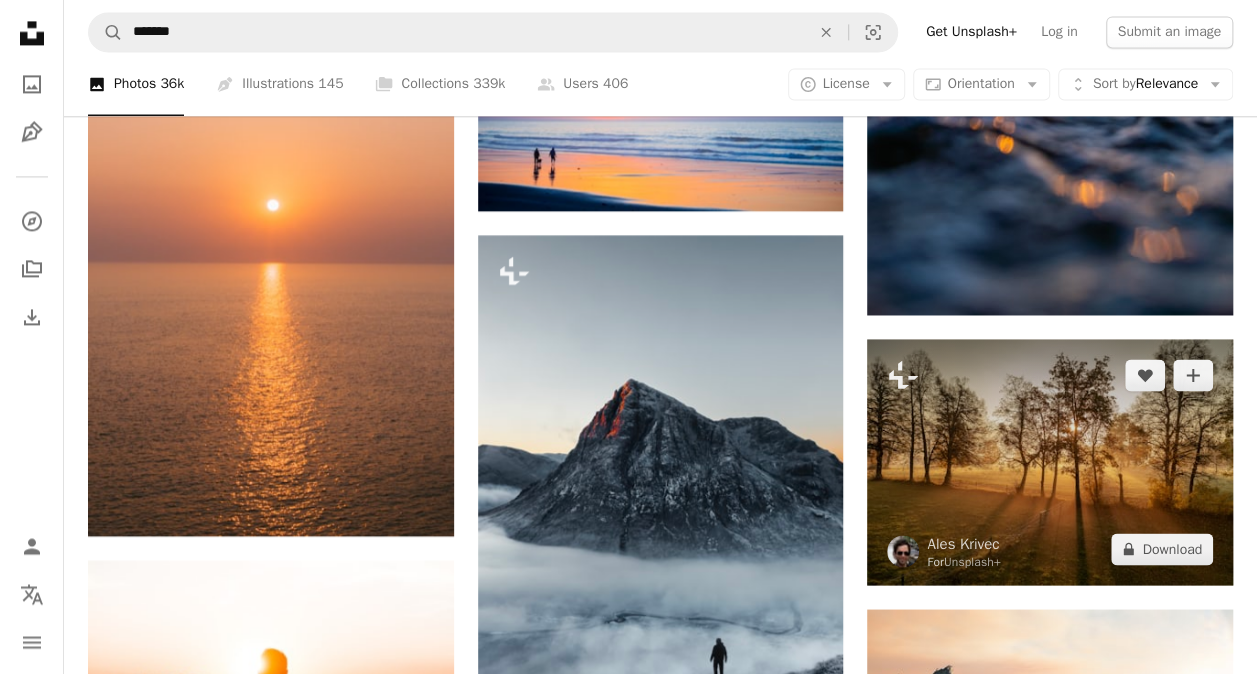 click at bounding box center (1050, 462) 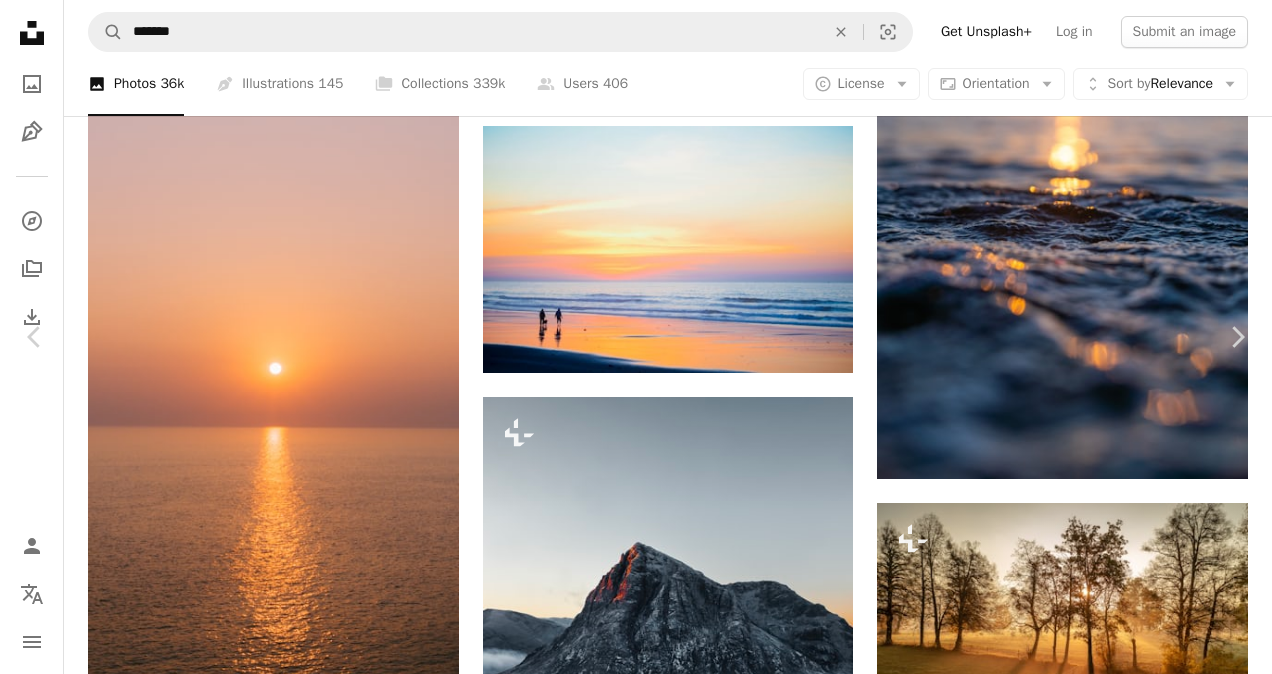 click on "An X shape" at bounding box center (20, 20) 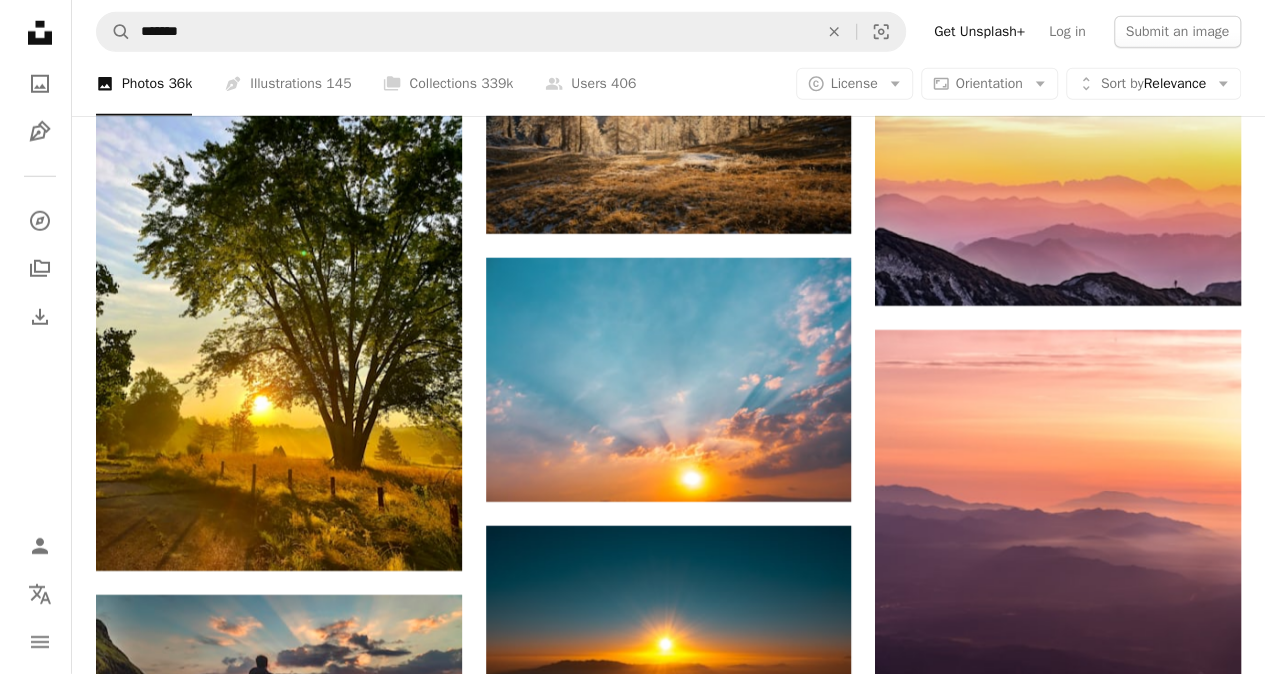 scroll, scrollTop: 14129, scrollLeft: 0, axis: vertical 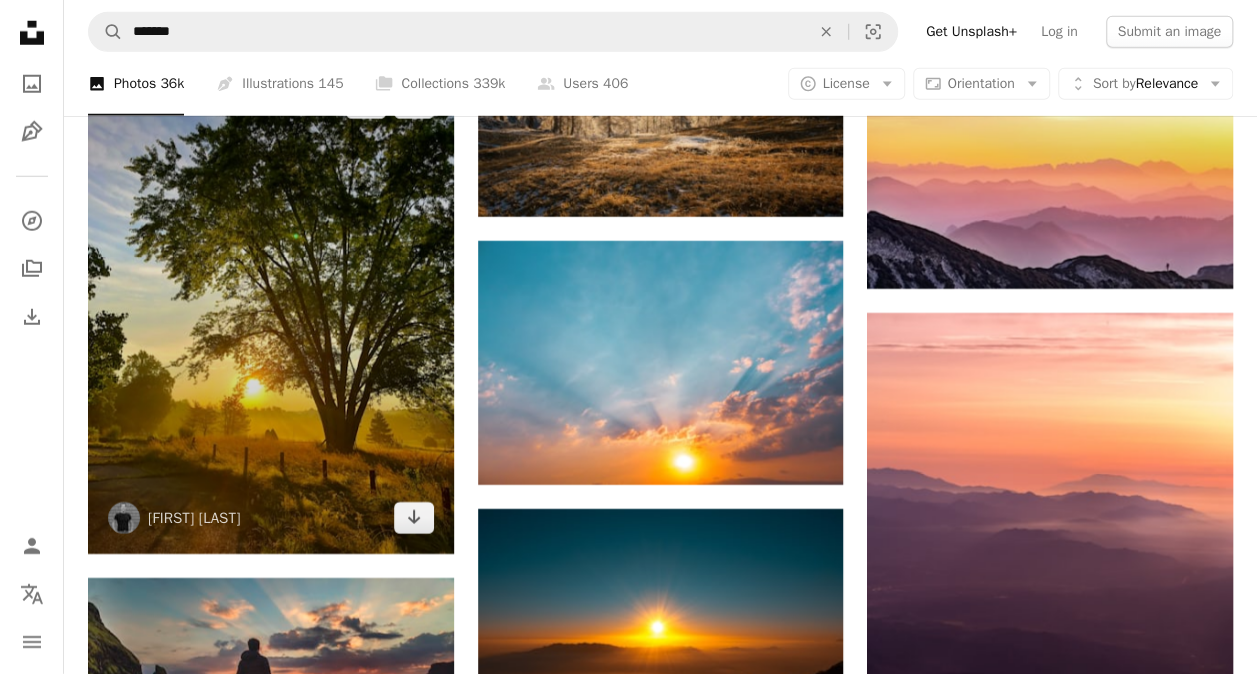 click at bounding box center (271, 310) 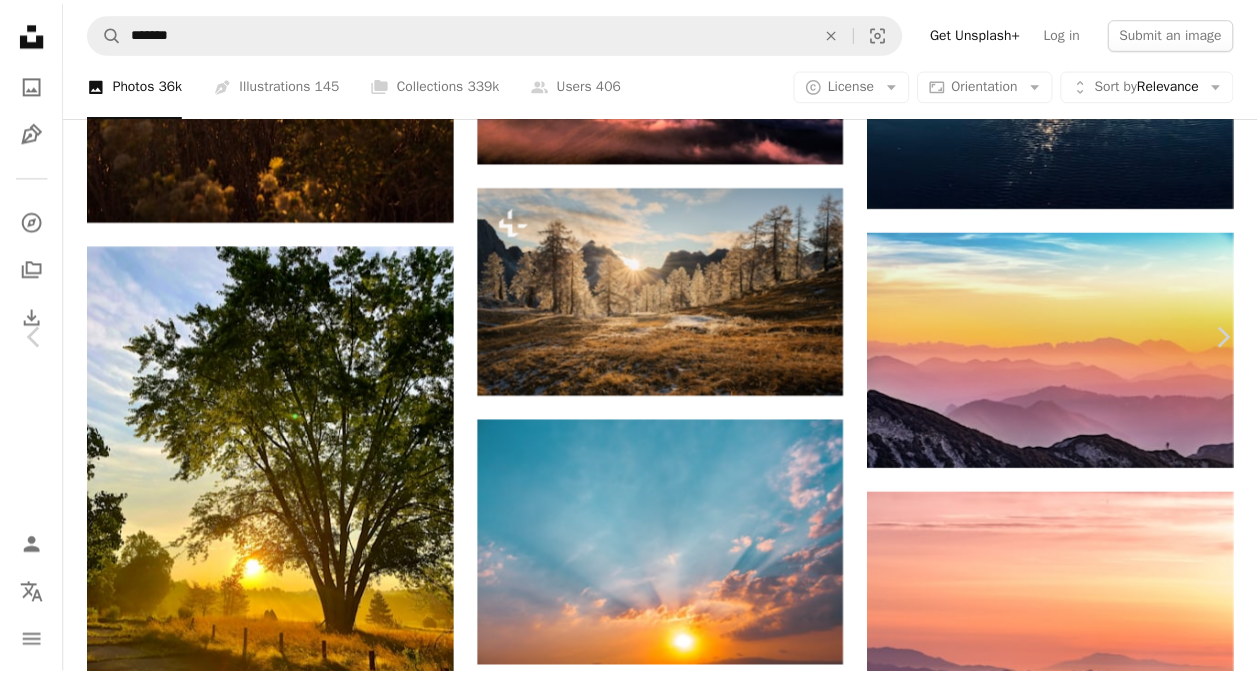 scroll, scrollTop: 0, scrollLeft: 0, axis: both 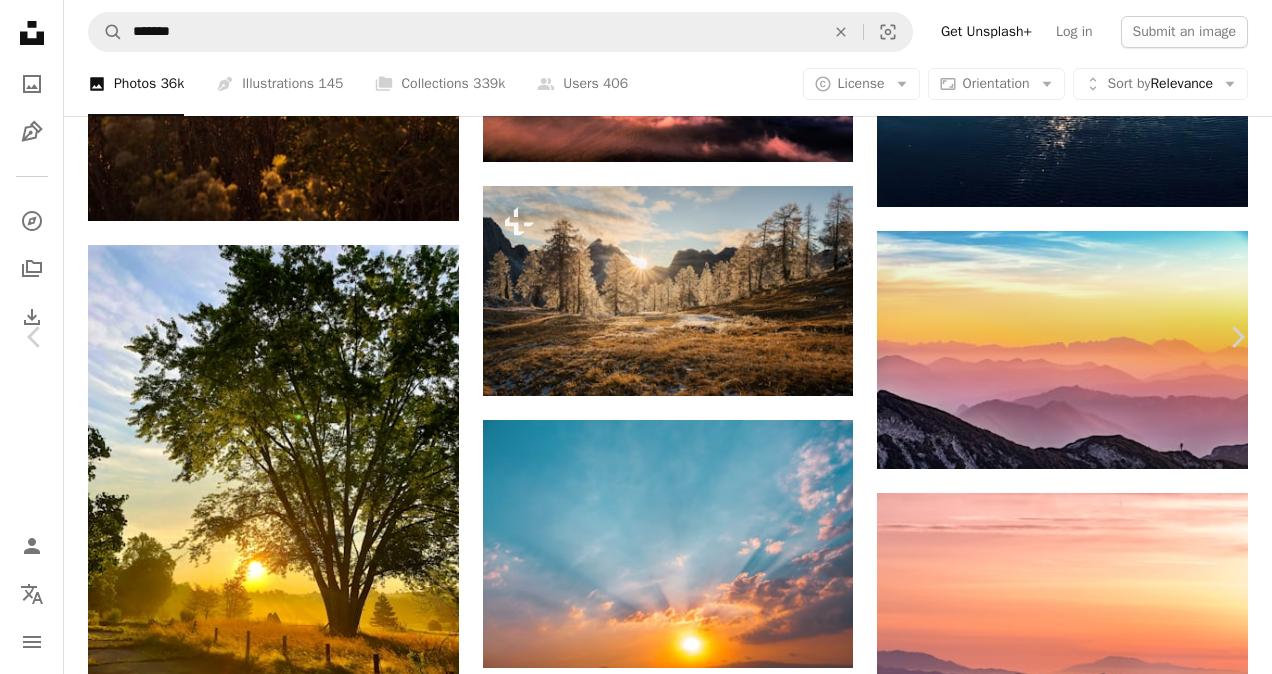 click on "Download free" at bounding box center [1073, 4167] 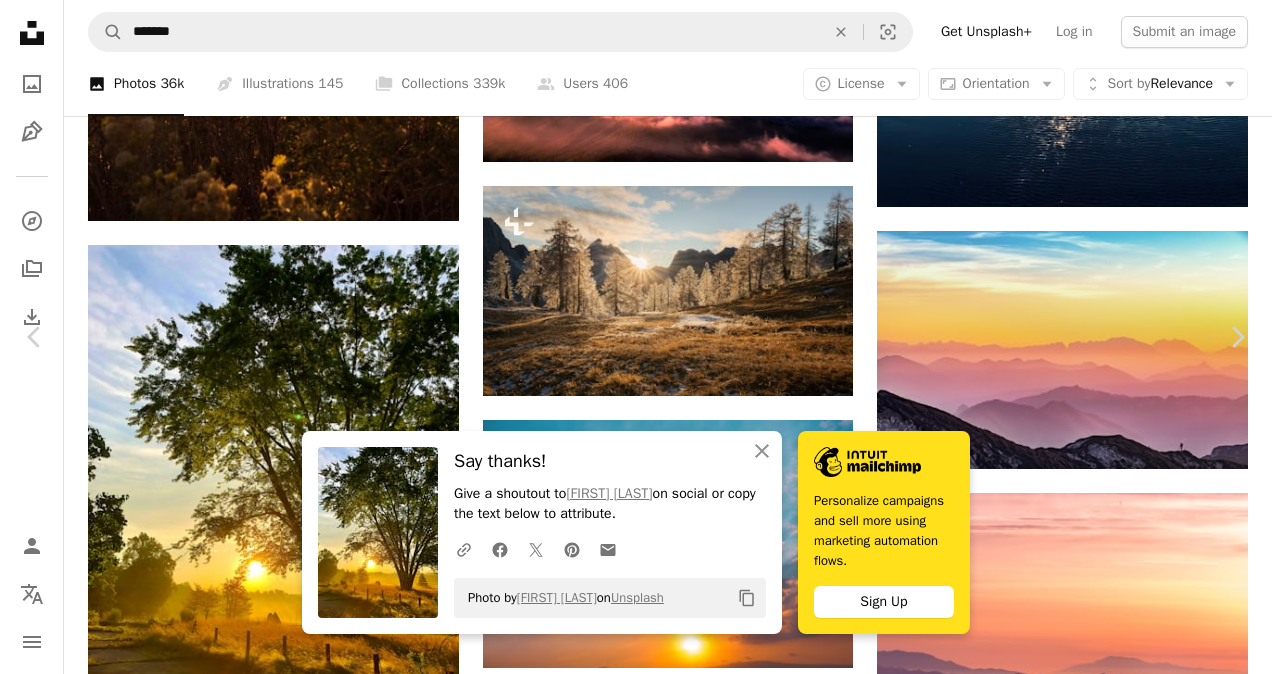 click on "An X shape" at bounding box center [20, 20] 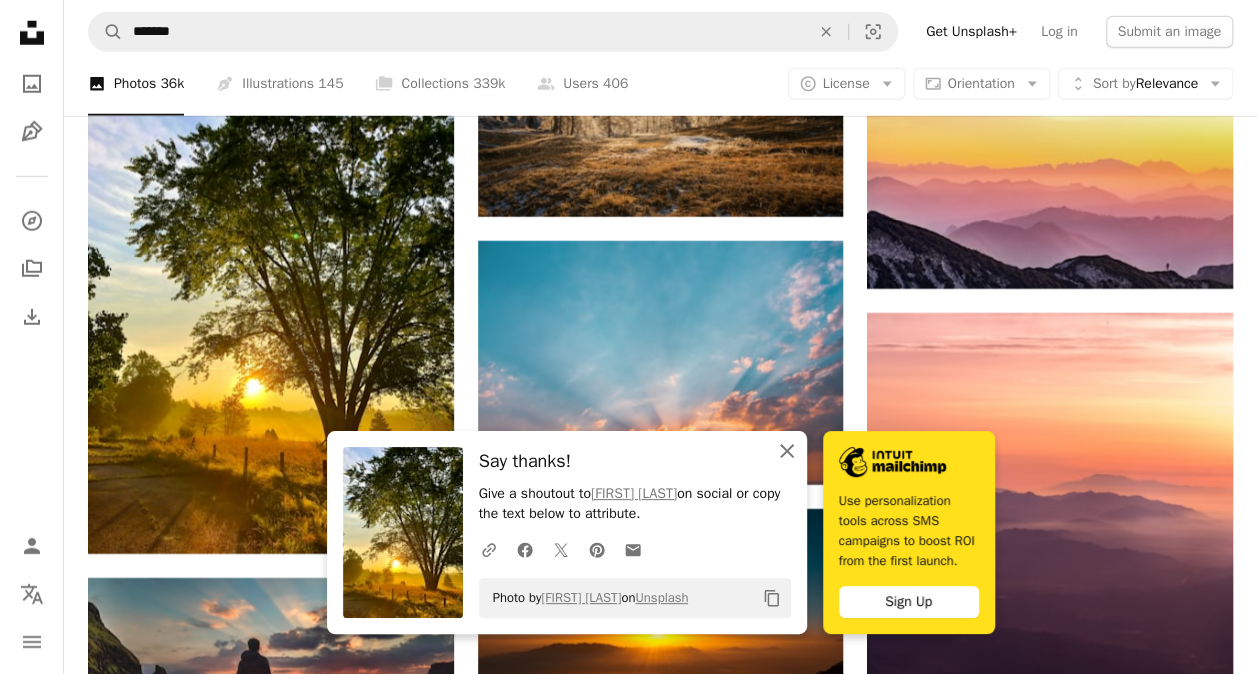 click 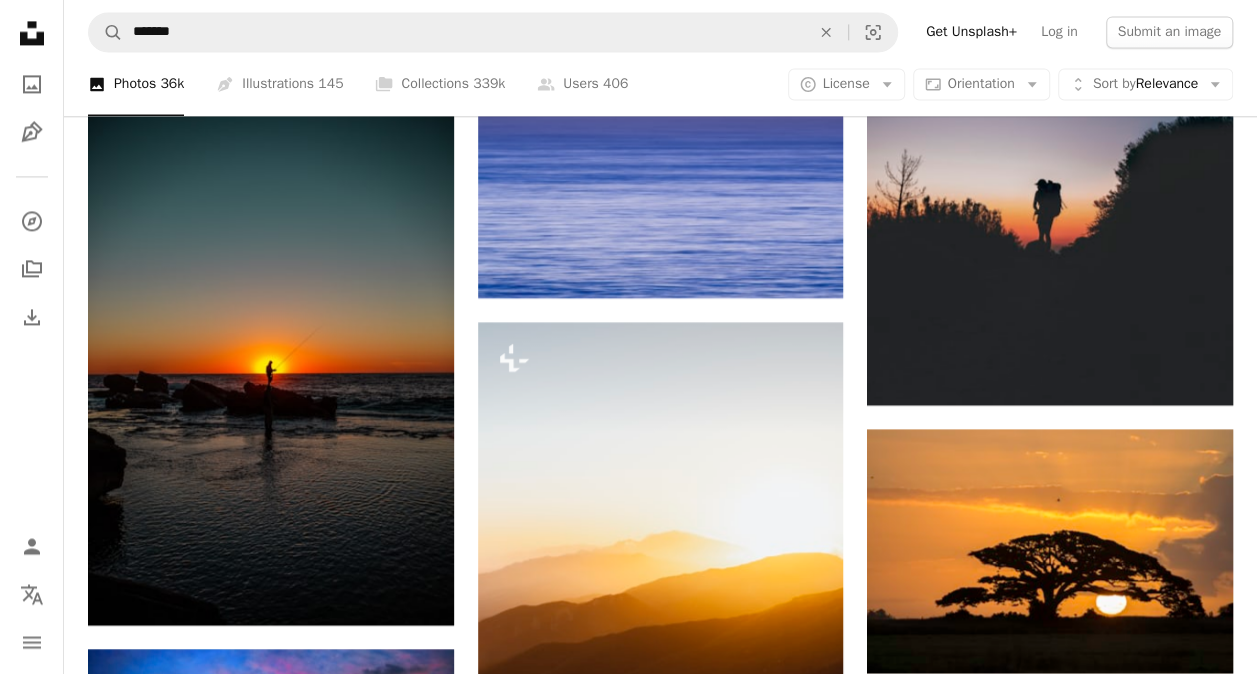 scroll, scrollTop: 16609, scrollLeft: 0, axis: vertical 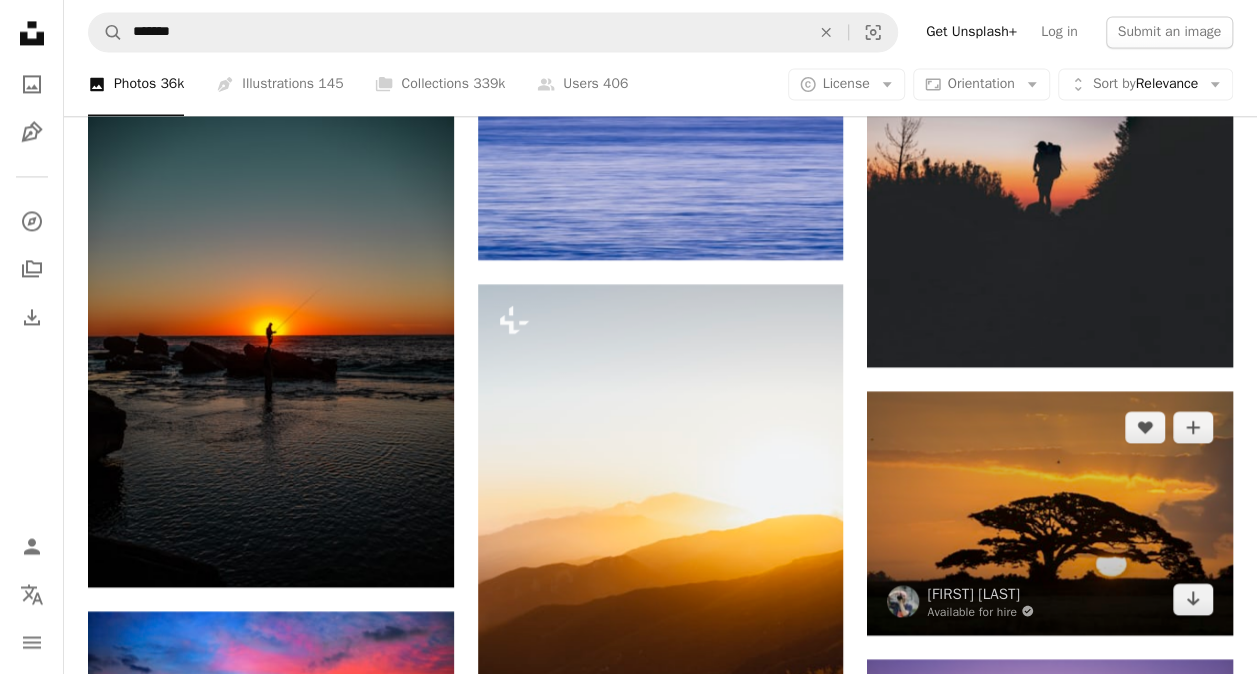 click at bounding box center [1050, 513] 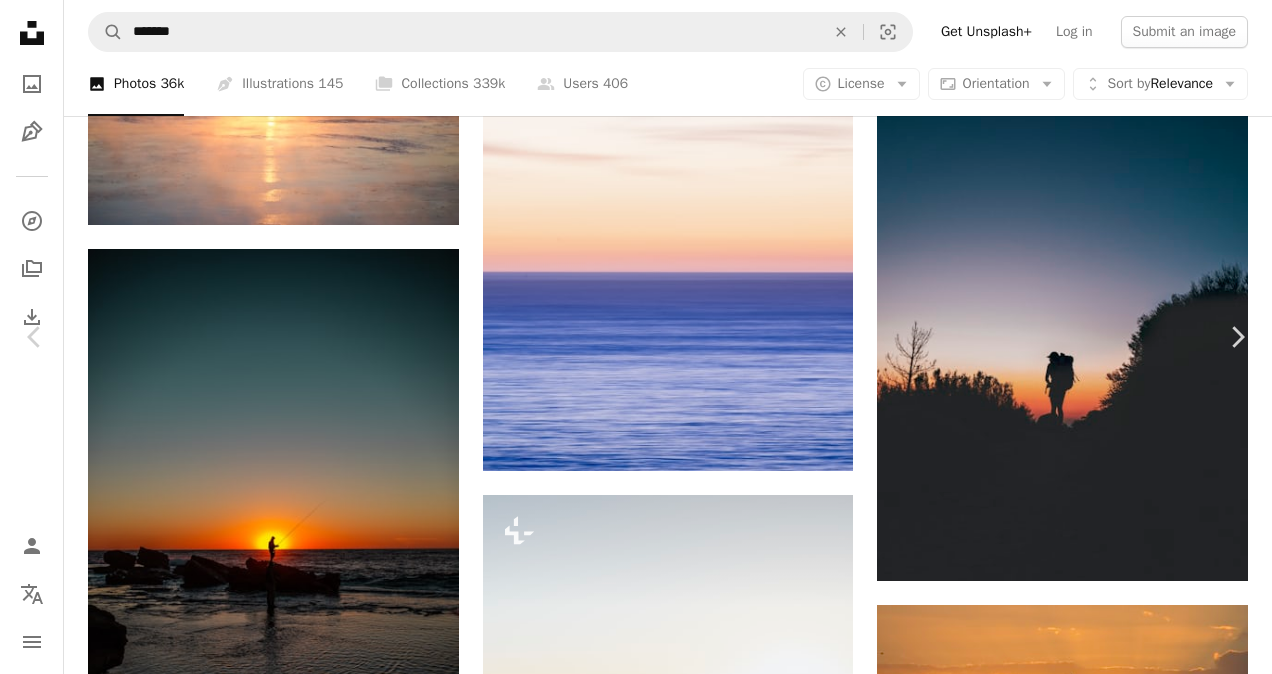 click on "Download free" at bounding box center [1073, 4101] 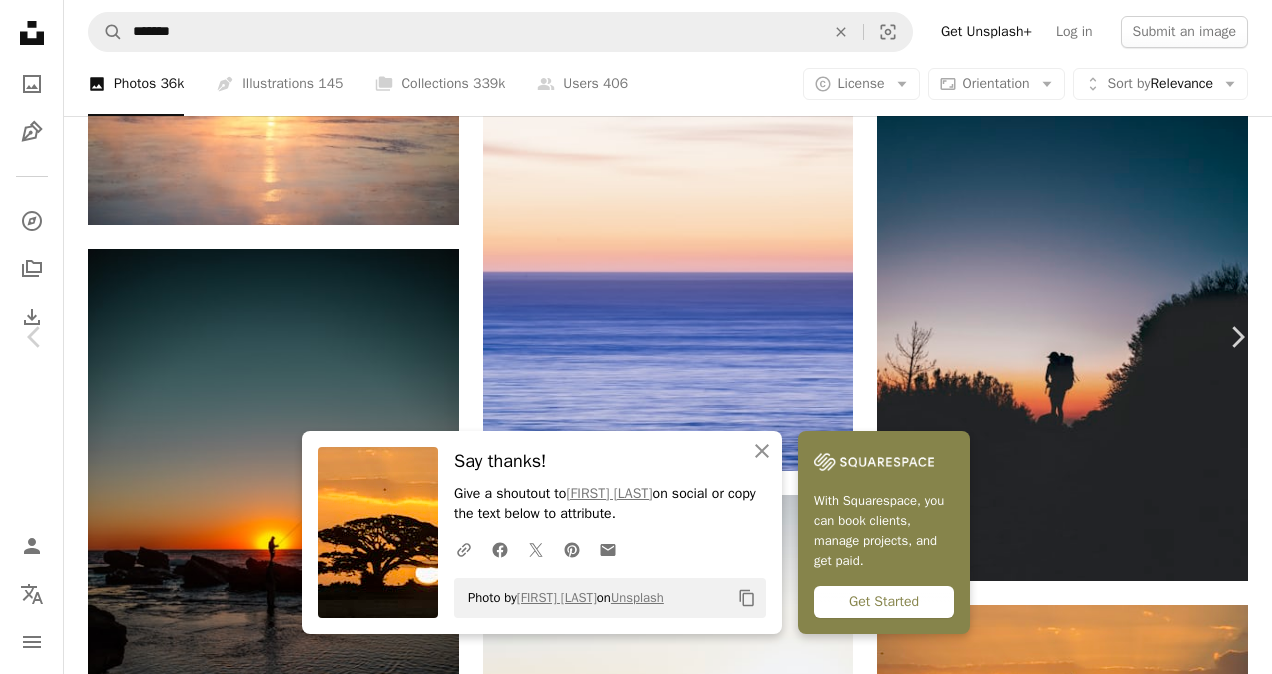 click on "An X shape" at bounding box center [20, 20] 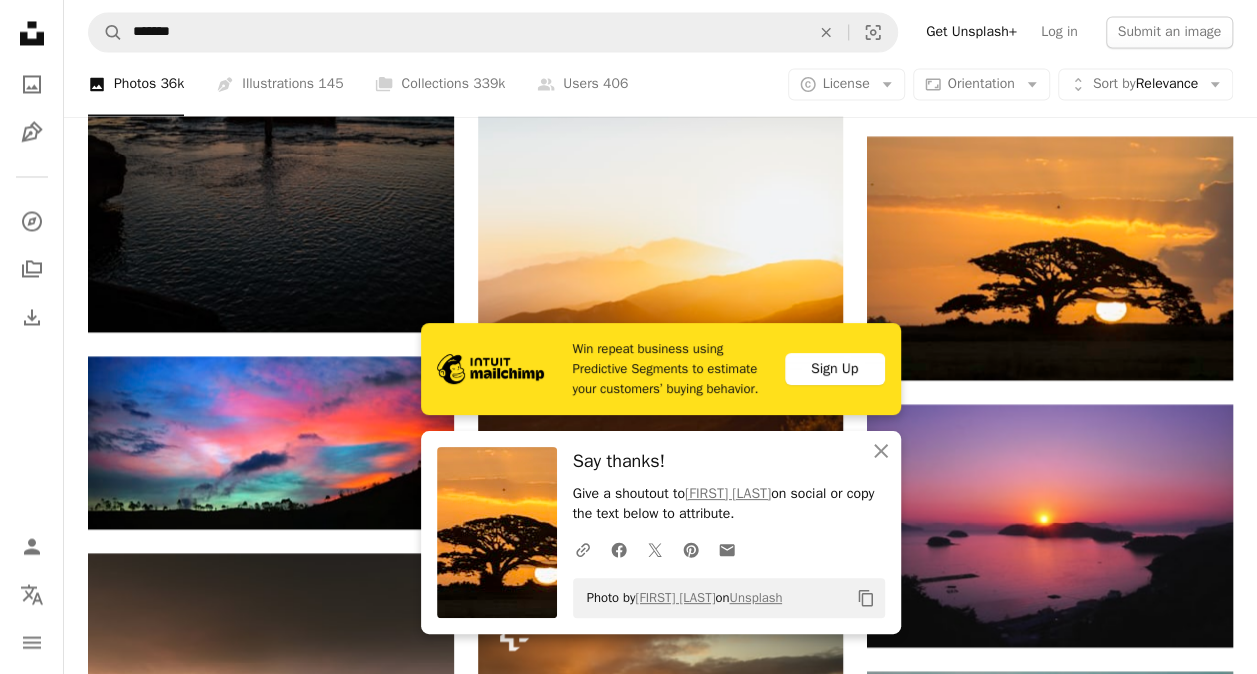 scroll, scrollTop: 16889, scrollLeft: 0, axis: vertical 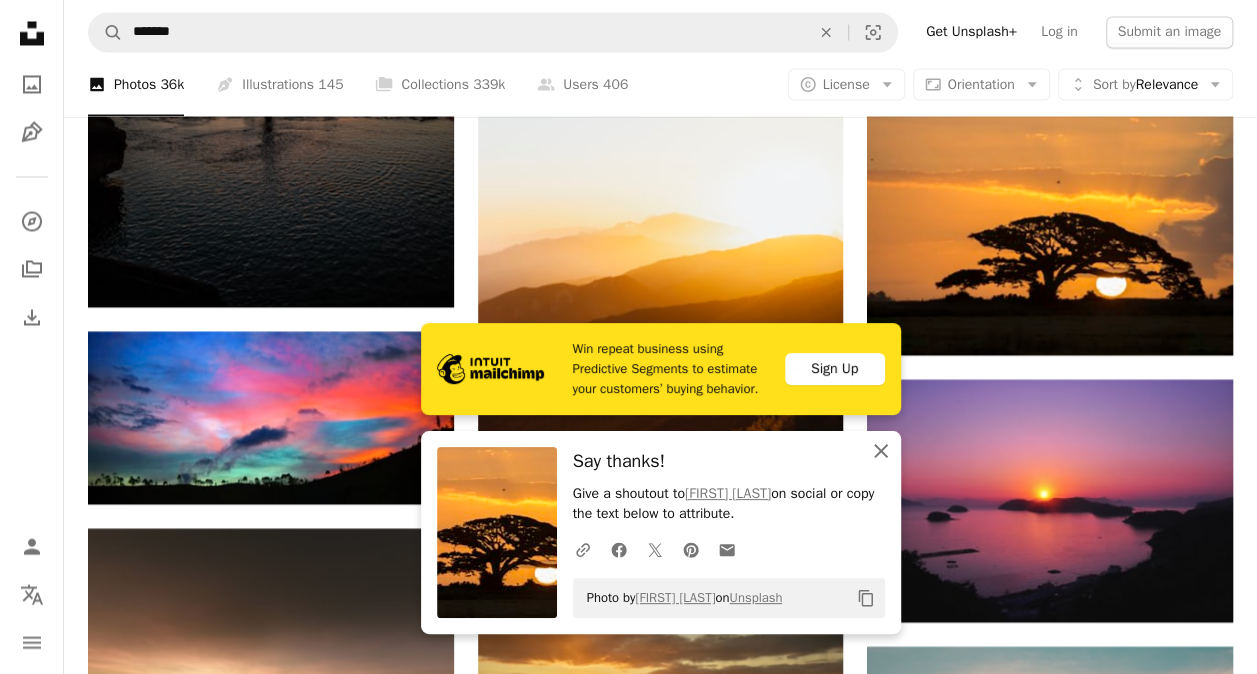 click on "An X shape" 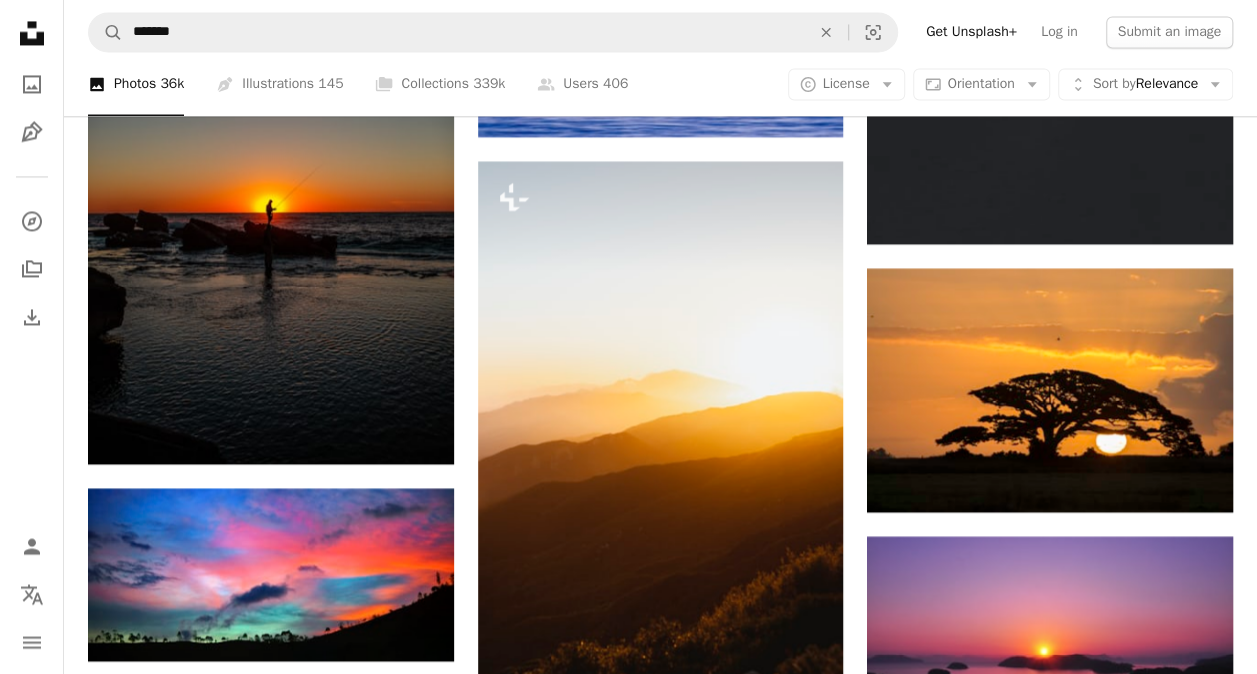 scroll, scrollTop: 16689, scrollLeft: 0, axis: vertical 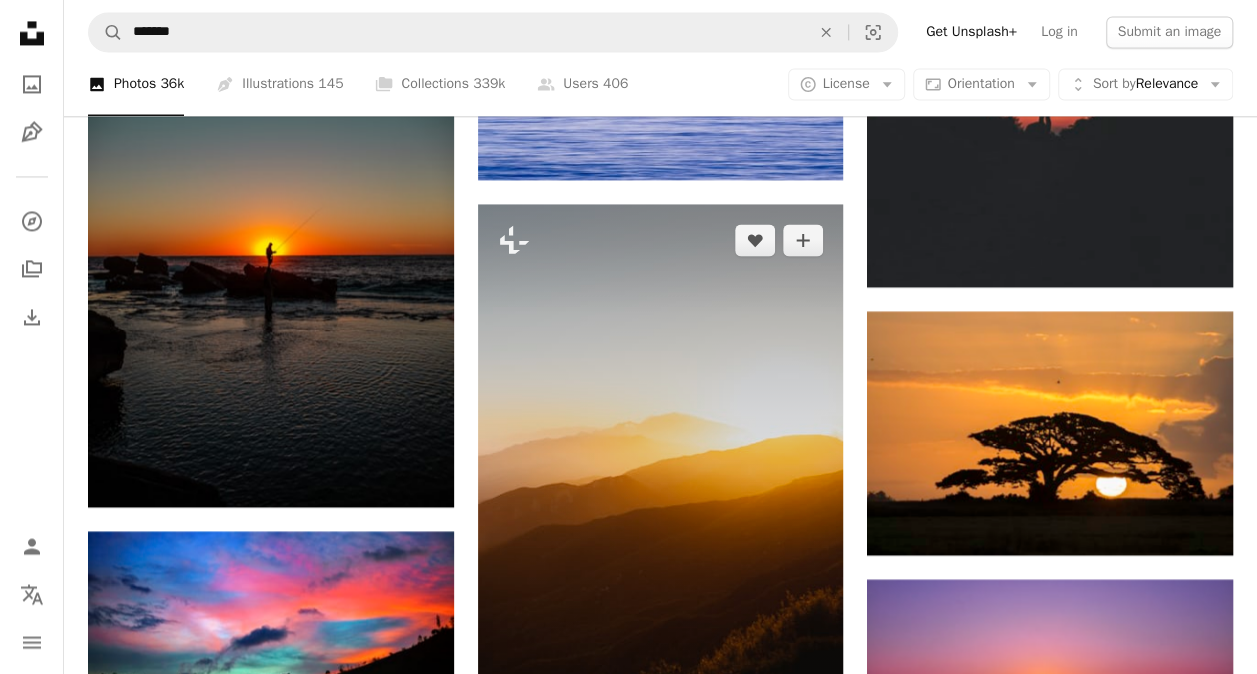 click at bounding box center (661, 478) 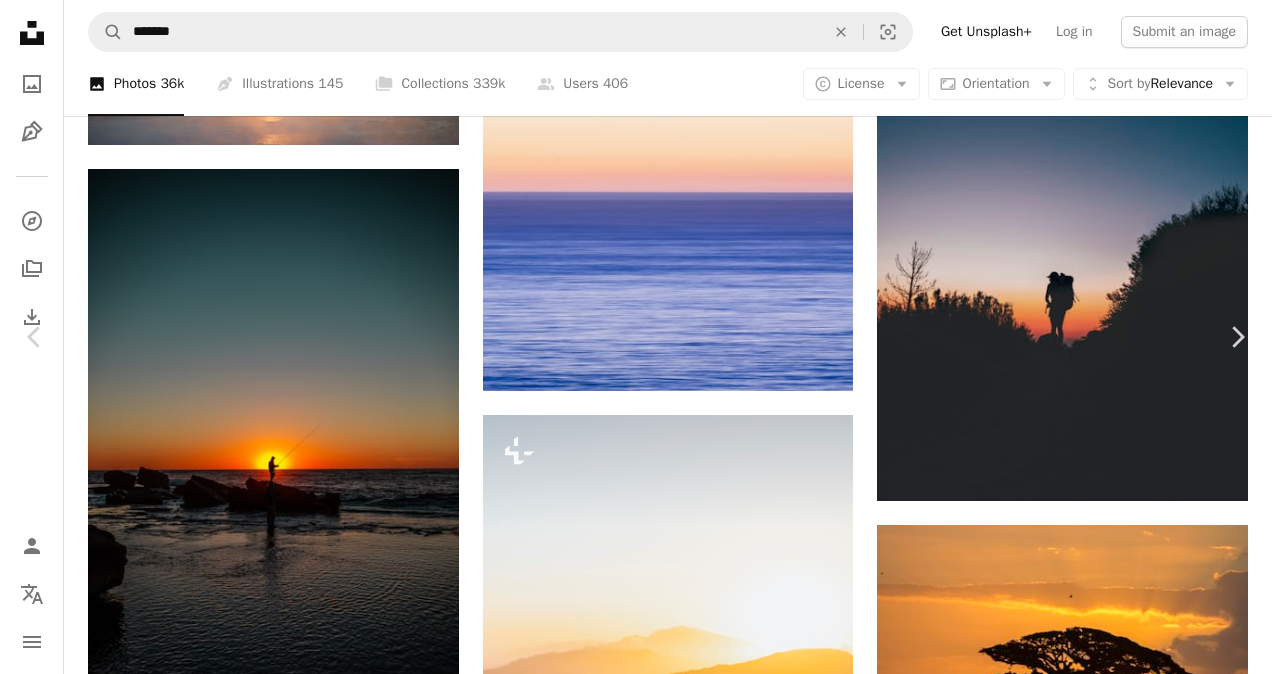 click on "An X shape" at bounding box center (20, 20) 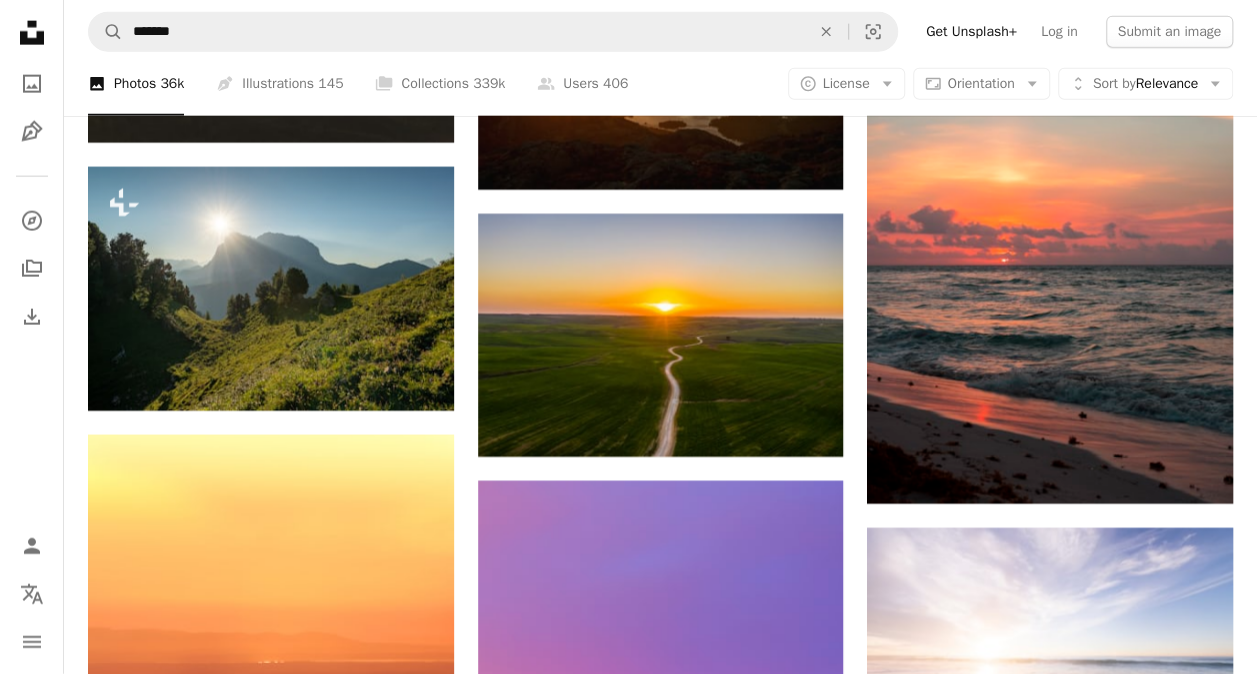 scroll, scrollTop: 17529, scrollLeft: 0, axis: vertical 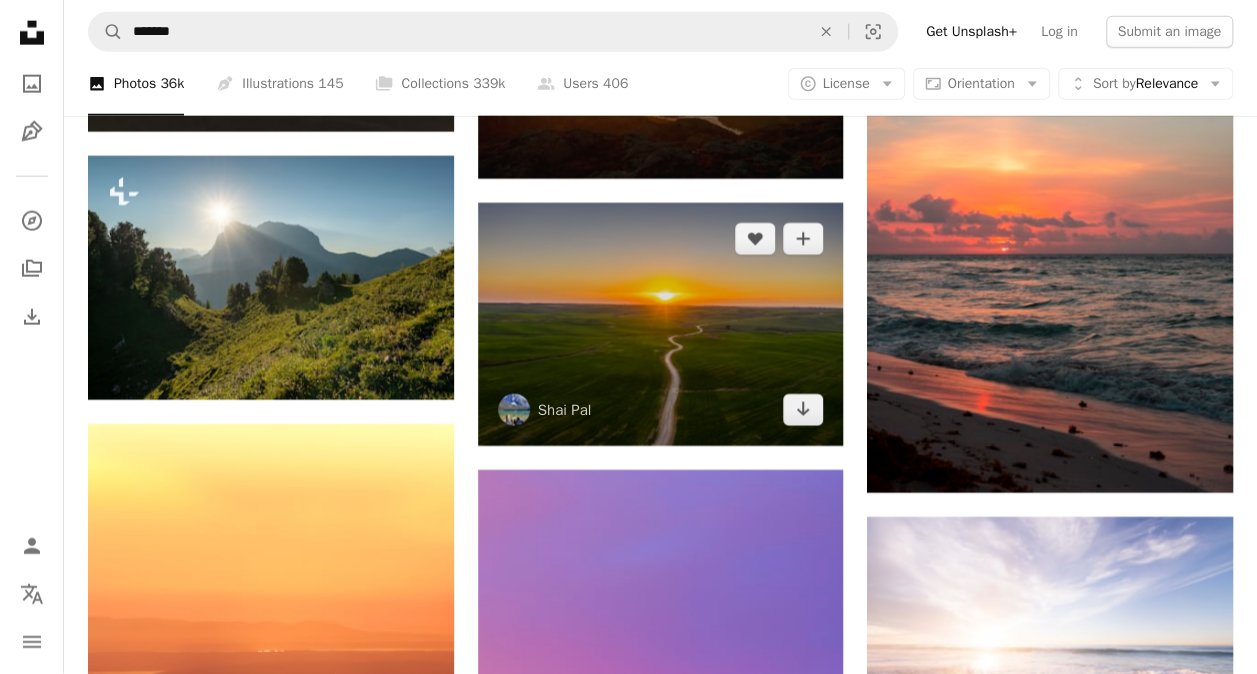 click at bounding box center [661, 324] 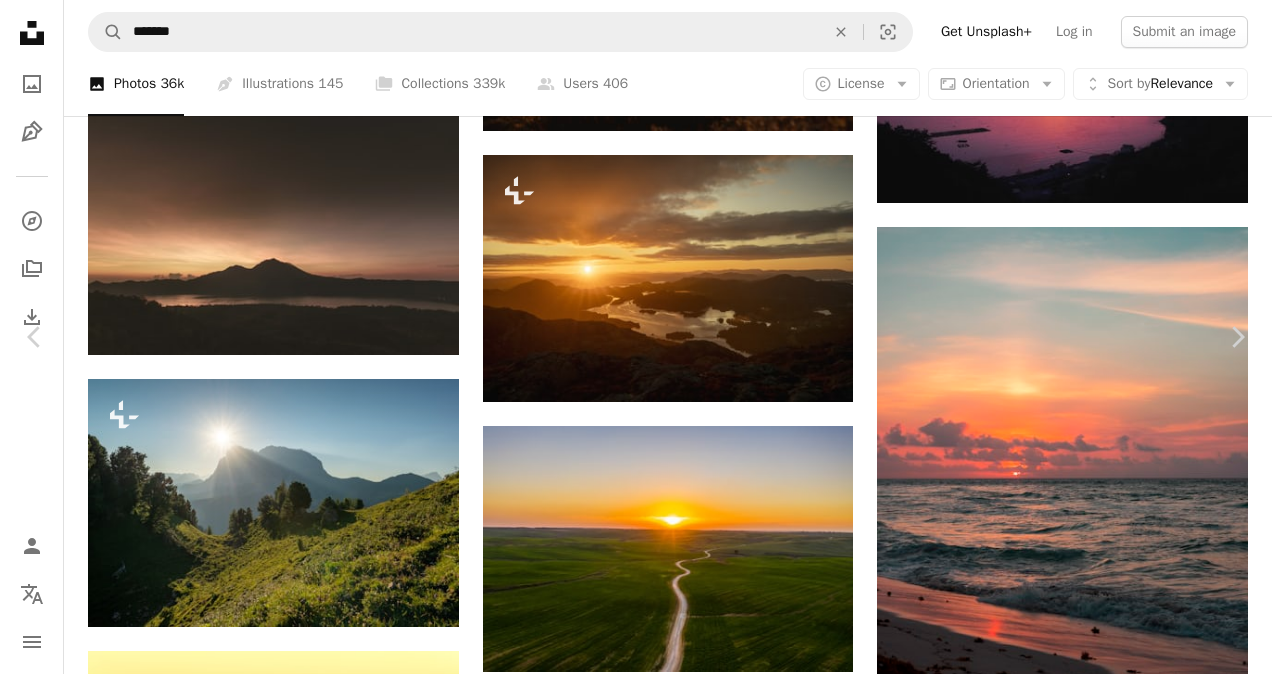 click on "Download free" at bounding box center [1073, 3182] 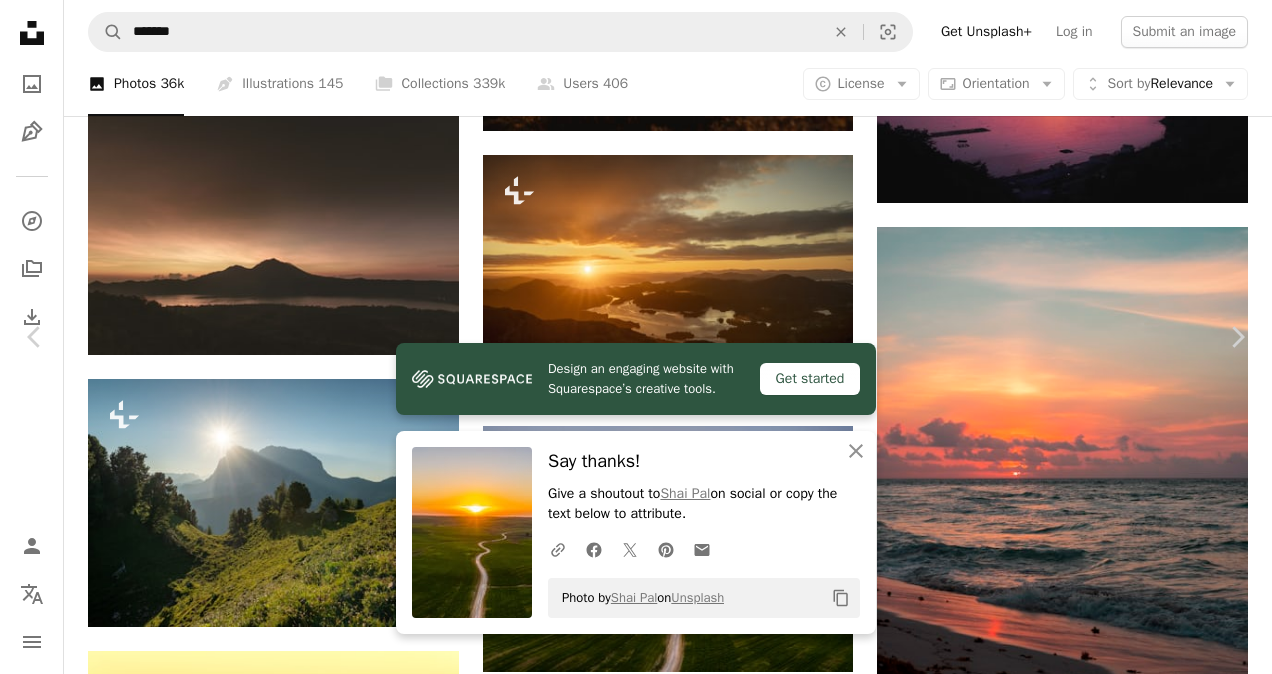 click on "An X shape" at bounding box center [20, 20] 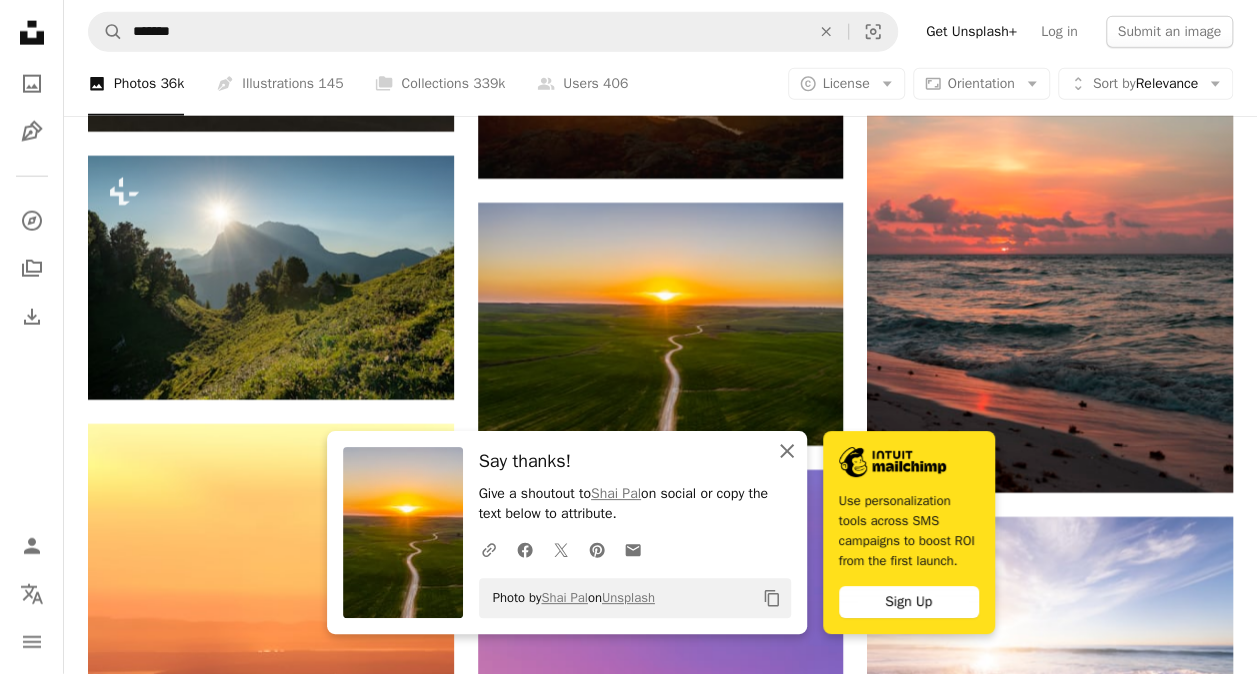 click on "An X shape" 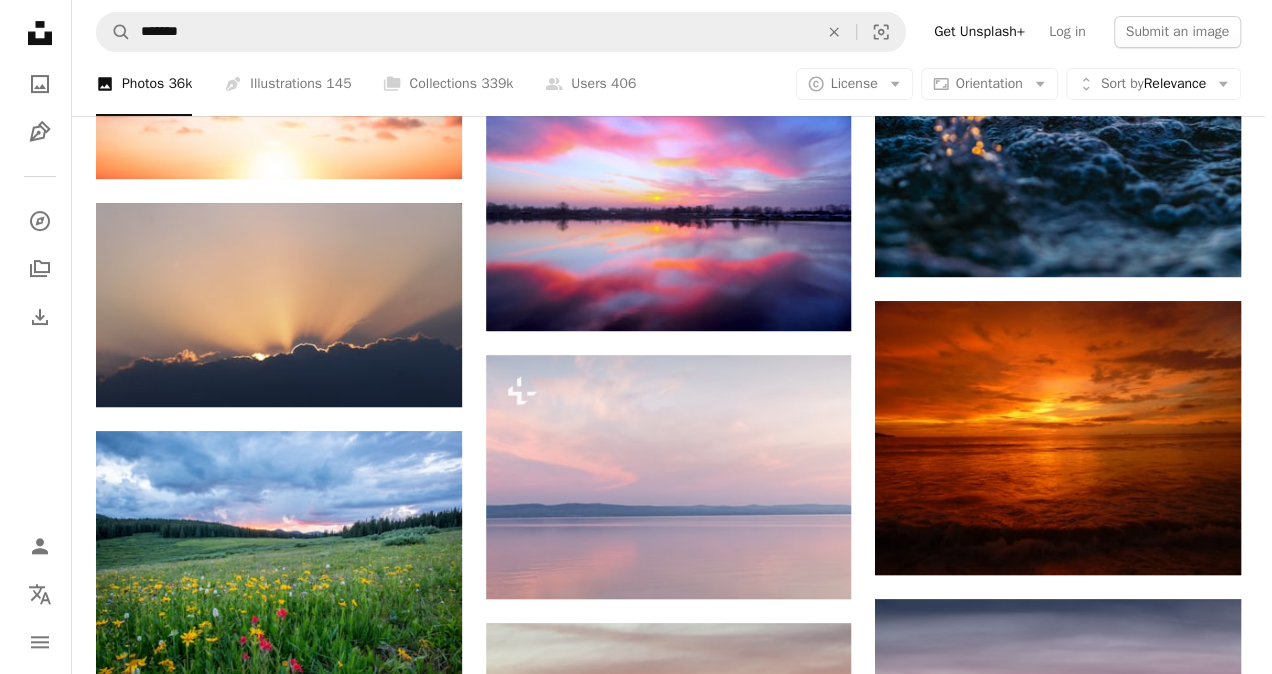 scroll, scrollTop: 19169, scrollLeft: 0, axis: vertical 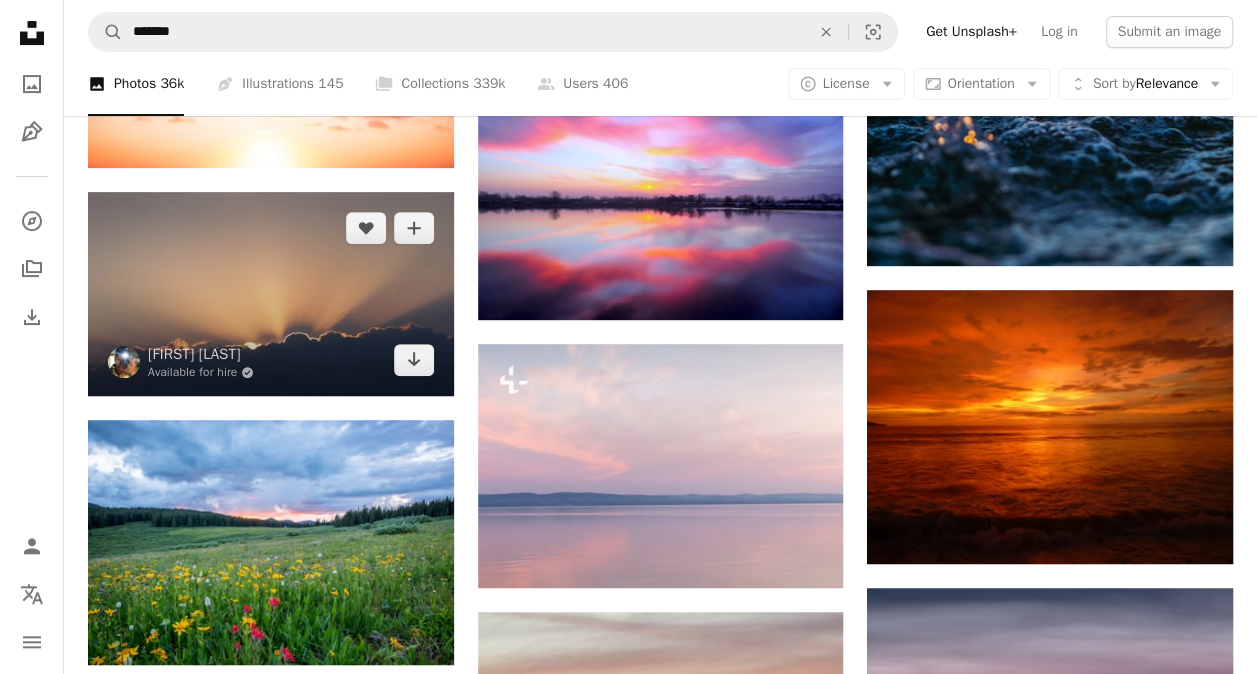 click at bounding box center [271, 294] 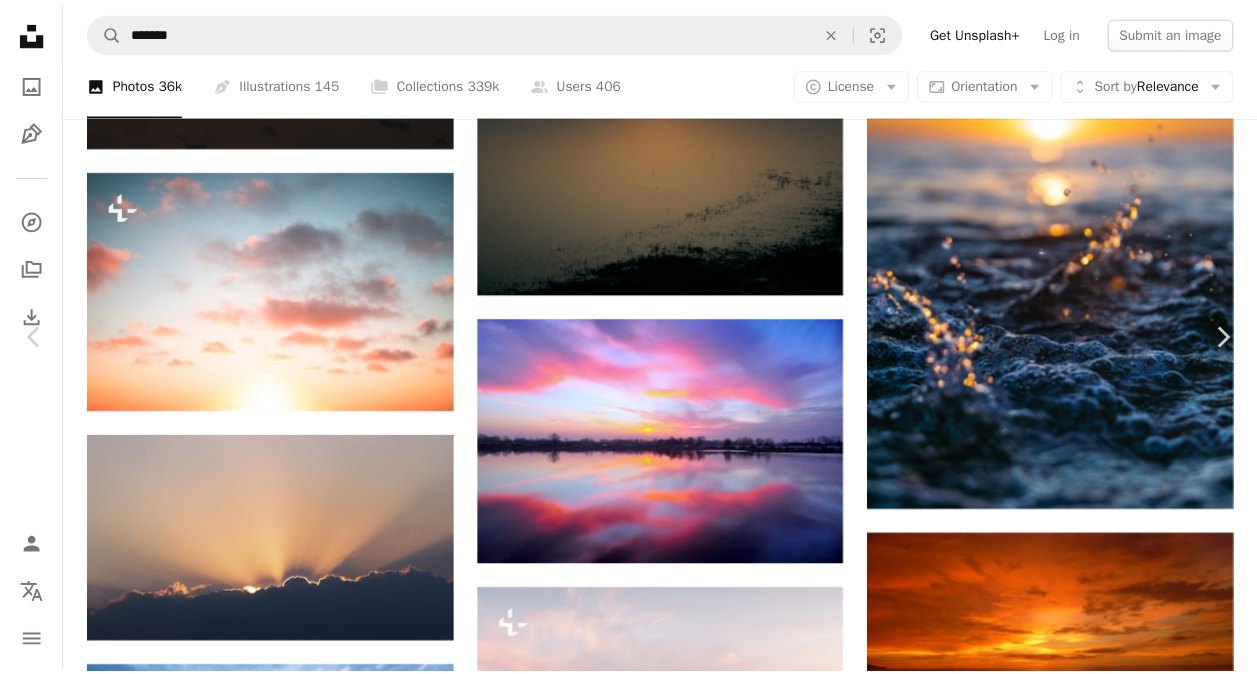 scroll, scrollTop: 0, scrollLeft: 0, axis: both 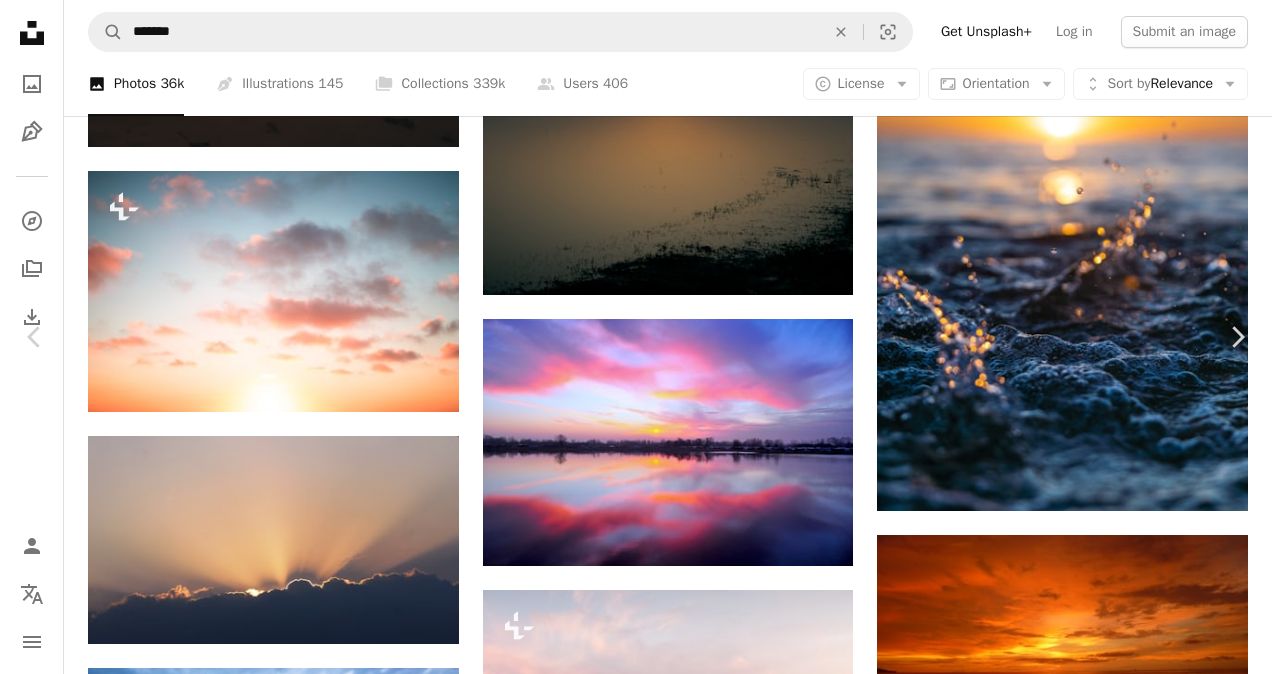 click on "Download free" at bounding box center [1073, 3817] 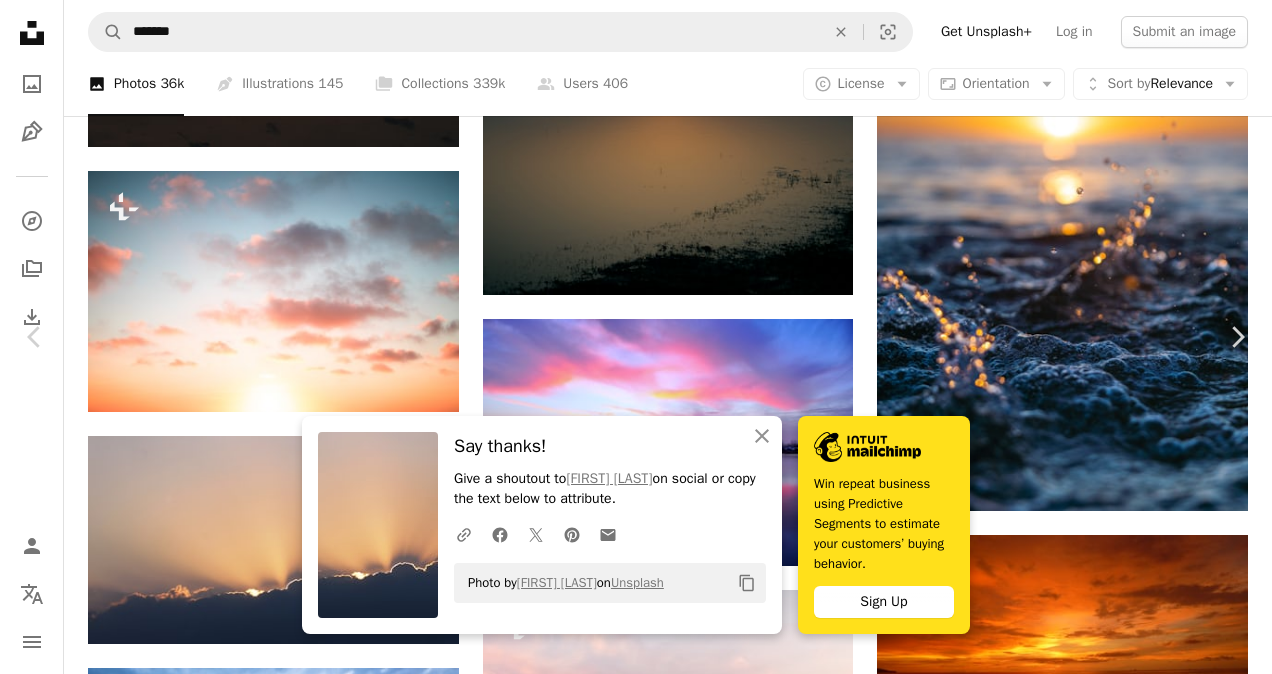 click on "An X shape" at bounding box center (20, 20) 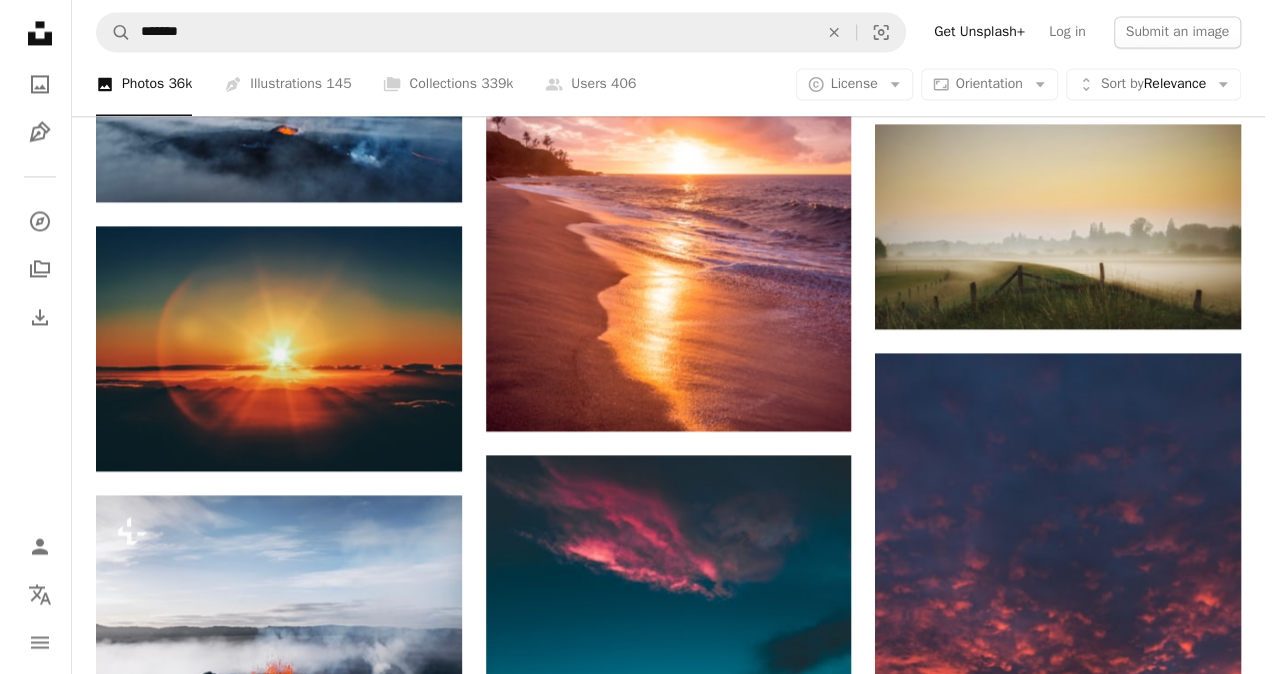 scroll, scrollTop: 20489, scrollLeft: 0, axis: vertical 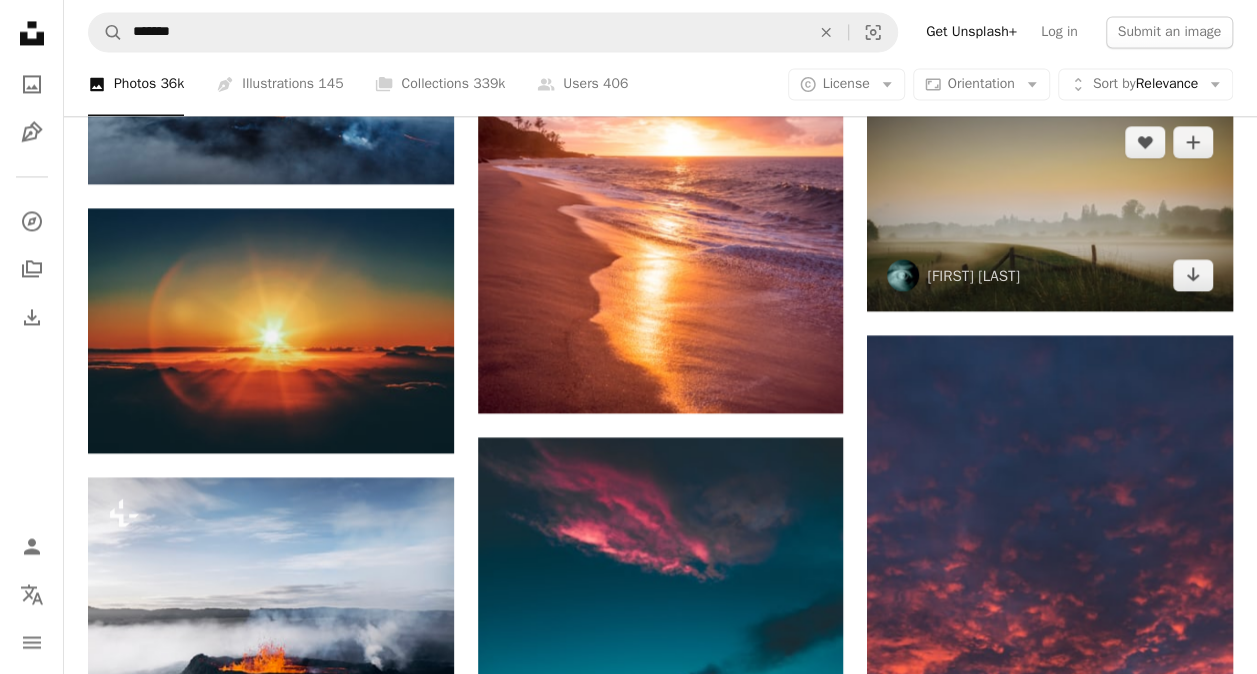click at bounding box center [1050, 209] 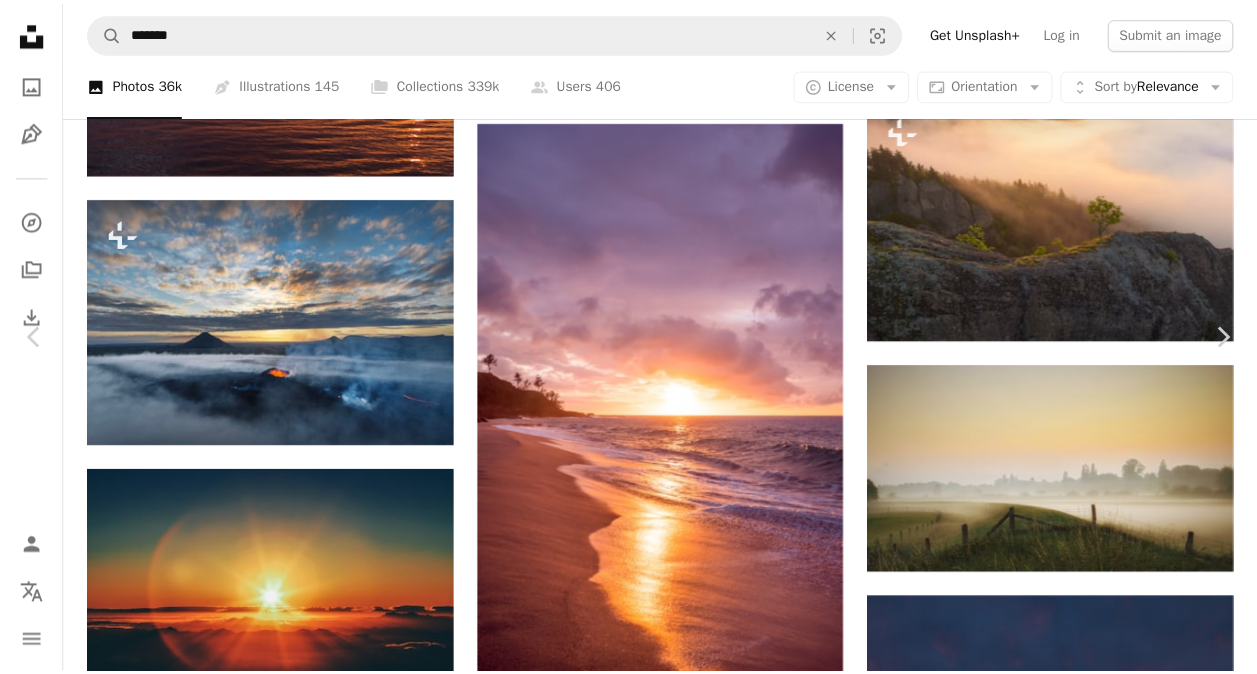 scroll, scrollTop: 80, scrollLeft: 0, axis: vertical 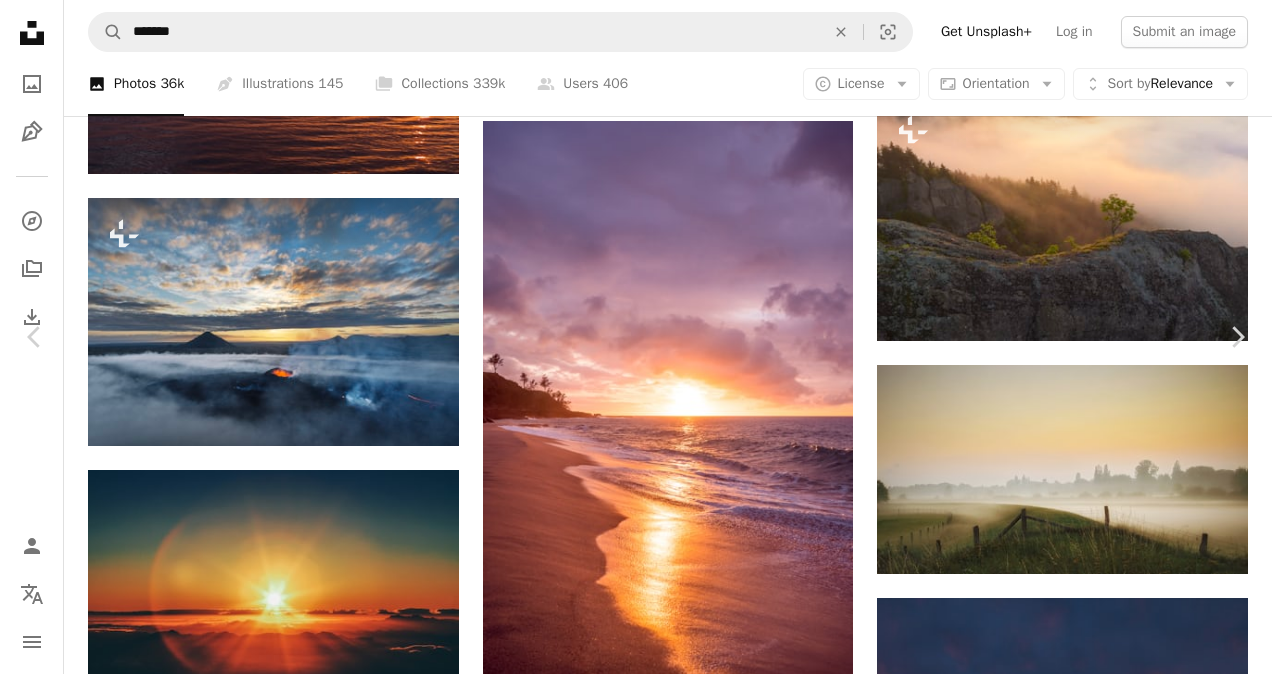 click on "An X shape" at bounding box center [20, 20] 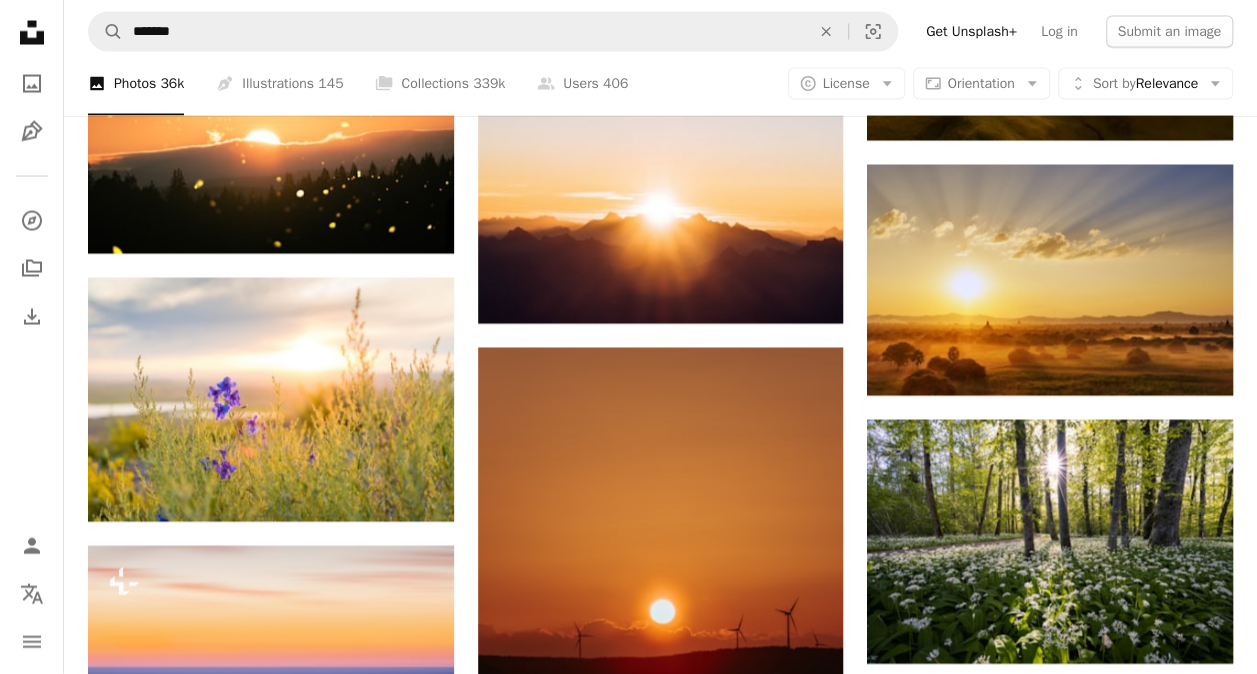 scroll, scrollTop: 24689, scrollLeft: 0, axis: vertical 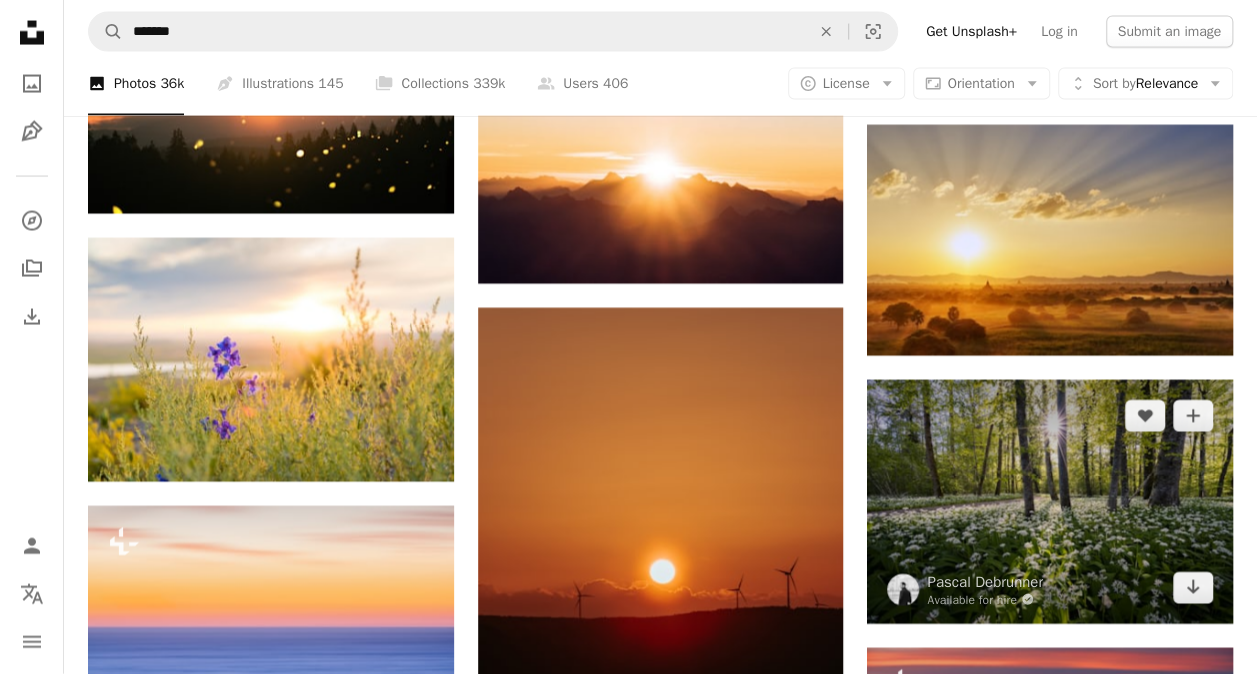 click at bounding box center (1050, 502) 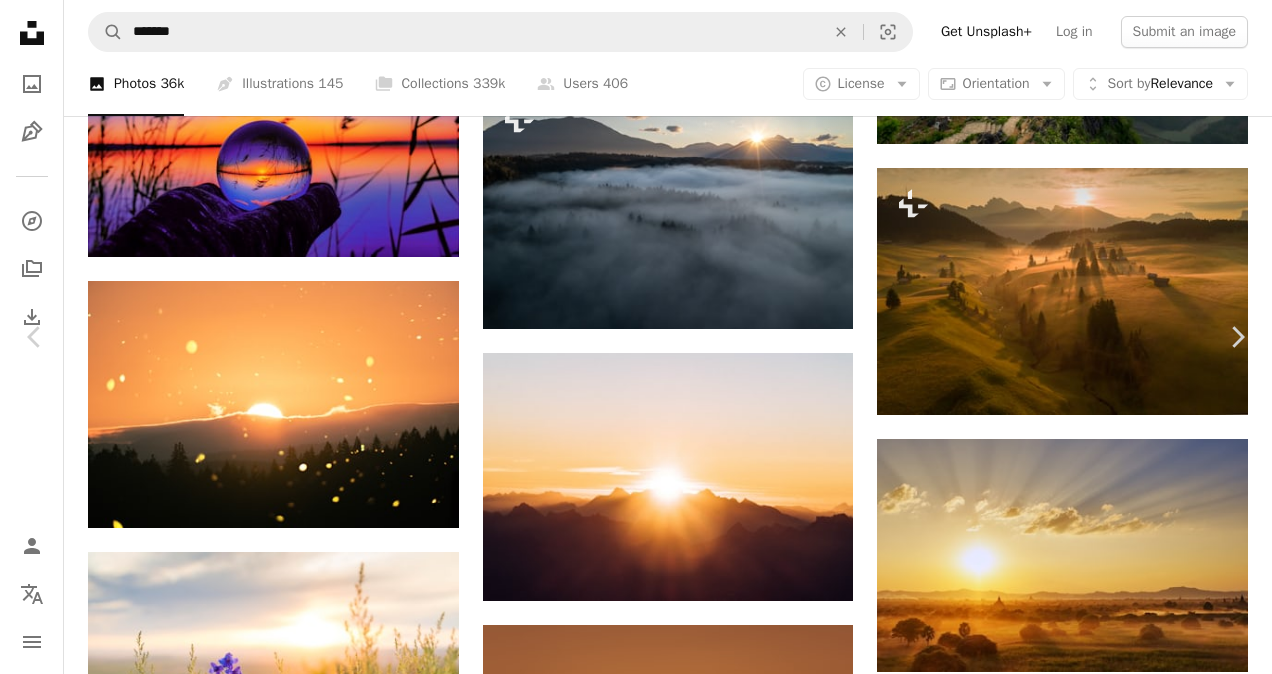 click on "Download free" at bounding box center (1073, 5440) 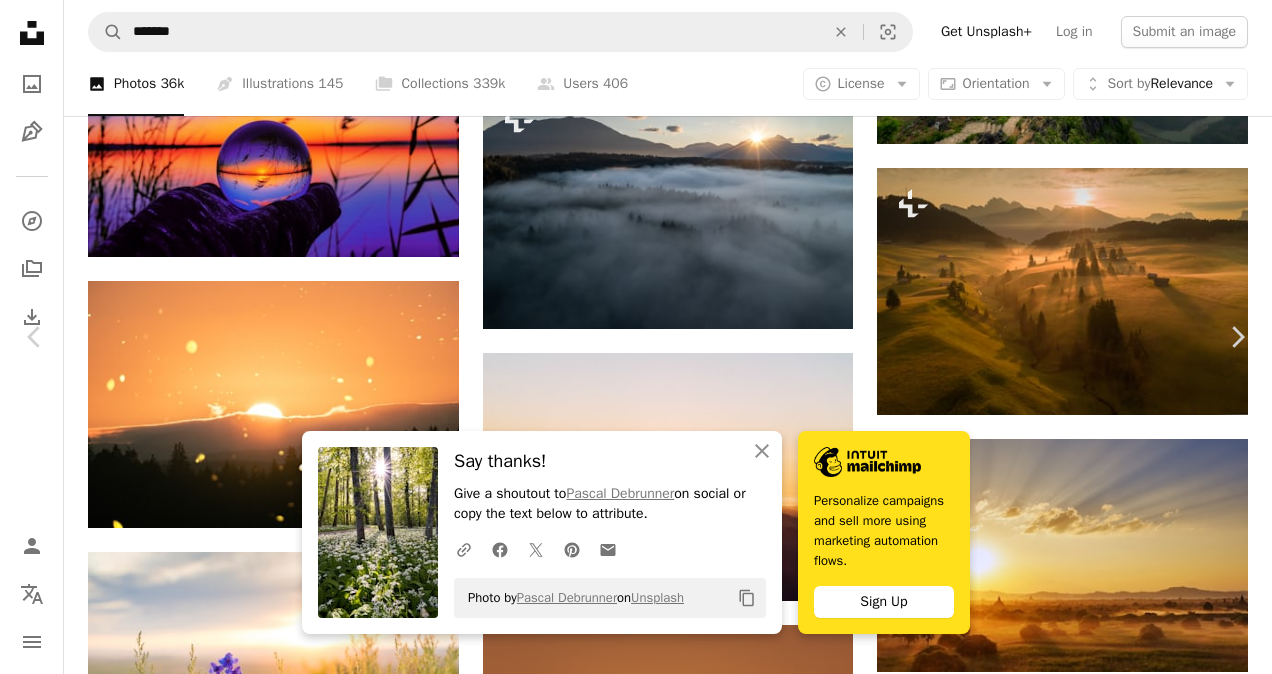 click on "An X shape" at bounding box center [20, 20] 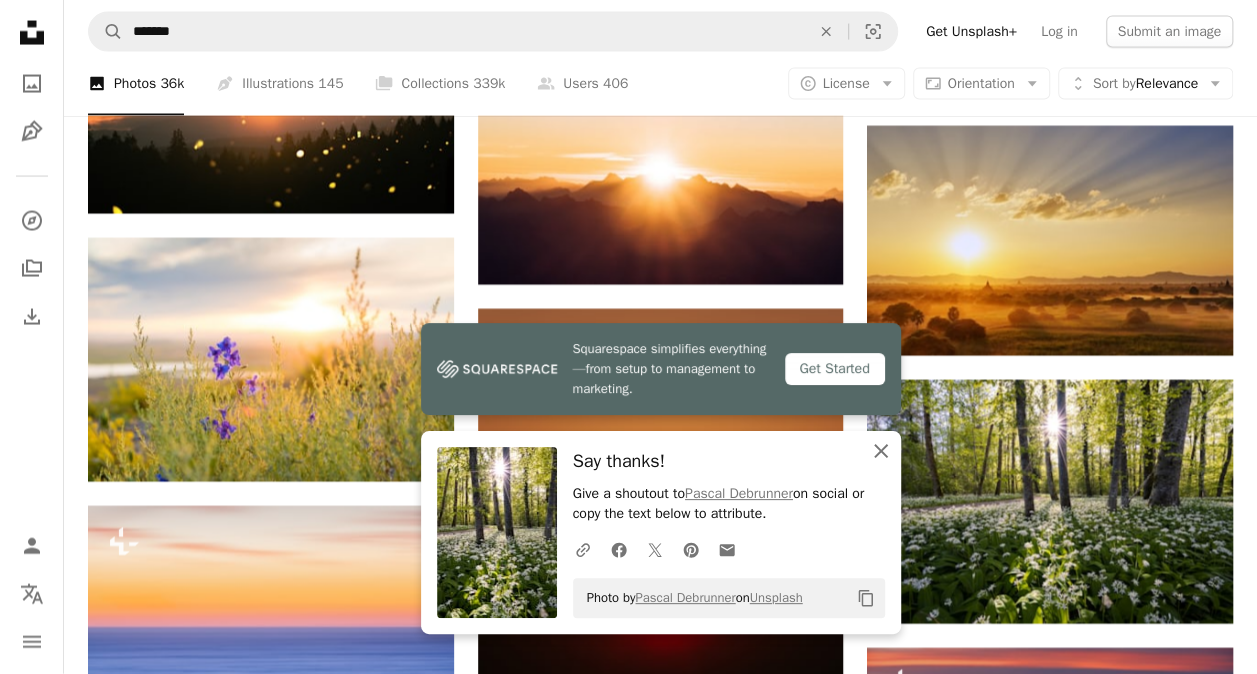click on "An X shape" 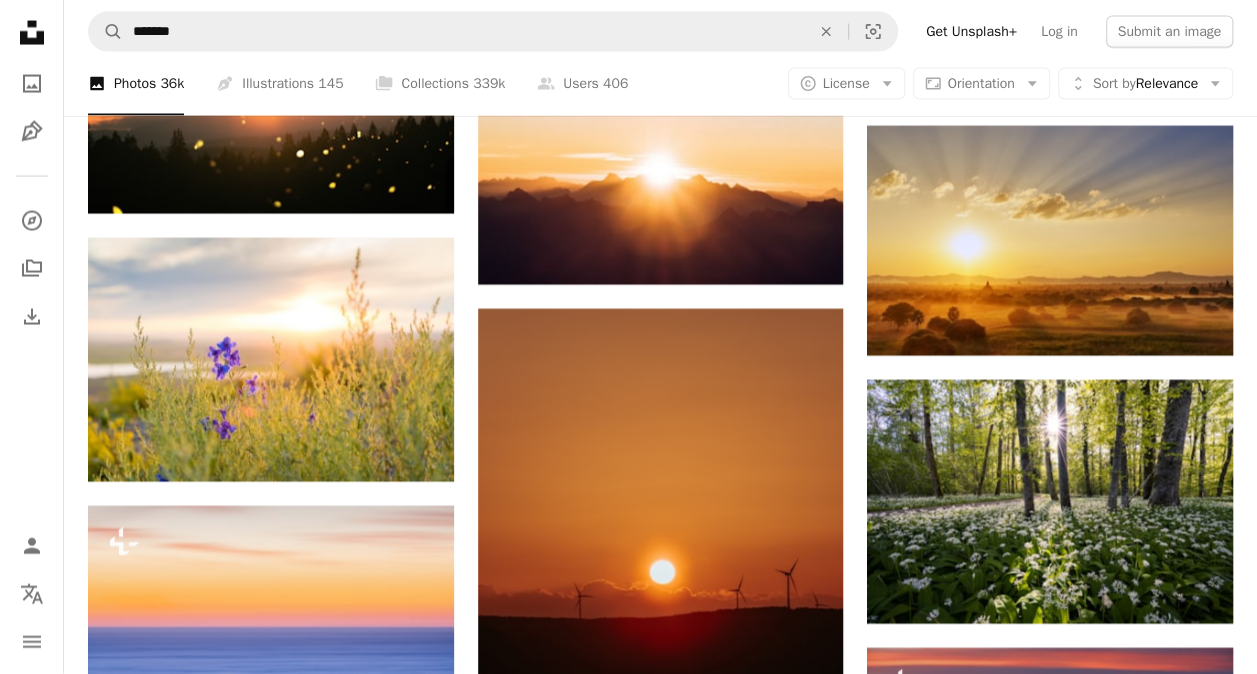 click on "Promoted A heart A plus sign NEOM Made to Change   ↗ Arrow pointing down A heart A plus sign [FIRST] [LAST] Arrow pointing down Plus sign for Unsplash+ A heart A plus sign [FIRST] [LAST] For  Unsplash+ A lock   Download Promoted A heart A plus sign NEOM Made to Change   ↗ Arrow pointing down A heart A plus sign [FIRST] [LAST] Arrow pointing down A heart A plus sign [FIRST] [LAST] Available for hire A checkmark inside of a circle Arrow pointing down A heart A plus sign [FIRST] [LAST] Arrow pointing down A heart A plus sign [FIRST] [LAST] Available for hire A checkmark inside of a circle Arrow pointing down A heart A plus sign [FIRST] [LAST] Available for hire A checkmark inside of a circle Arrow pointing down A heart A plus sign [FIRST] [LAST] Arrow pointing down A heart A plus sign [FIRST] [LAST] Available for hire A checkmark inside of a circle Arrow pointing down A heart A plus sign [FIRST] [LAST] Available for hire A checkmark inside of a circle Arrow pointing down A heart A plus sign [FIRST] [LAST] Available for hire A checkmark inside of a circle Arrow pointing down A heart For" at bounding box center [660, -9699] 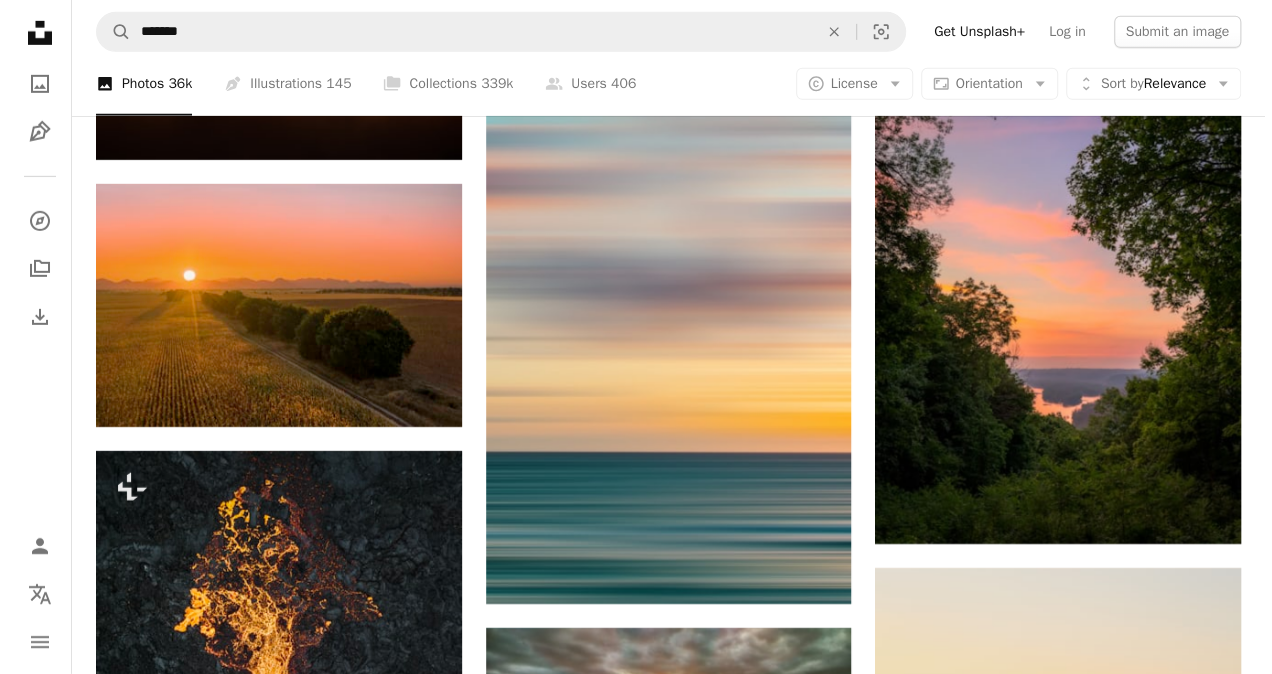 scroll, scrollTop: 25809, scrollLeft: 0, axis: vertical 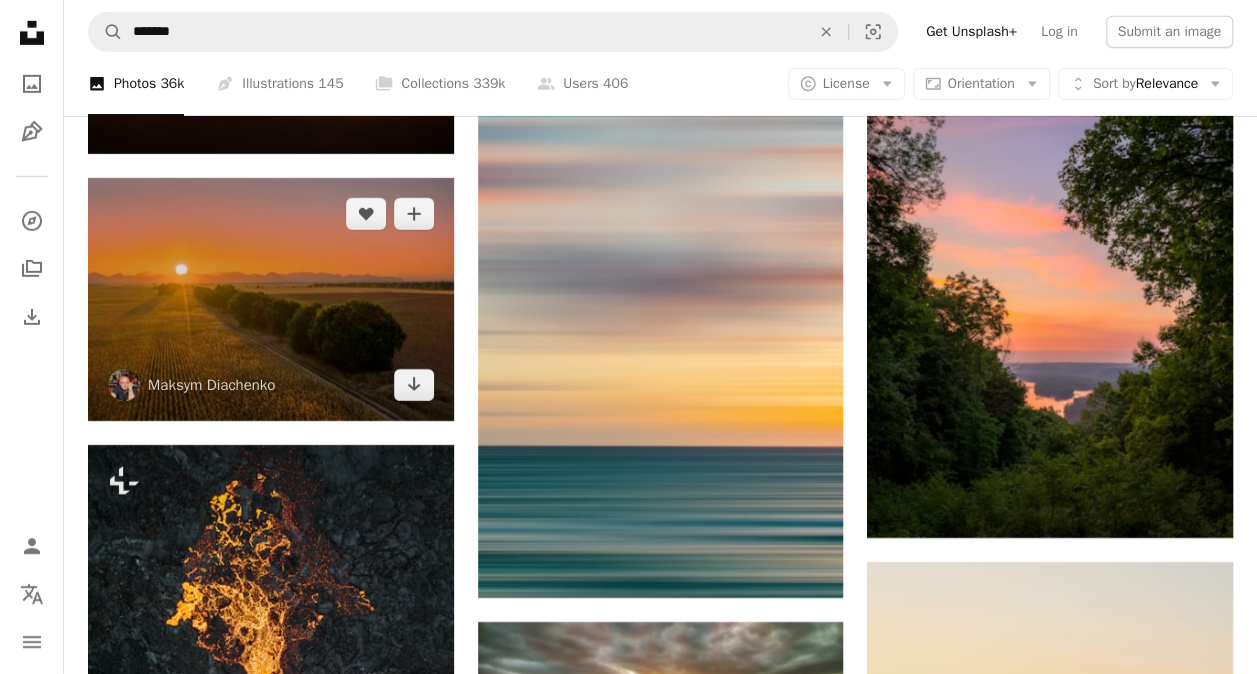 click at bounding box center (271, 299) 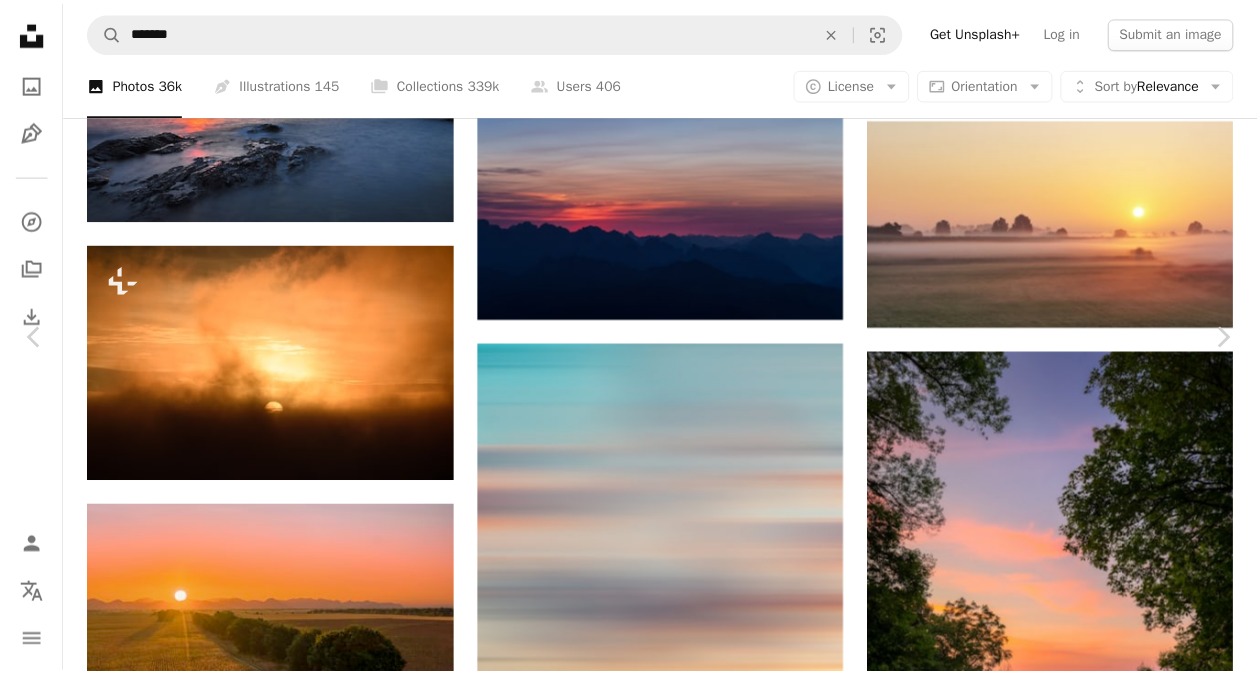 scroll, scrollTop: 0, scrollLeft: 0, axis: both 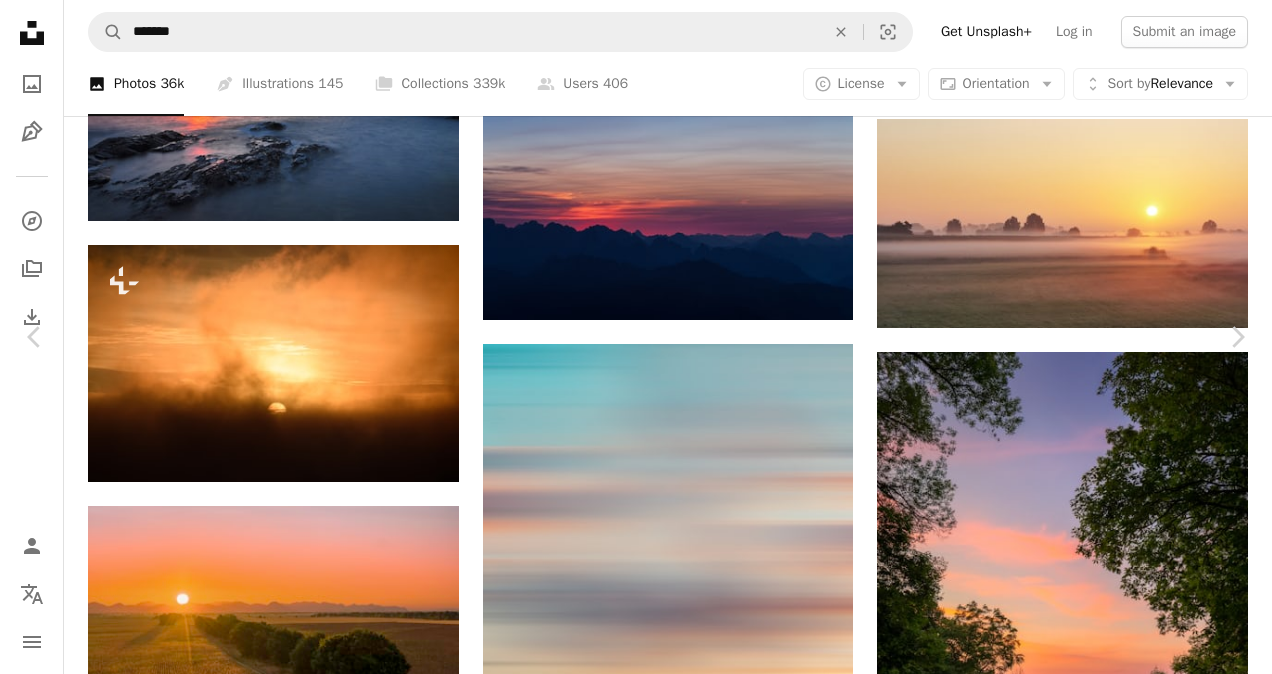 click on "Download free" at bounding box center [1073, 4320] 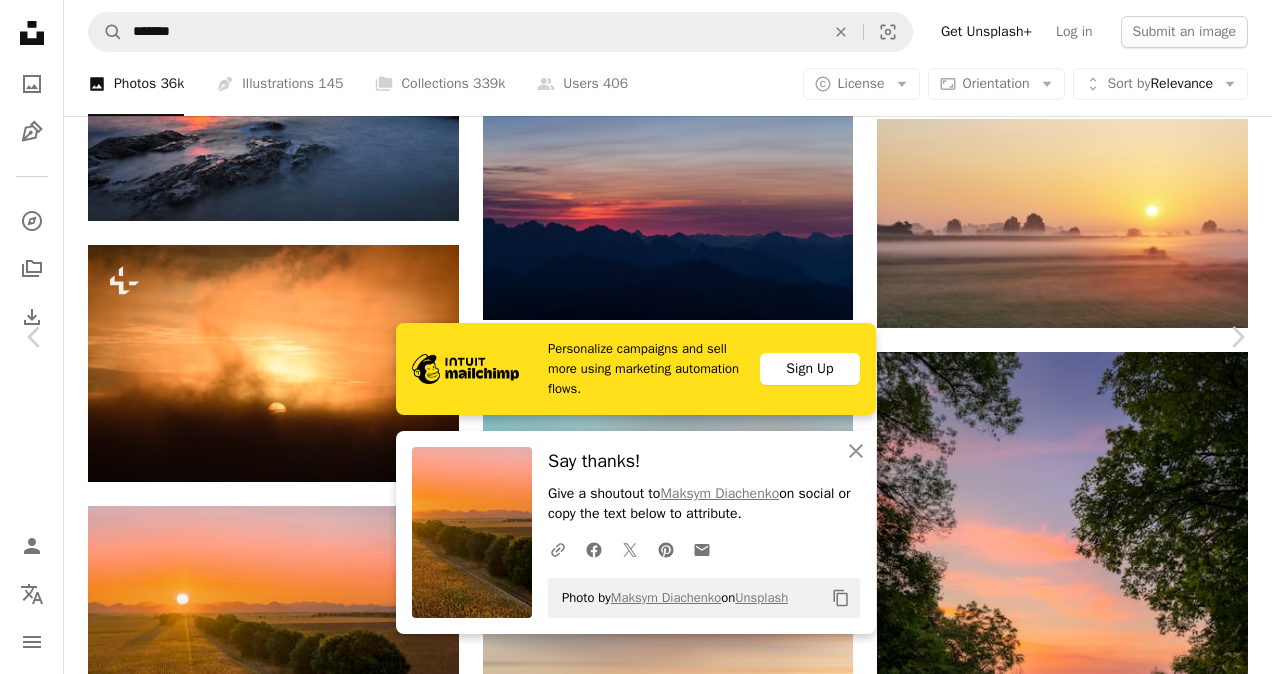 click on "An X shape" at bounding box center [20, 20] 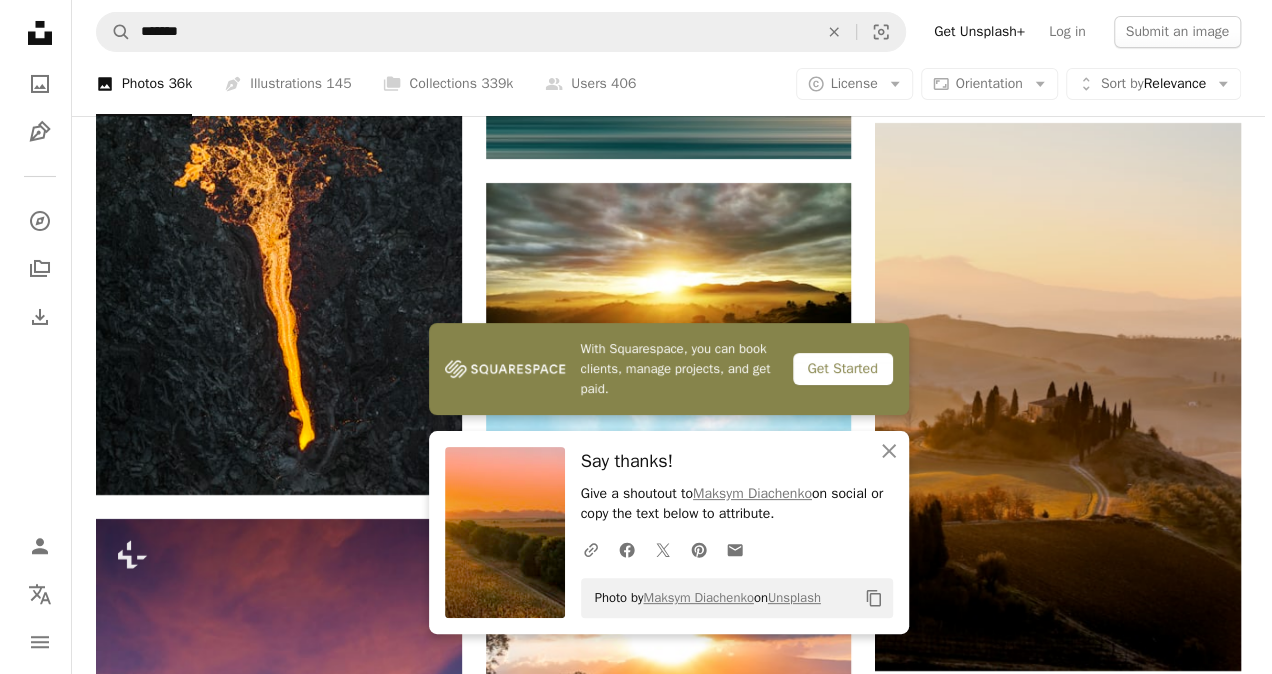 scroll, scrollTop: 26289, scrollLeft: 0, axis: vertical 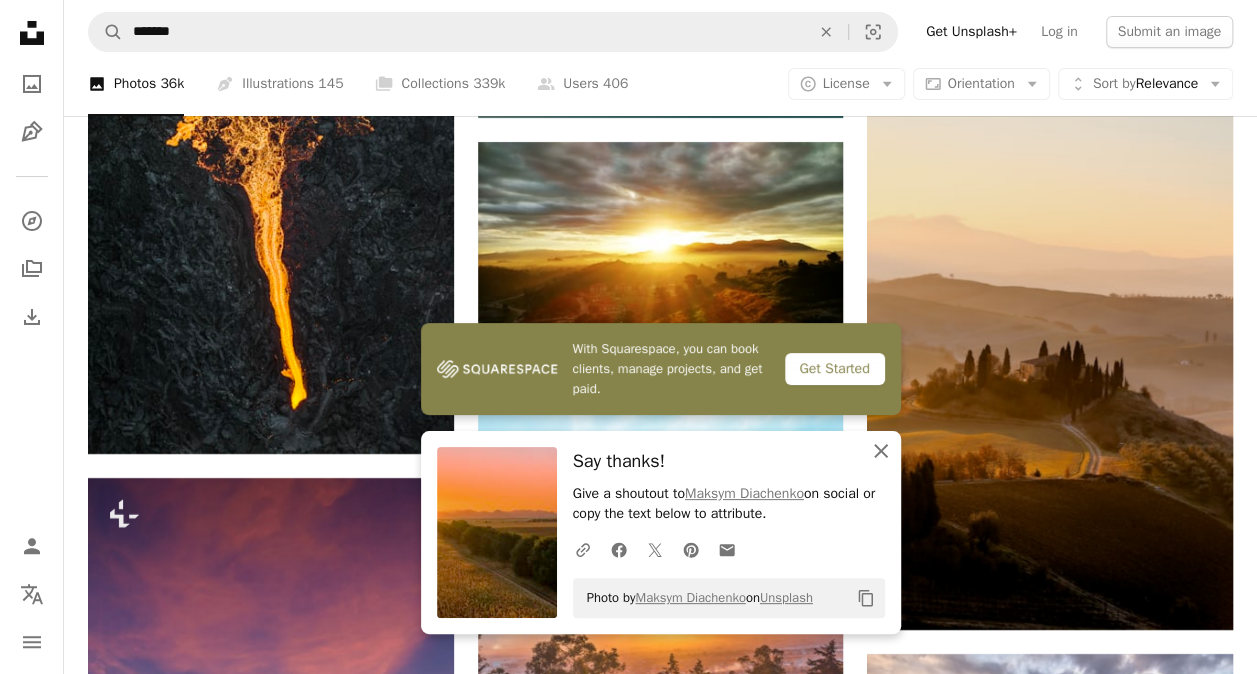 click 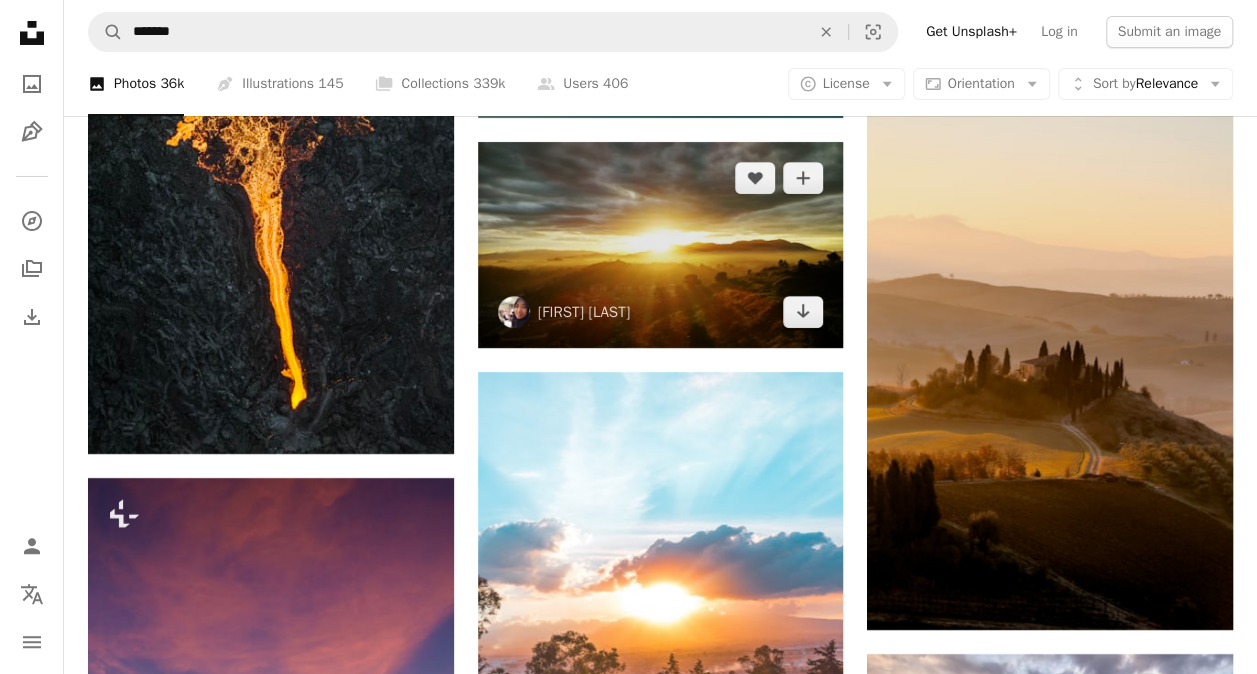 click at bounding box center [661, 245] 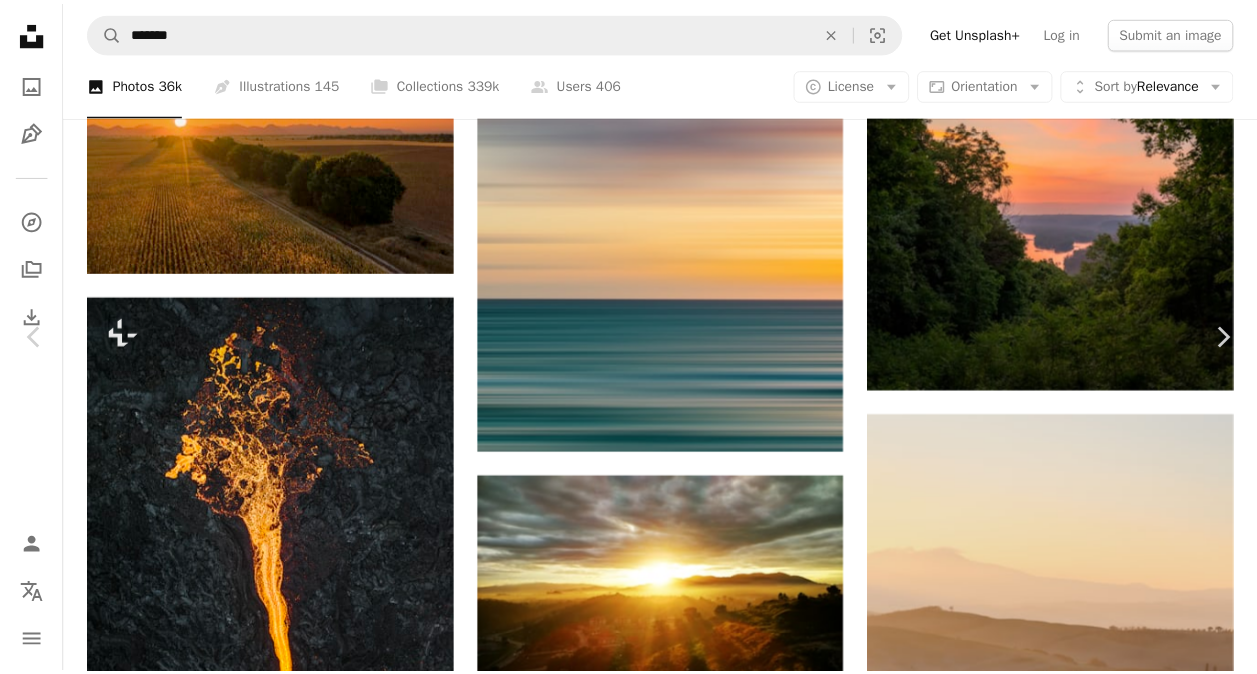 scroll, scrollTop: 0, scrollLeft: 0, axis: both 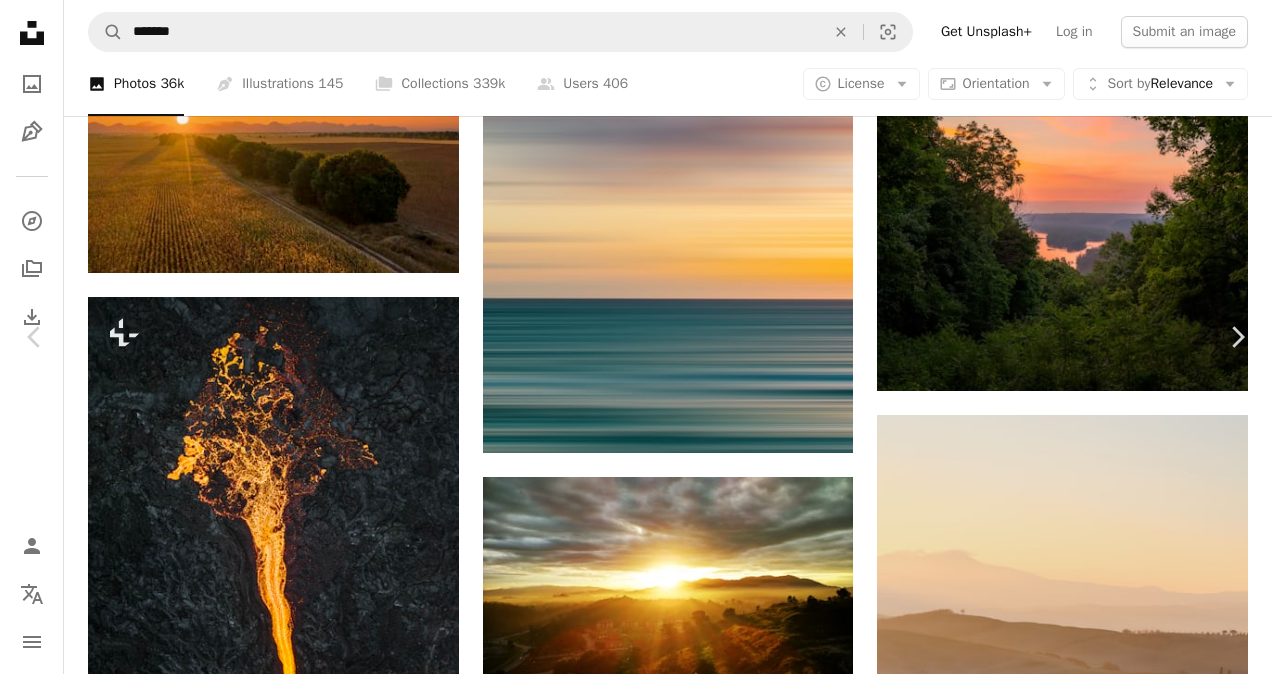 click on "Download free" at bounding box center (1073, 3841) 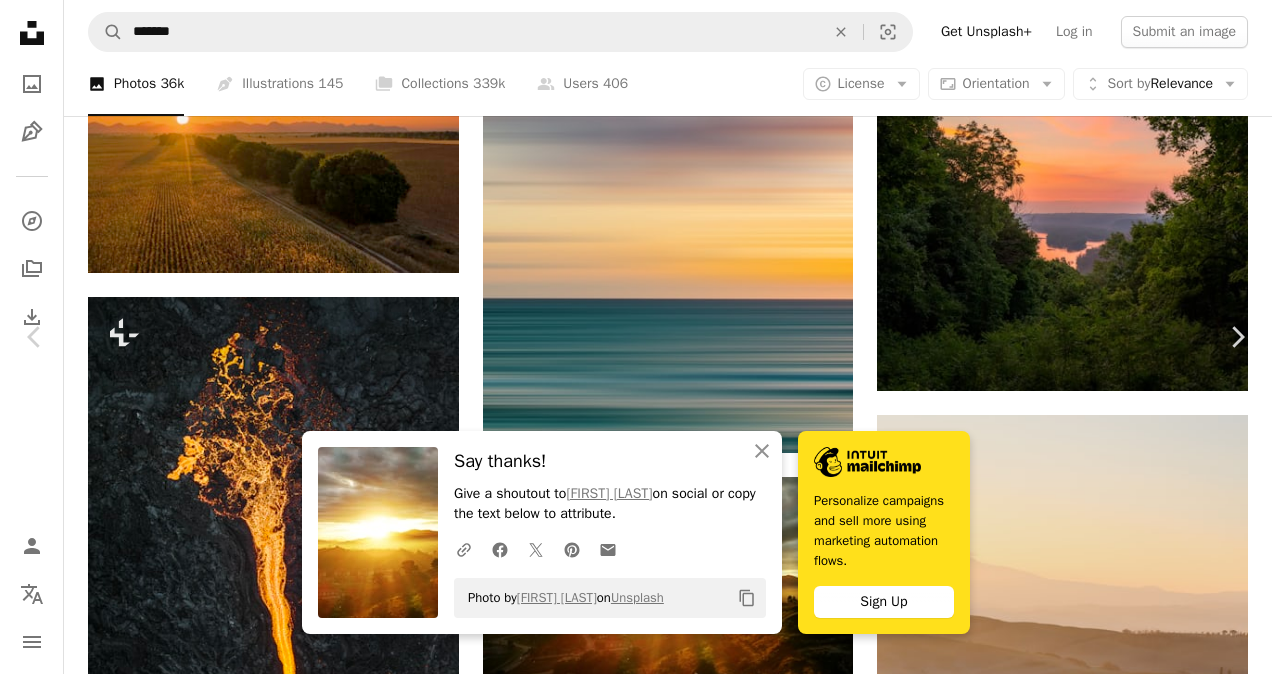 click on "An X shape" at bounding box center (20, 20) 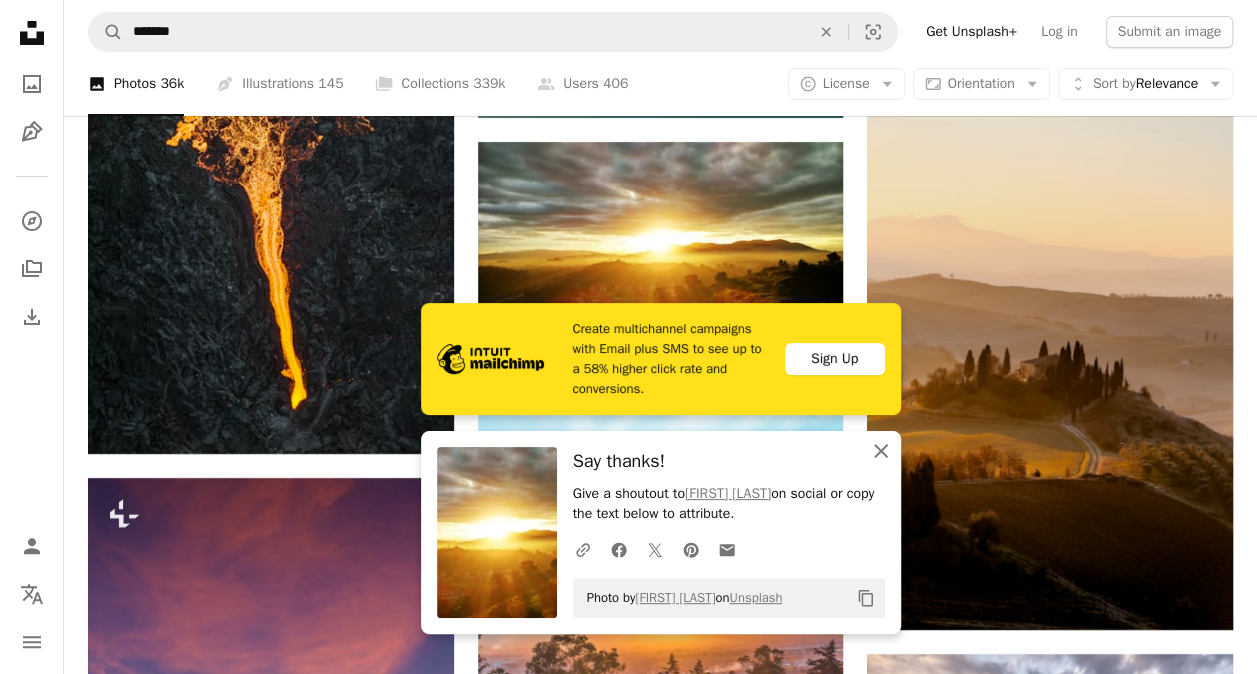 click 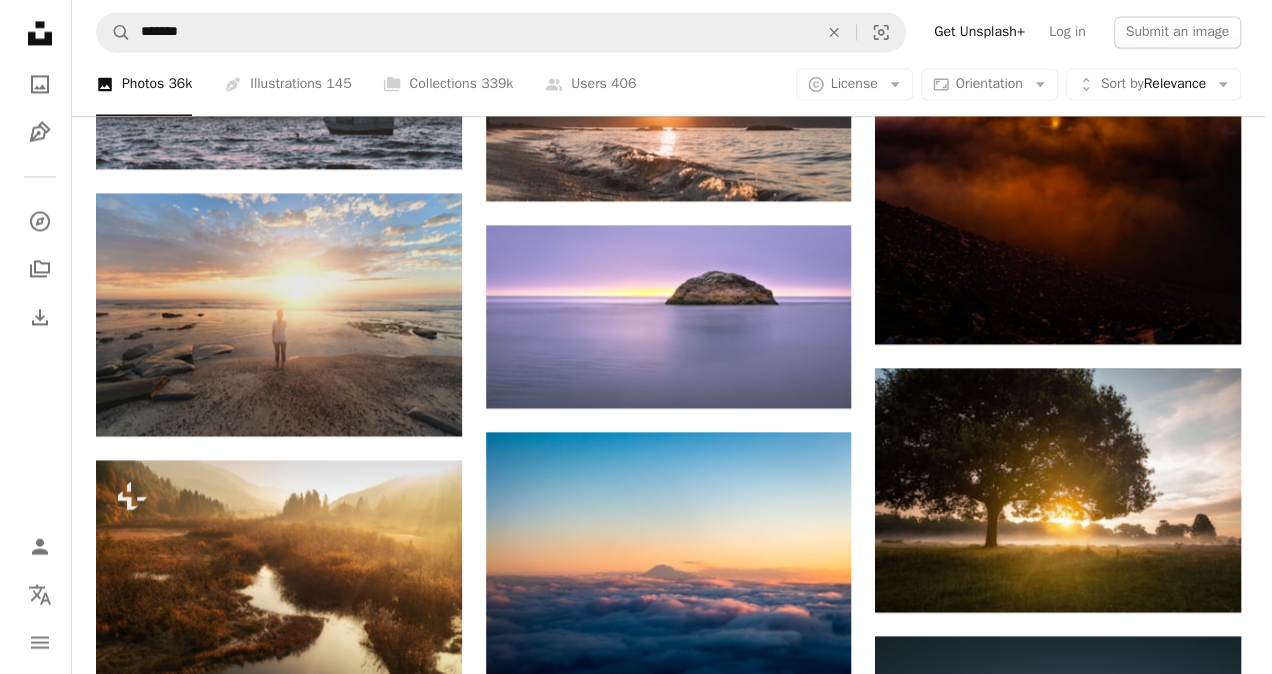 scroll, scrollTop: 28009, scrollLeft: 0, axis: vertical 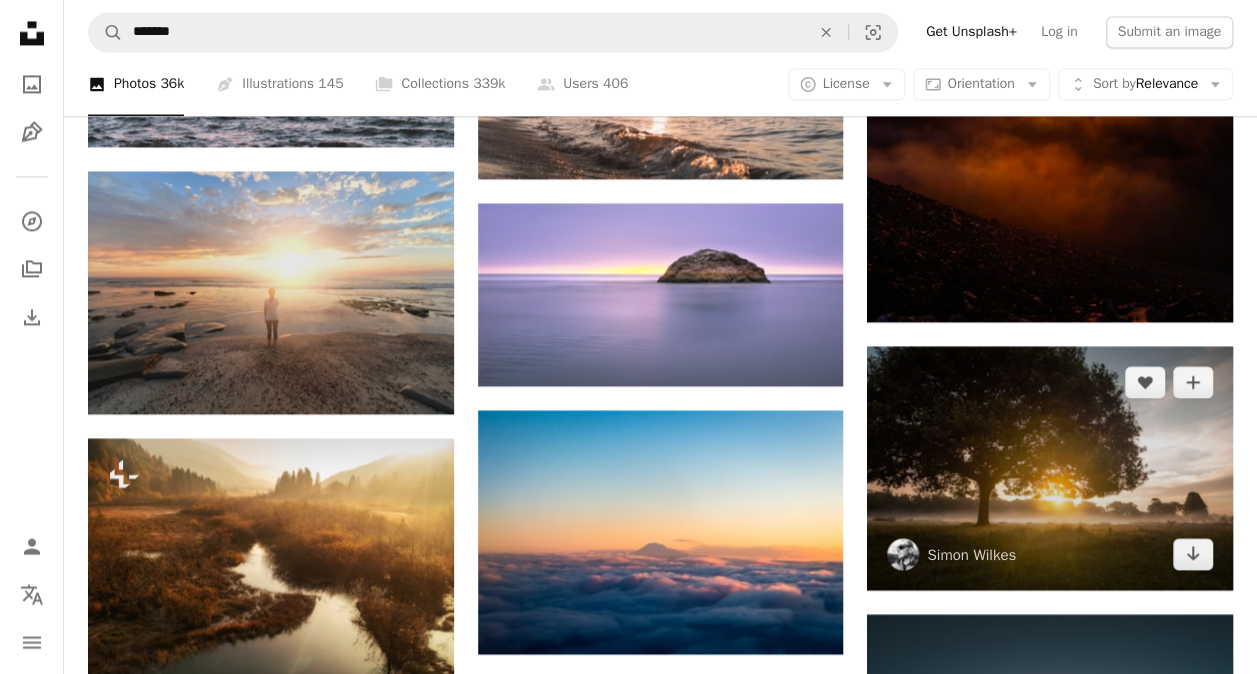 click at bounding box center [1050, 468] 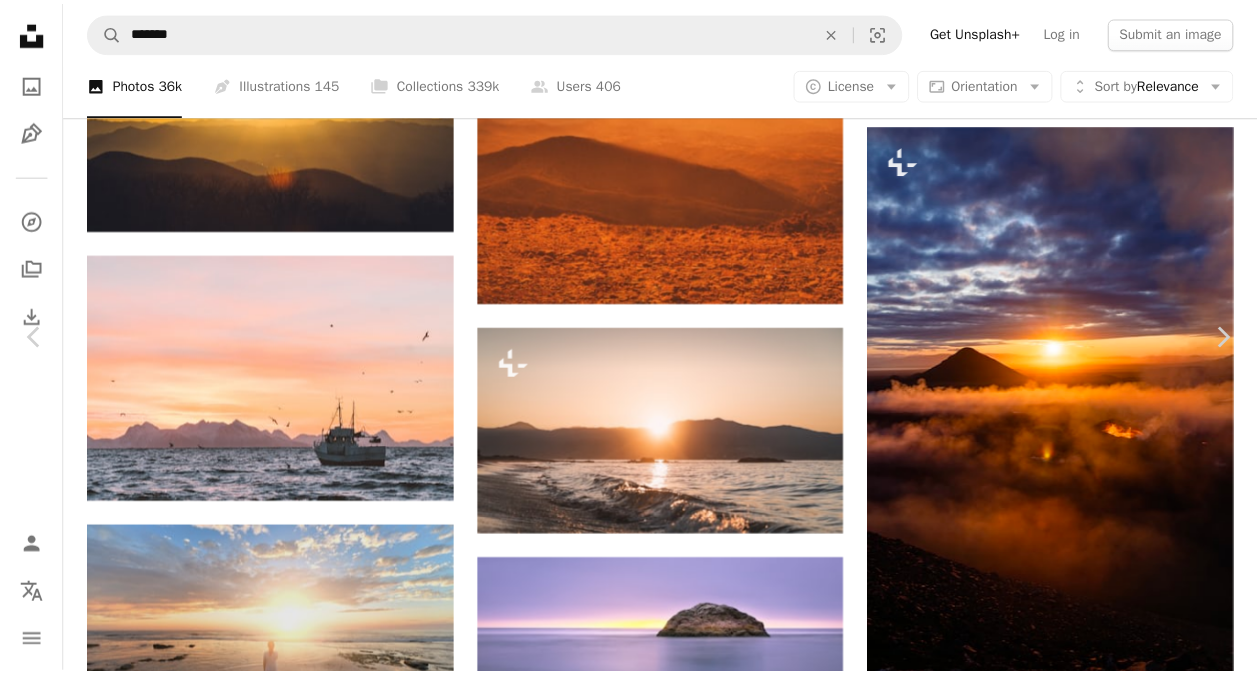 scroll, scrollTop: 42, scrollLeft: 0, axis: vertical 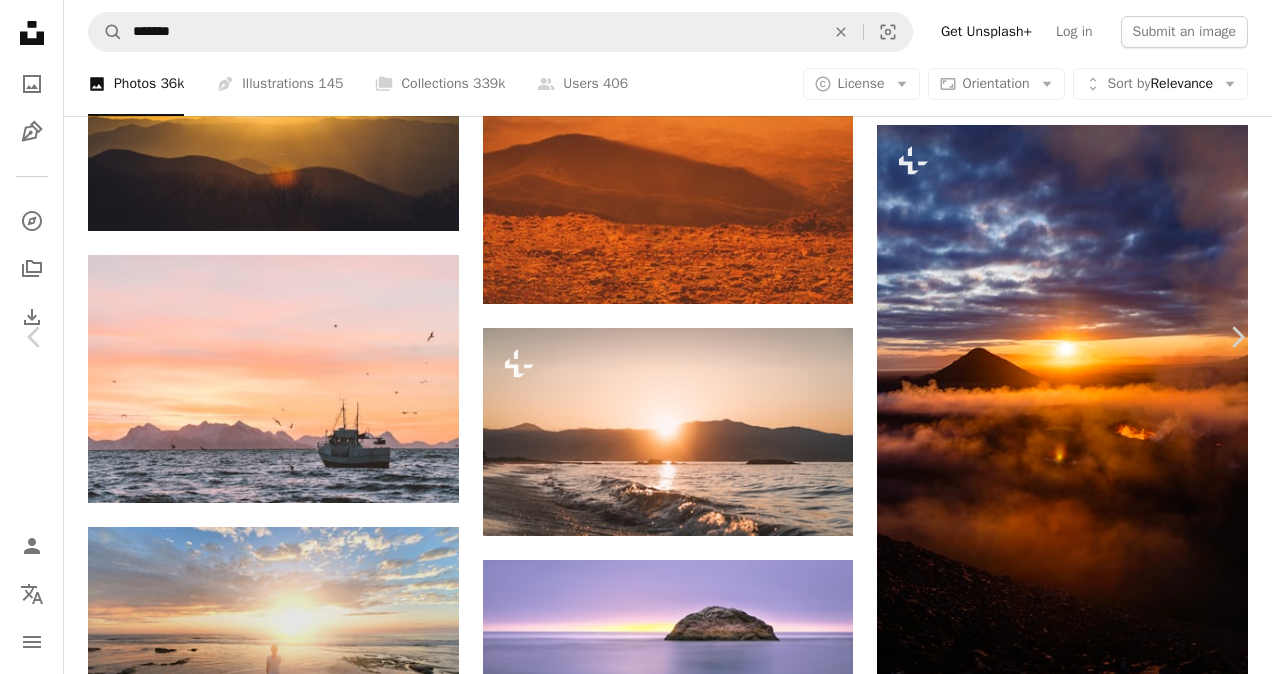 click on "An X shape" at bounding box center [20, 20] 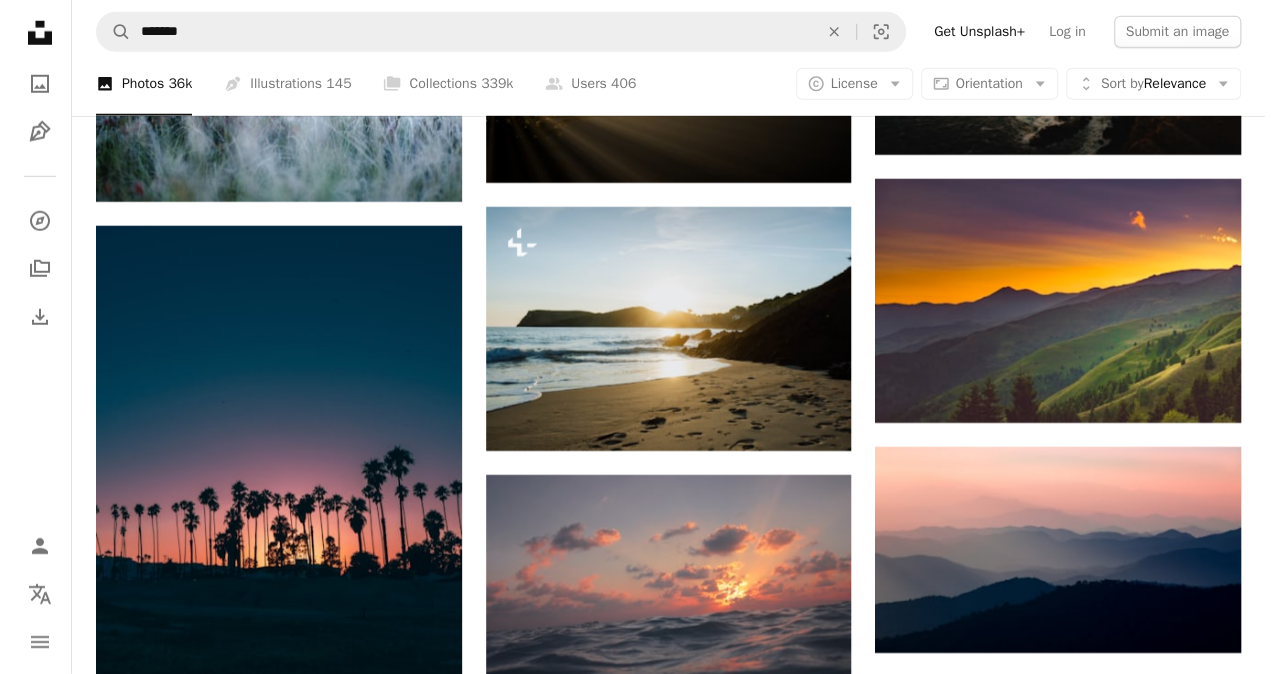 scroll, scrollTop: 29289, scrollLeft: 0, axis: vertical 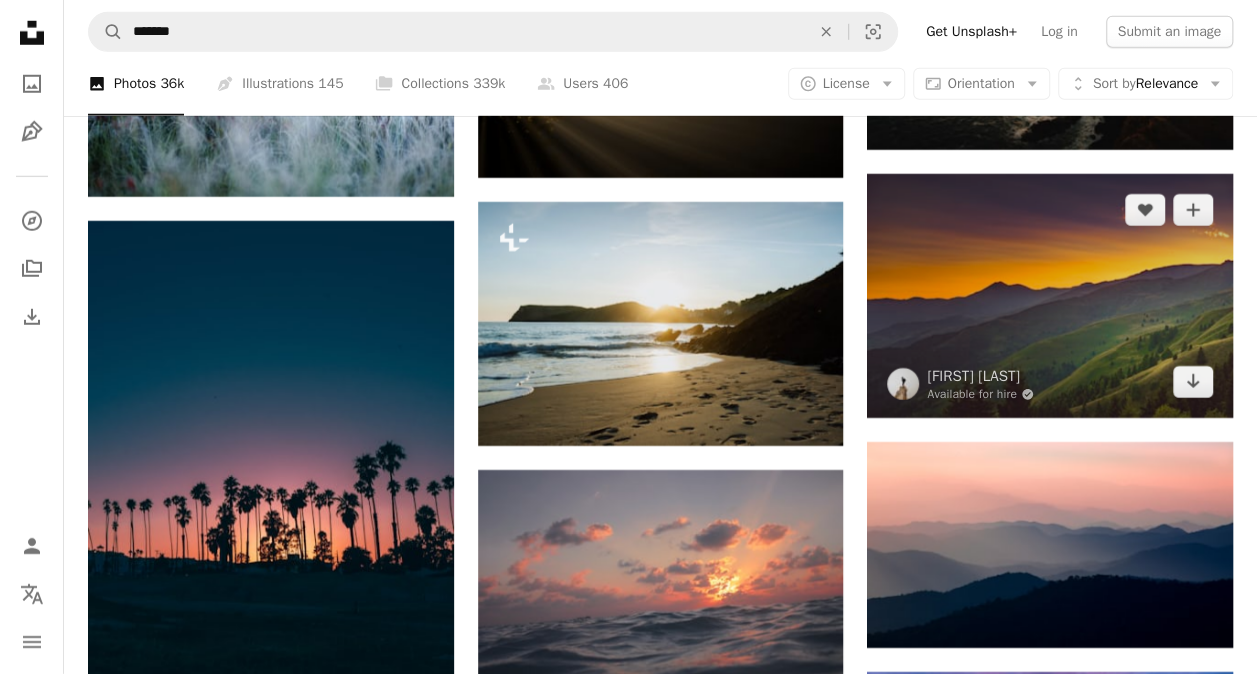 click at bounding box center (1050, 296) 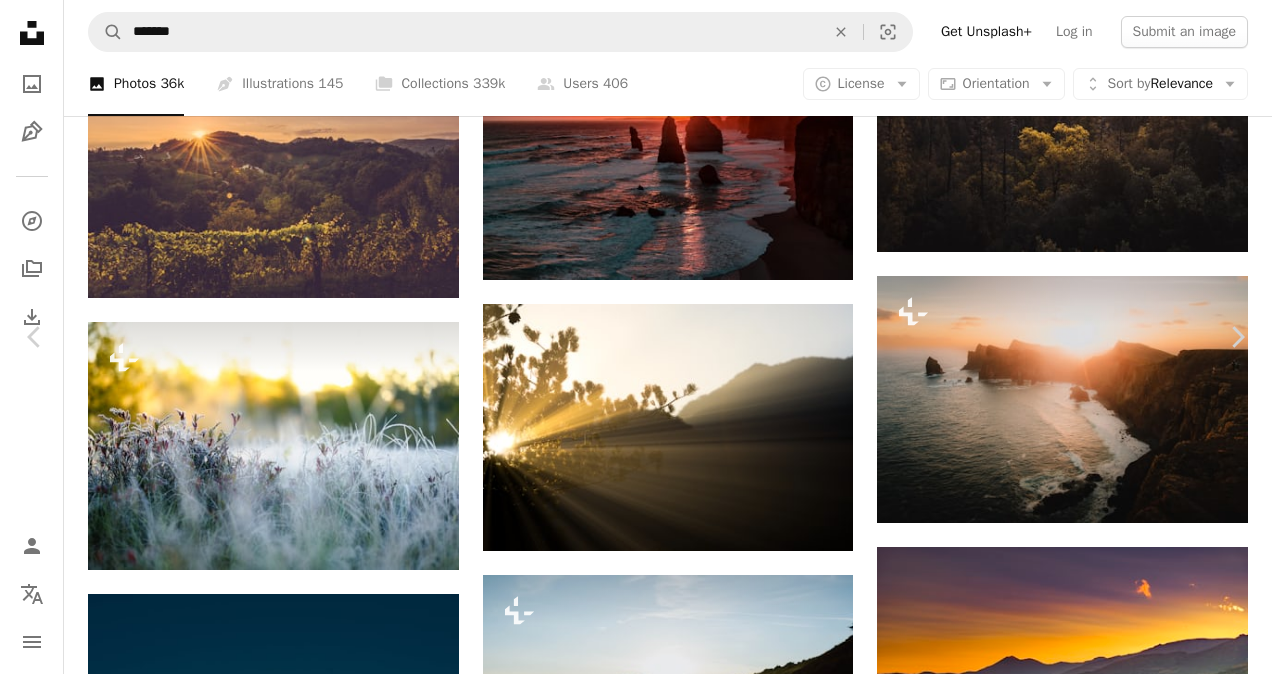scroll, scrollTop: 52, scrollLeft: 0, axis: vertical 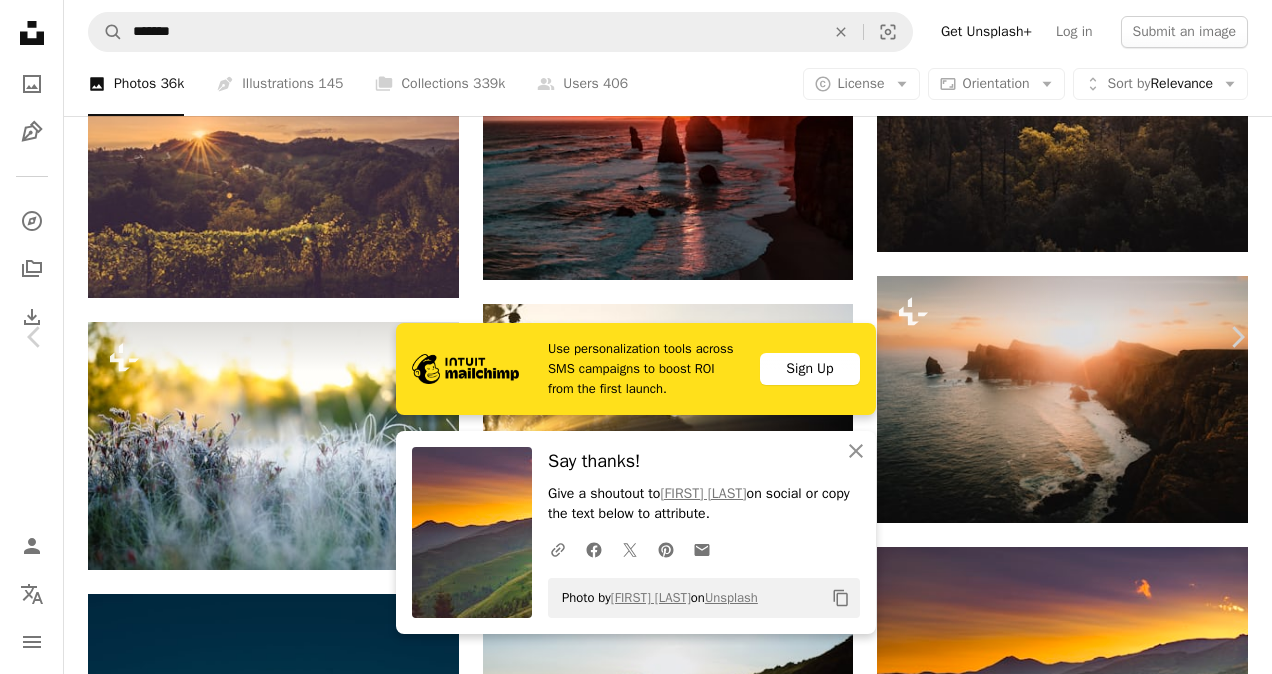 click at bounding box center (629, 3438) 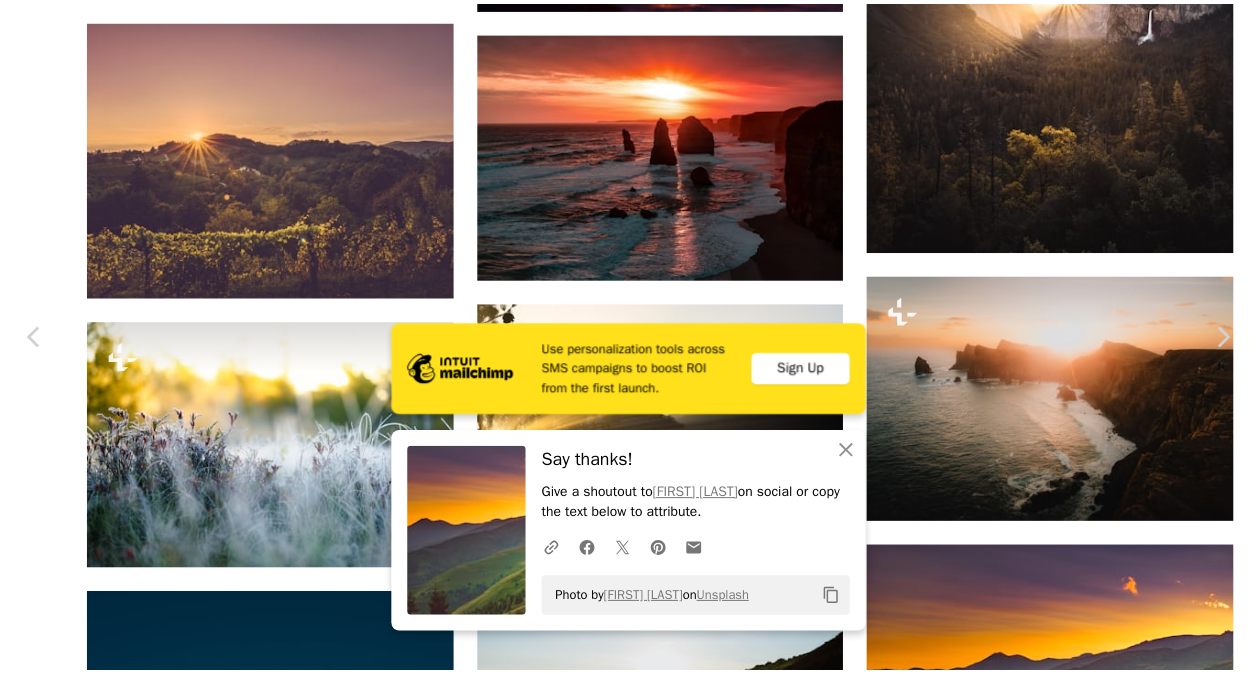 scroll, scrollTop: 77, scrollLeft: 0, axis: vertical 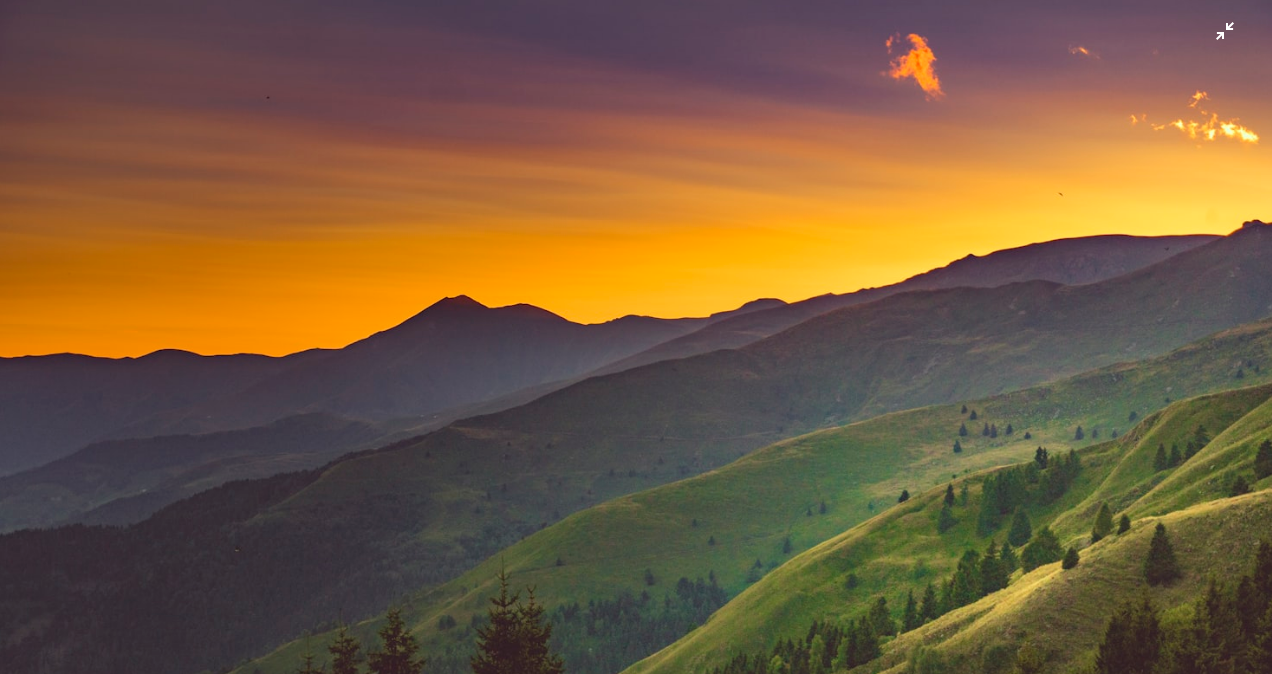 click at bounding box center [636, 346] 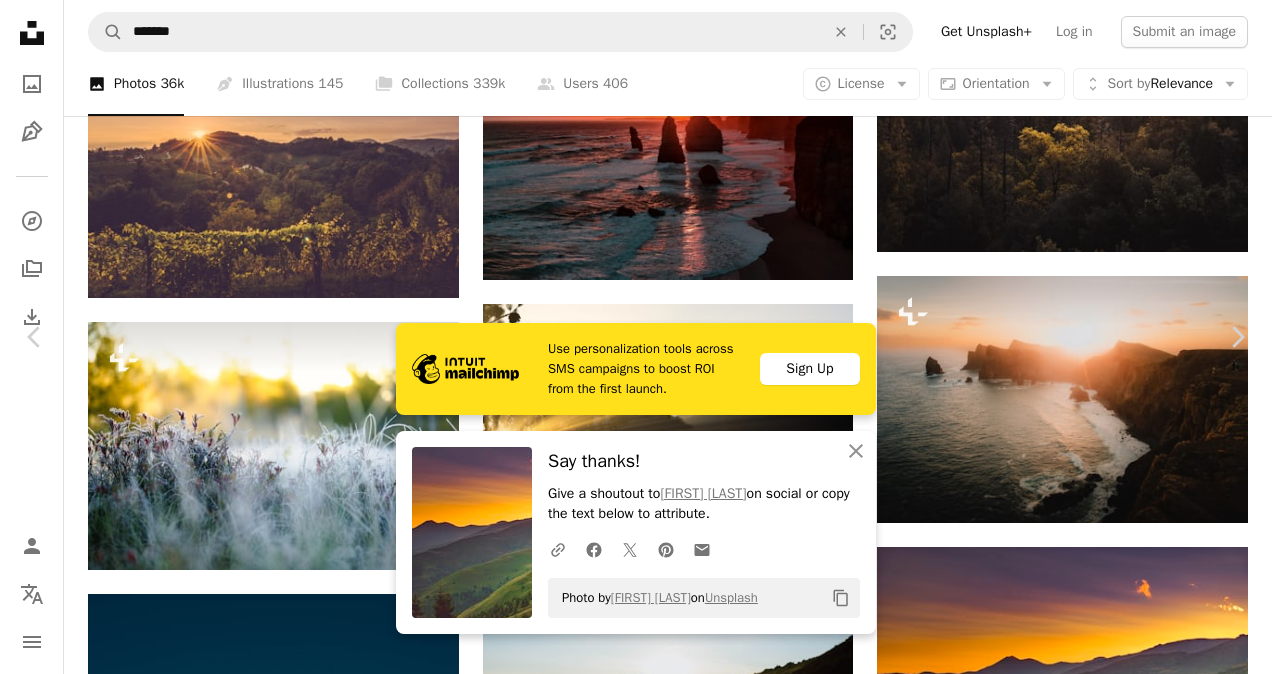 click on "An X shape" at bounding box center [20, 20] 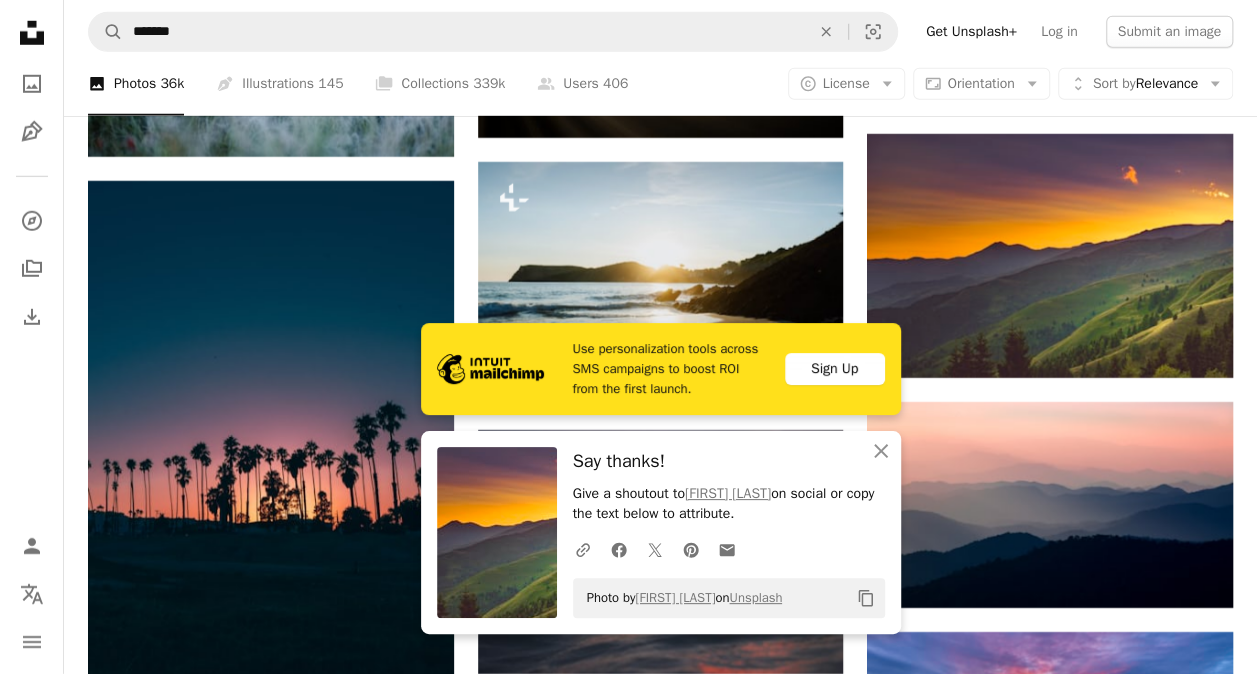 scroll, scrollTop: 29369, scrollLeft: 0, axis: vertical 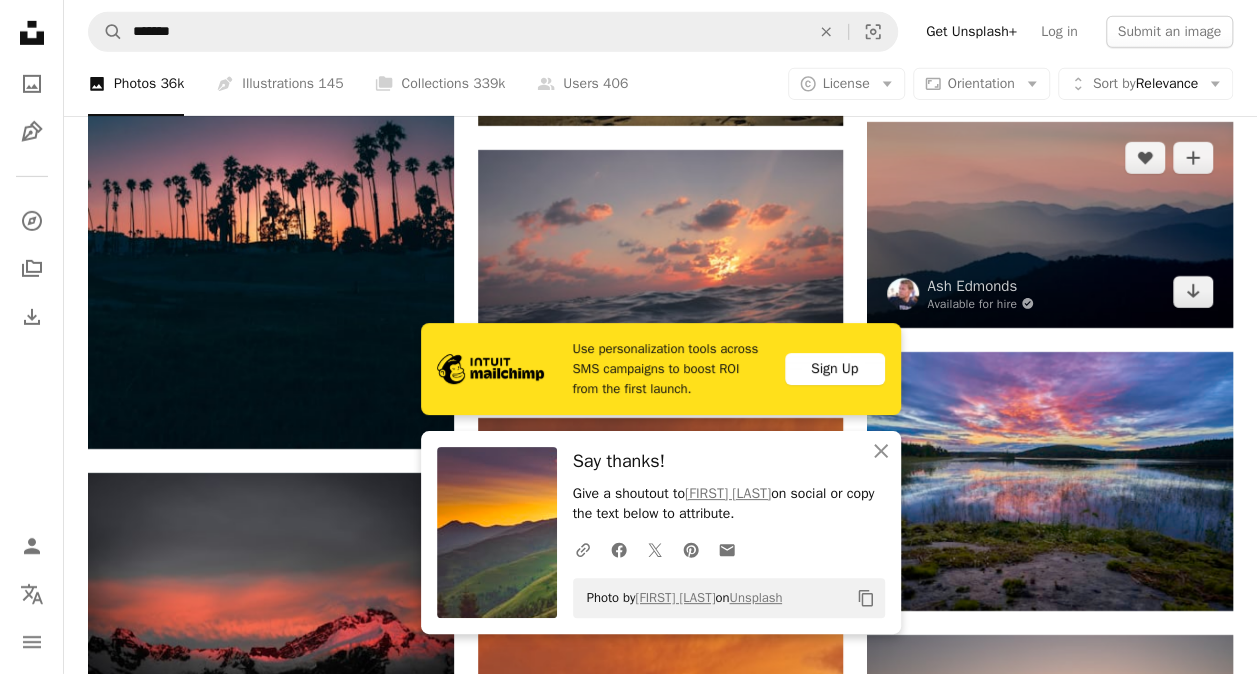 click at bounding box center (1050, 225) 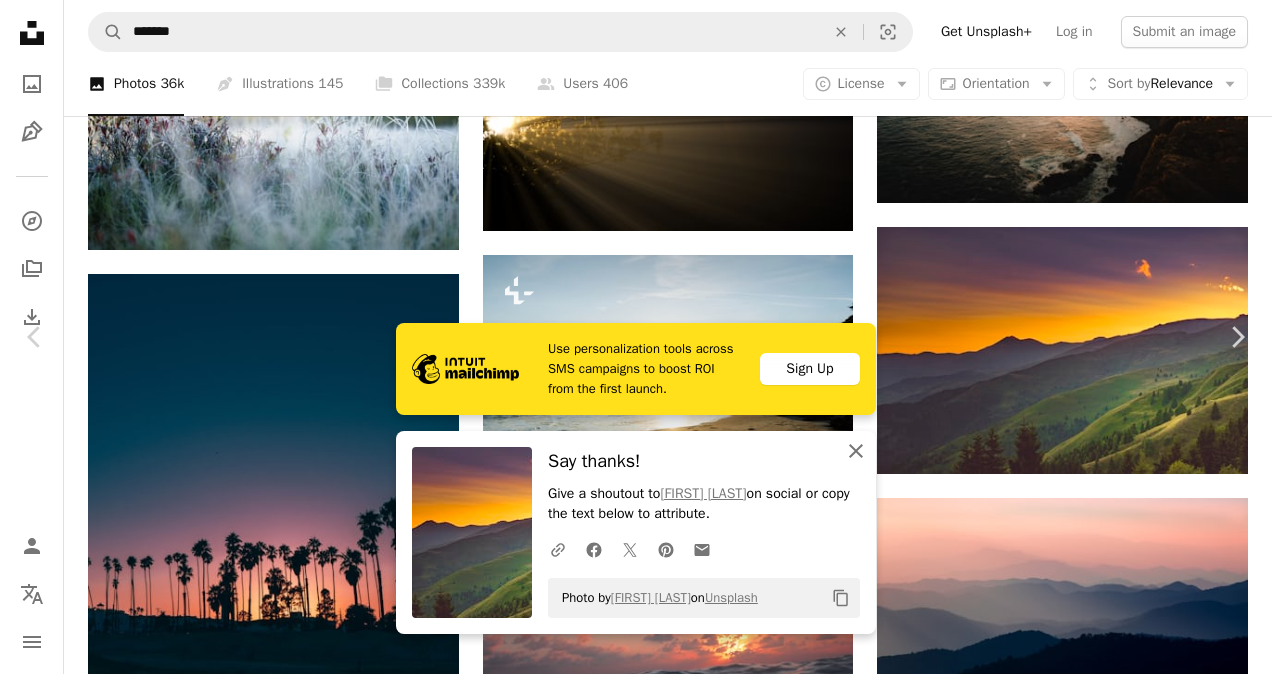 click on "An X shape" 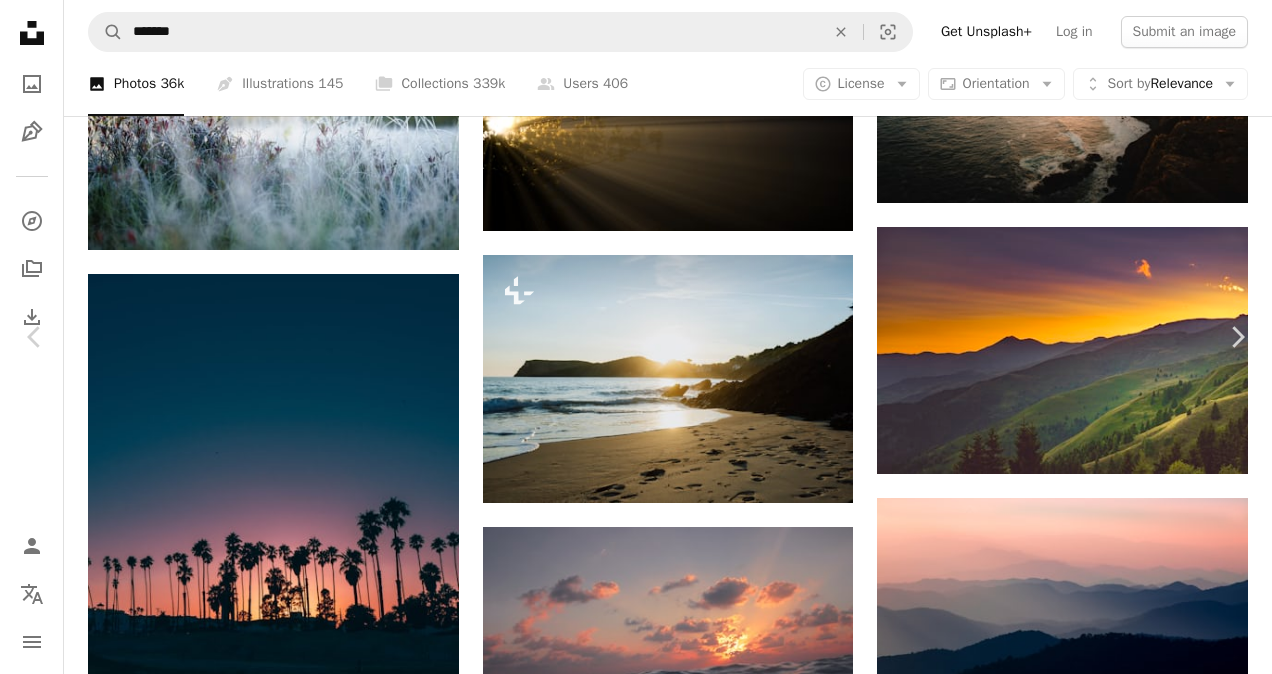 click on "An X shape" at bounding box center [20, 20] 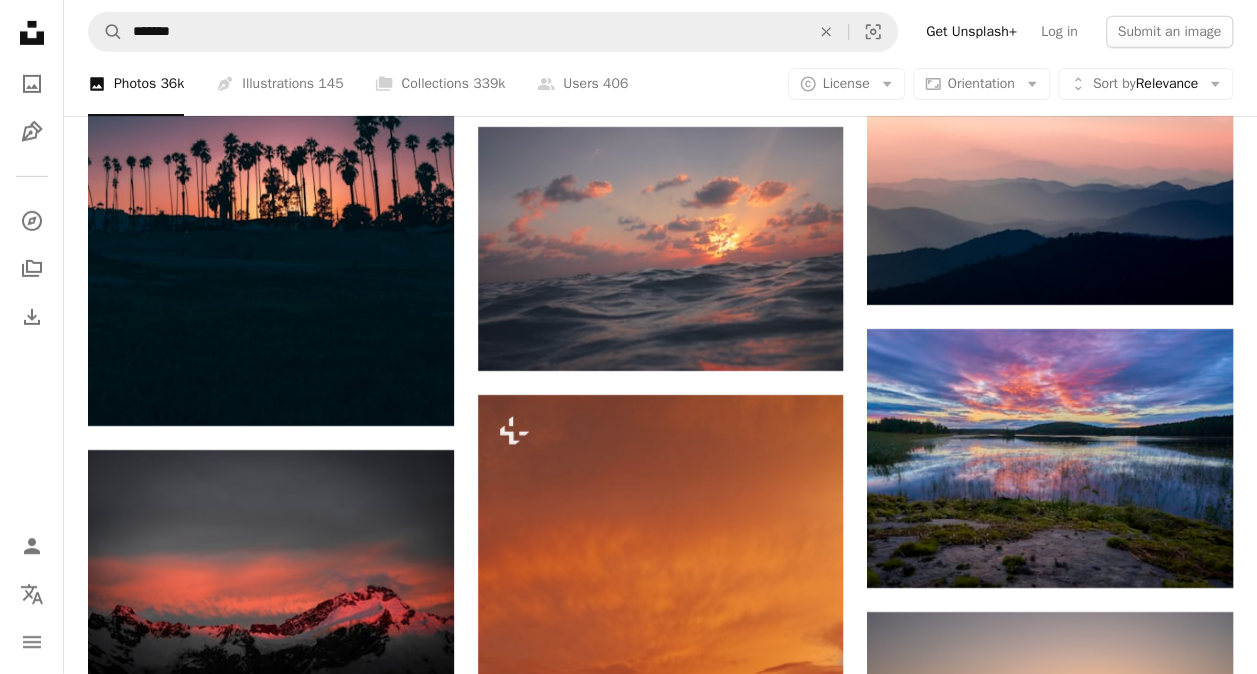 scroll, scrollTop: 29649, scrollLeft: 0, axis: vertical 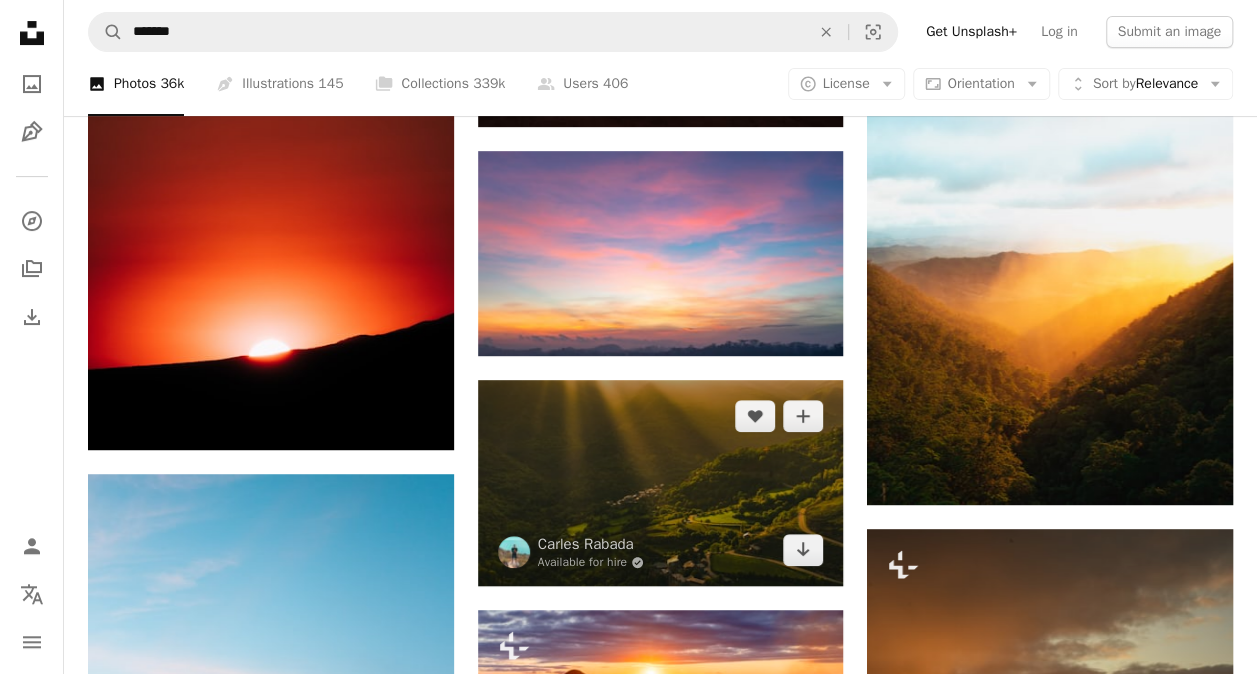 click at bounding box center (661, 483) 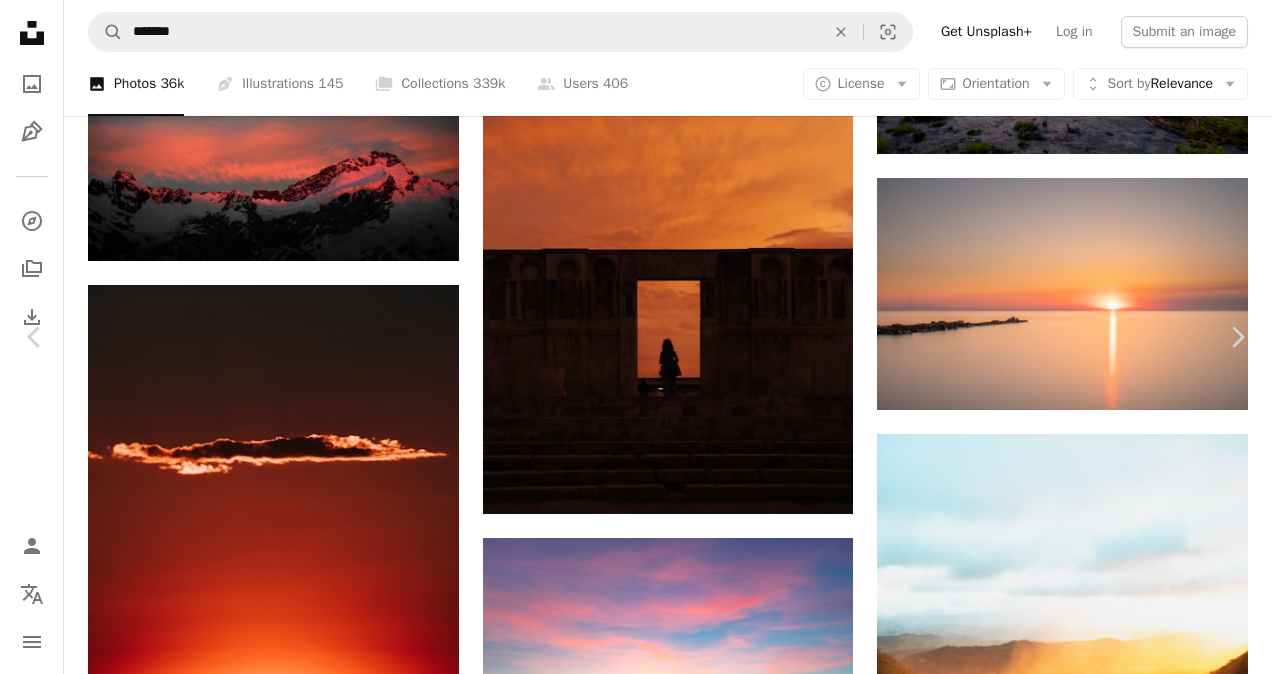 scroll, scrollTop: 0, scrollLeft: 0, axis: both 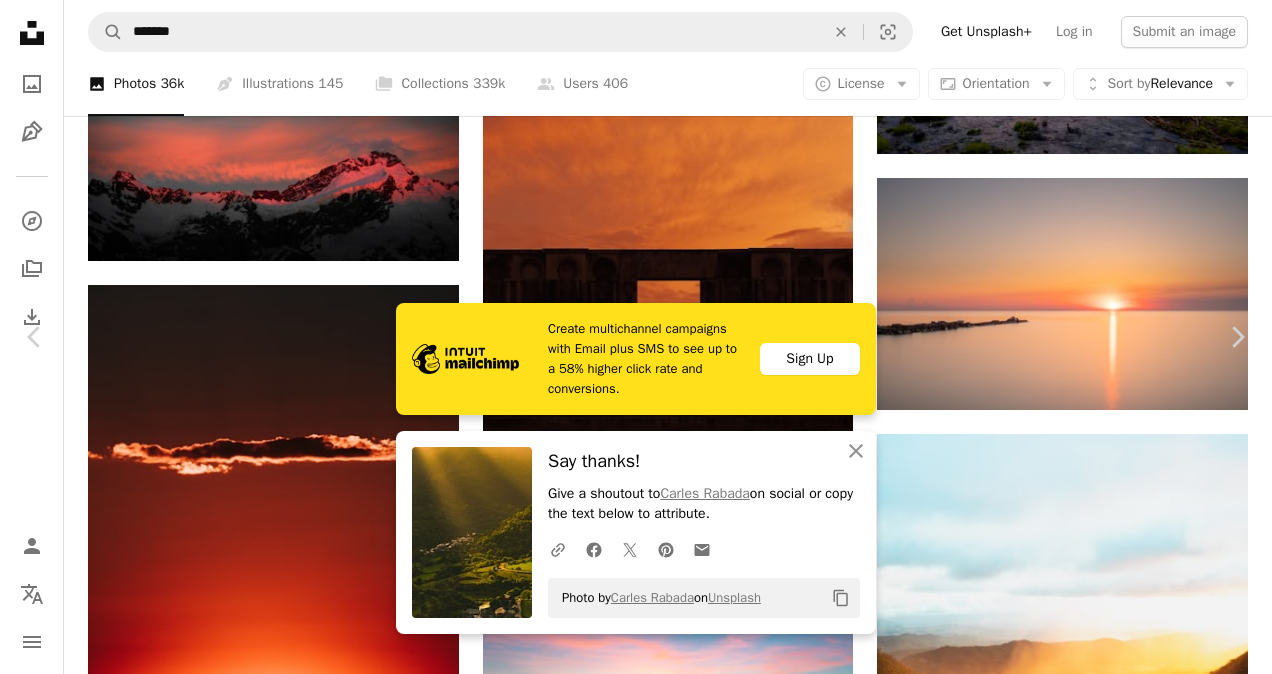click at bounding box center (629, 4619) 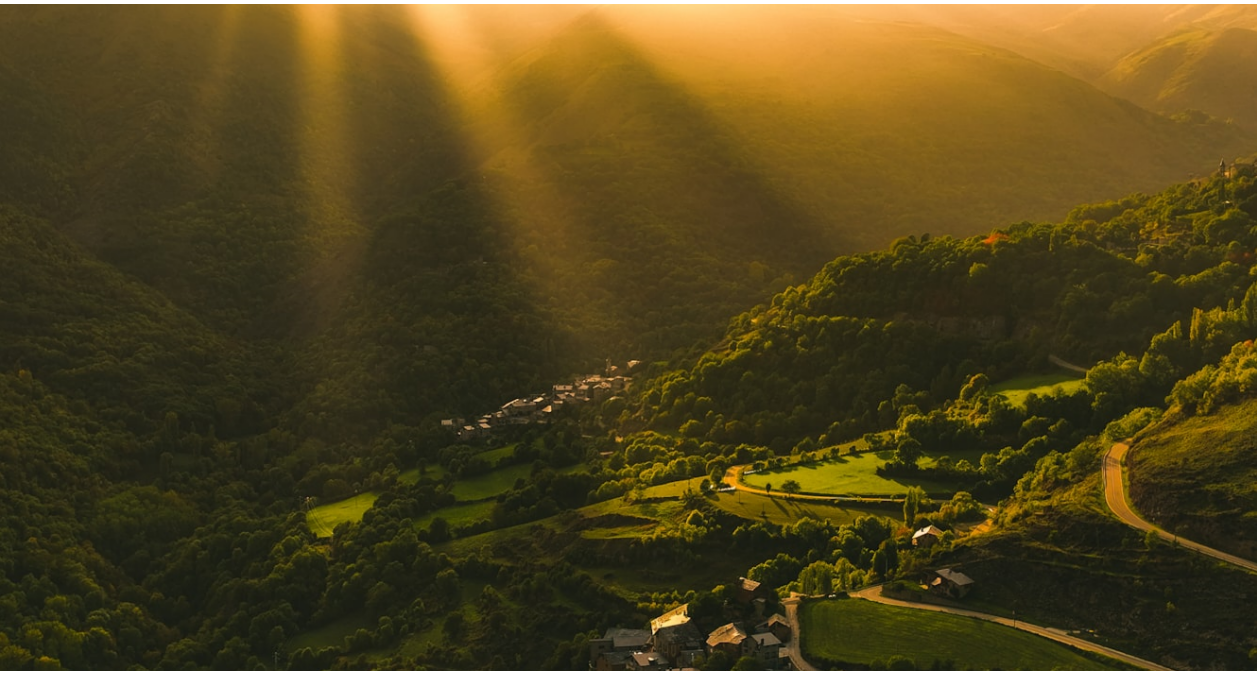 scroll, scrollTop: 12, scrollLeft: 0, axis: vertical 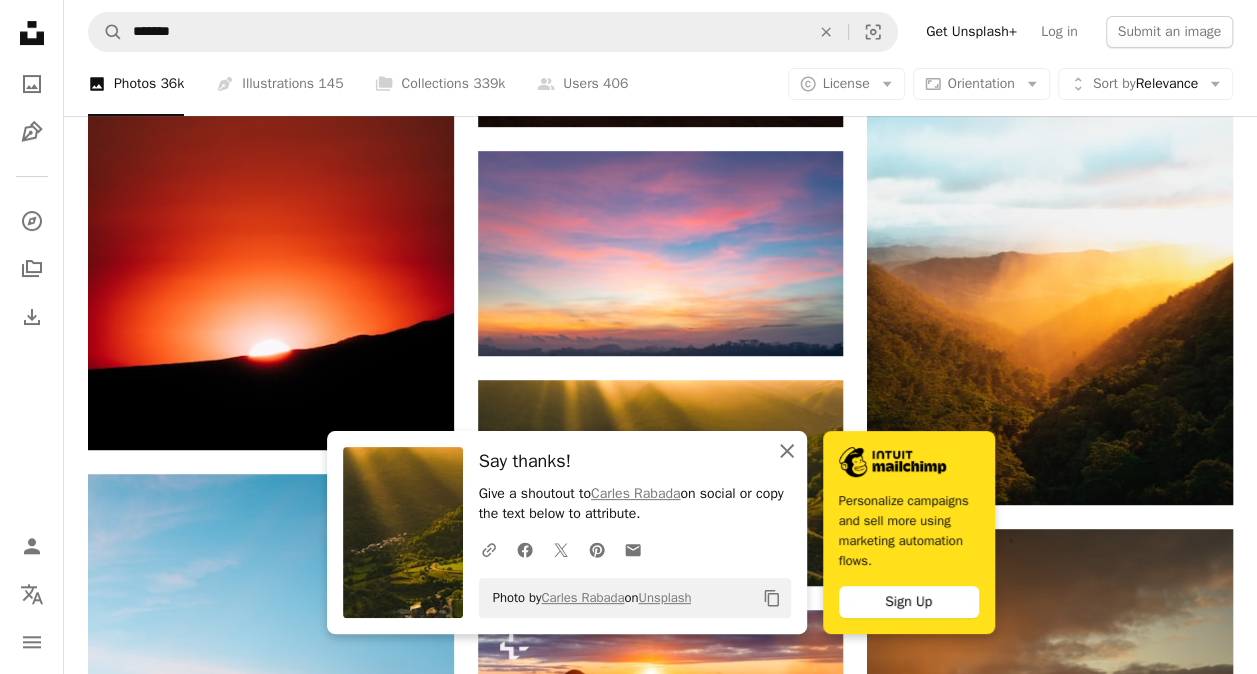 click on "An X shape" 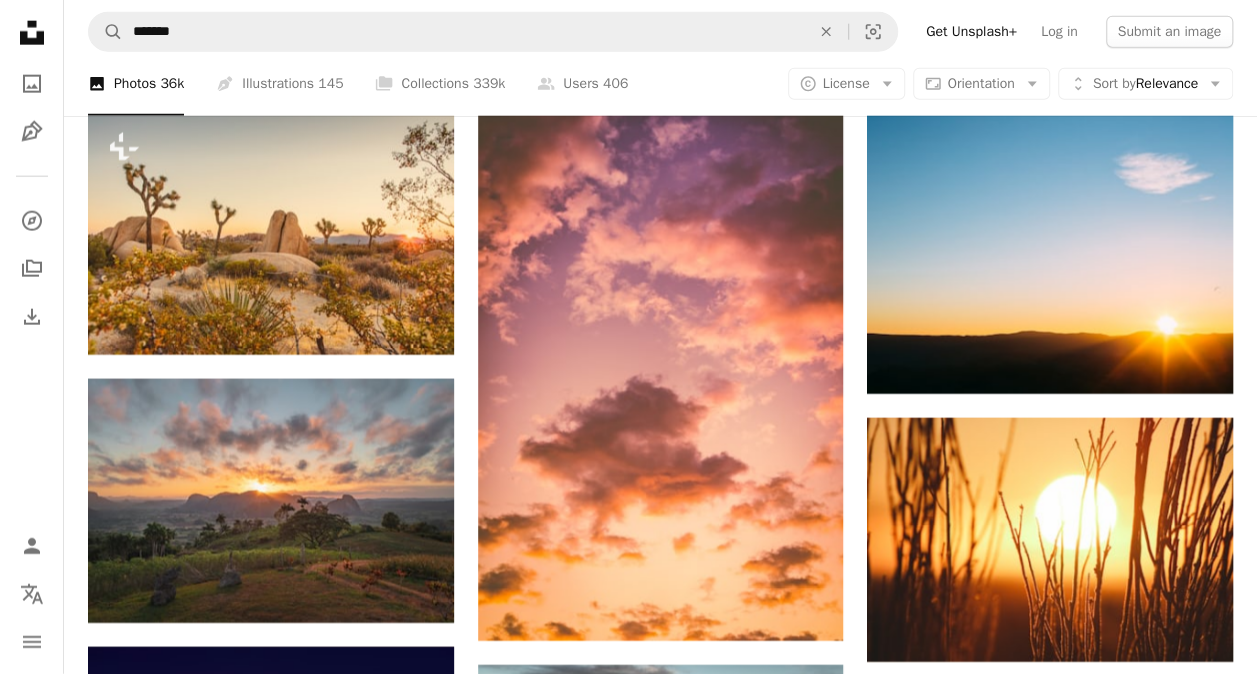 scroll, scrollTop: 32689, scrollLeft: 0, axis: vertical 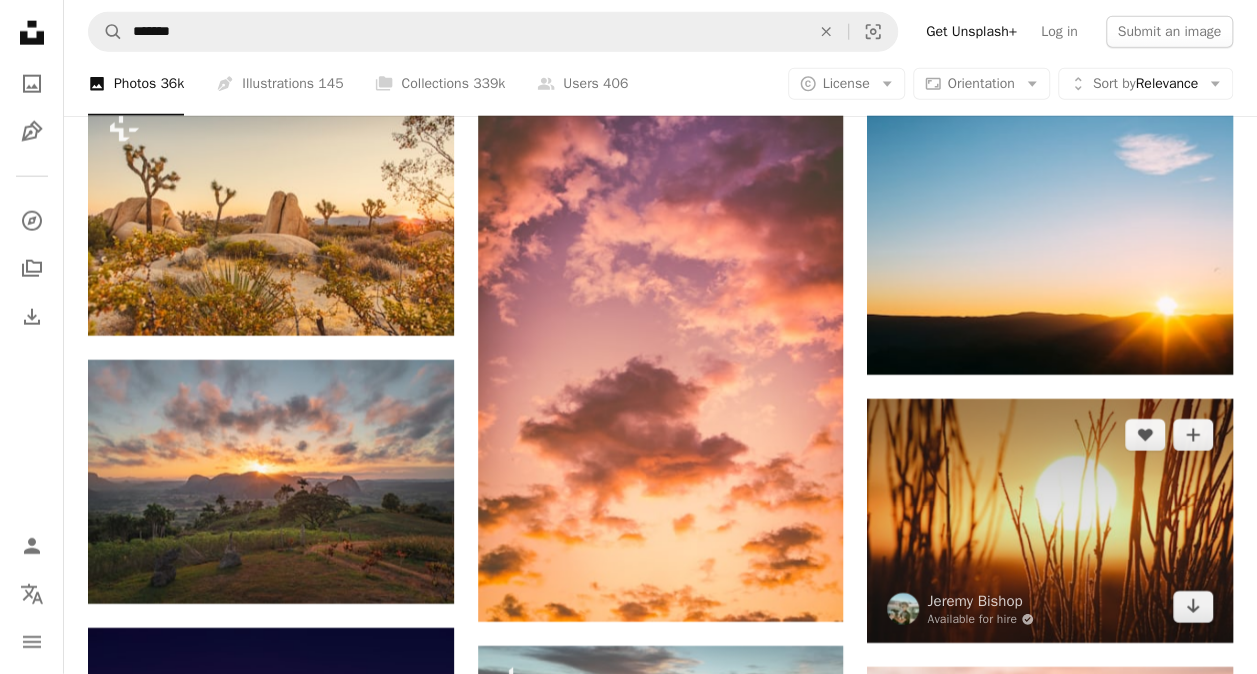 click at bounding box center (1050, 521) 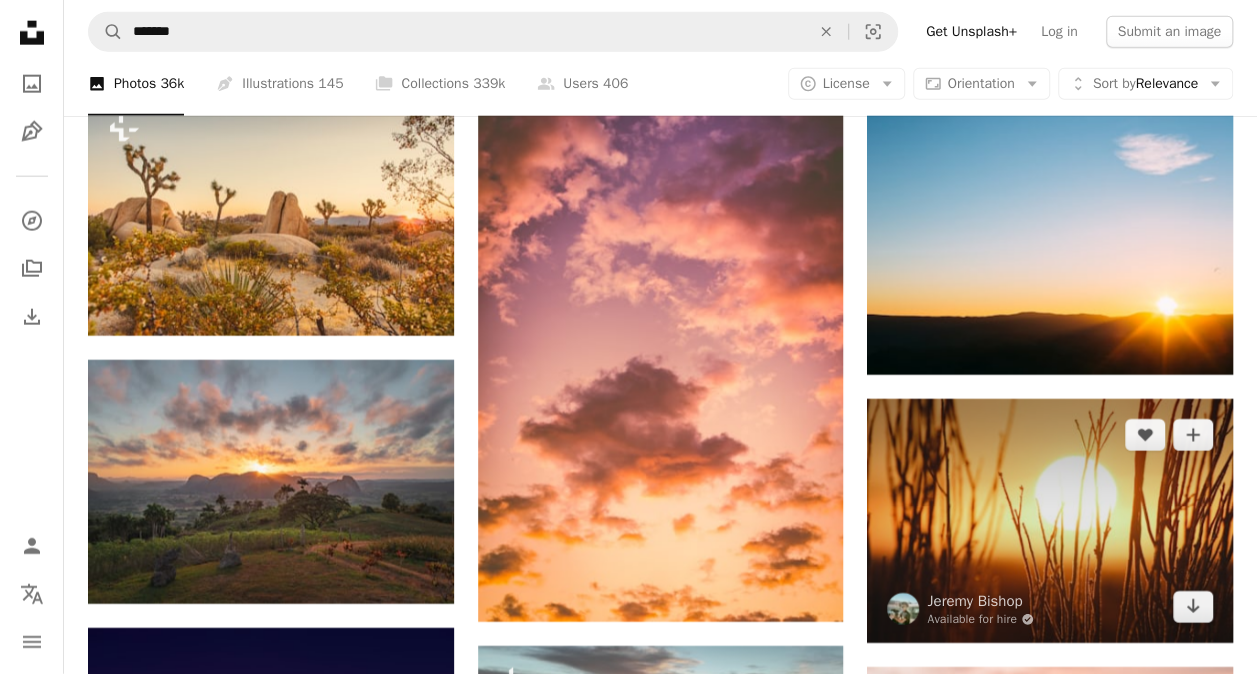 click on "Unsplash logo Unsplash Home A photo Pen Tool A compass A stack of folders Download Person Localization icon navigation menu A magnifying glass ******* An X shape Visual search Get Unsplash+ Log in Submit an image A photo Photos  36k Pen Tool Illustrations  145 A stack of folders Collections  339k A group of people Users  406 A copyright icon © License Arrow down Aspect ratio Orientation Arrow down Unfold Sort by  Relevance Arrow down Filters Filters Sunrise Chevron right sunset morning sun dawn nature sky sunrise sky sunrise beach landscape sunrise city sun rise mountain Promoted A heart A plus sign NEOM Made to Change   ↗ Arrow pointing down A heart A plus sign Ravi Sharma Arrow pointing down Plus sign for Unsplash+ A heart A plus sign Joshua Earle For  Unsplash+ A lock   Download Promoted A heart A plus sign NEOM Made to Change   ↗ Arrow pointing down A heart A plus sign Hide Obara Arrow pointing down A heart A plus sign Sapan Patel Available for hire A checkmark inside of a circle A heart For" at bounding box center [628, -14271] 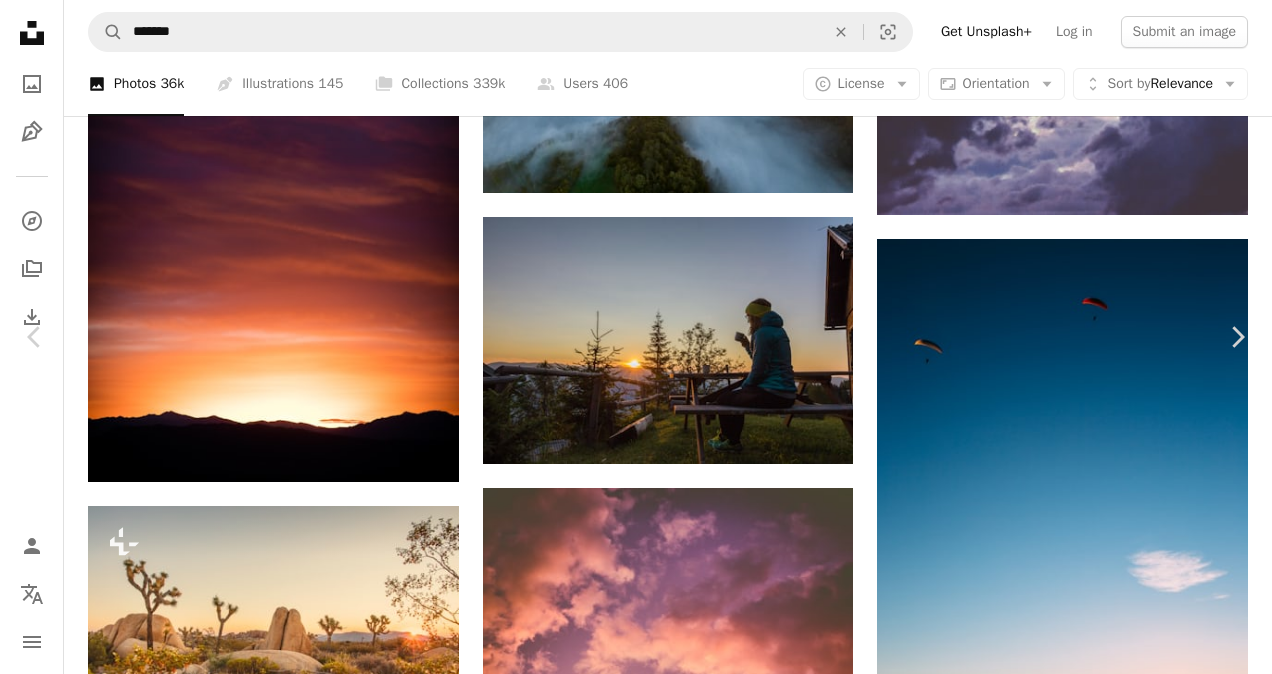 click on "Download free" at bounding box center [1073, 4662] 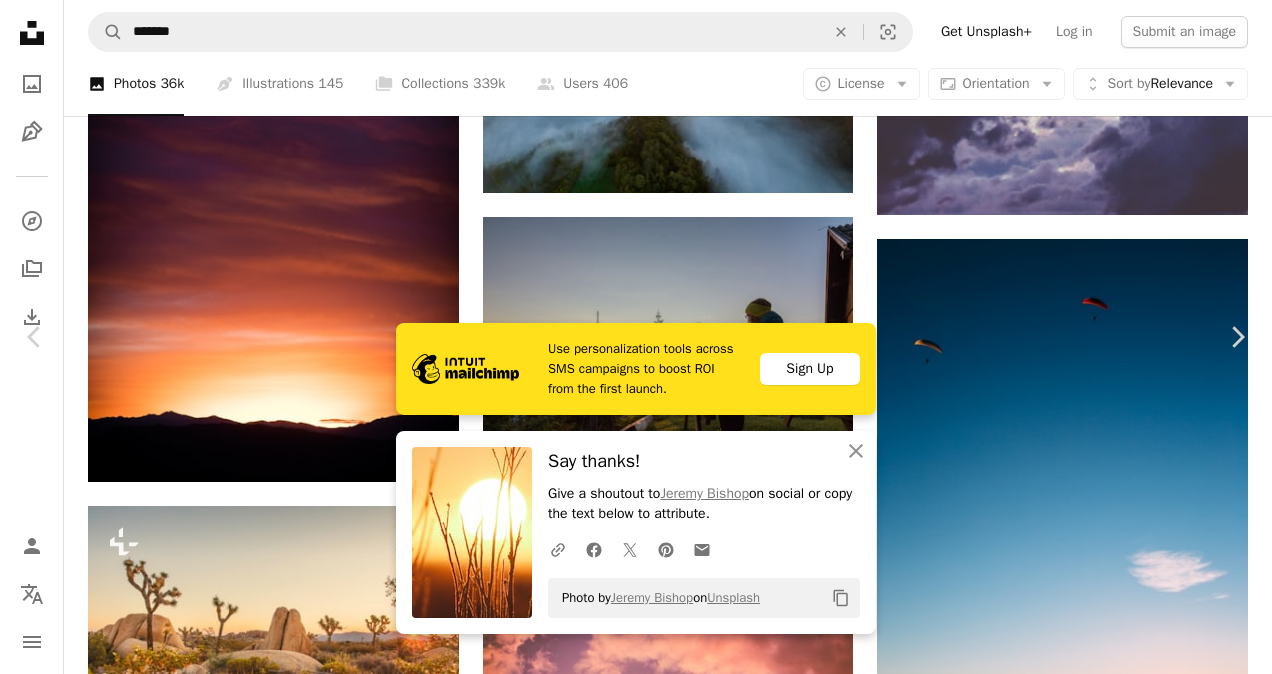 click on "An X shape" at bounding box center (20, 20) 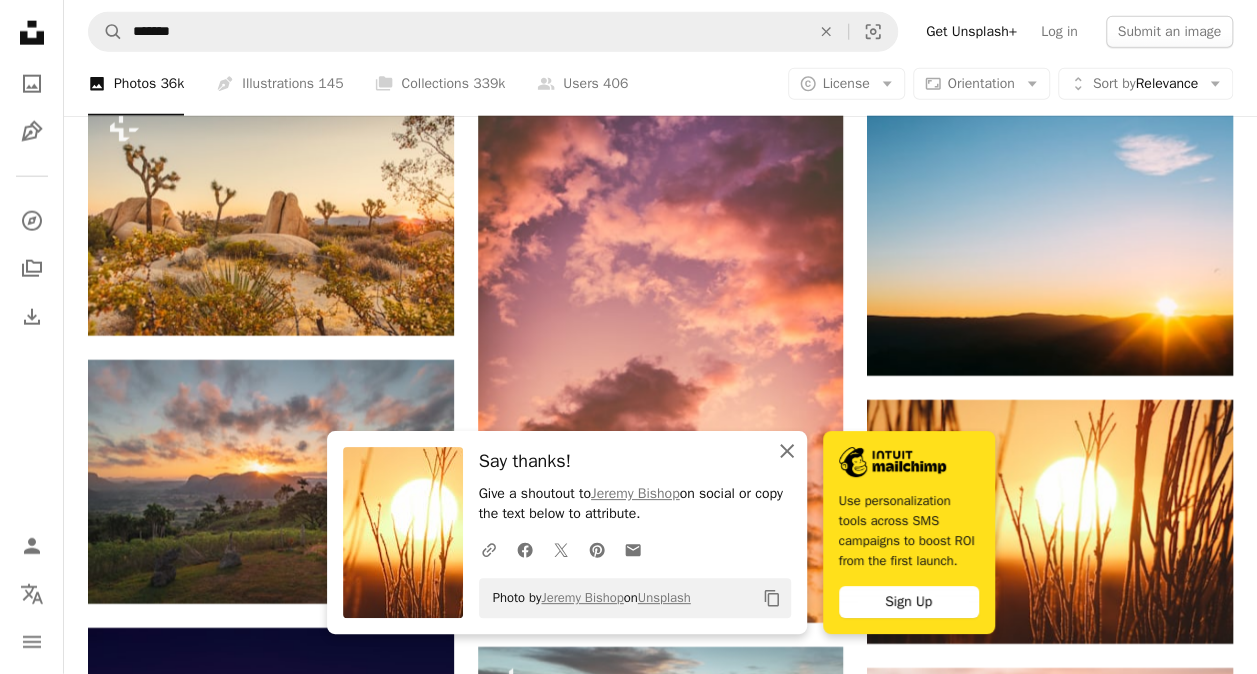 click on "An X shape" 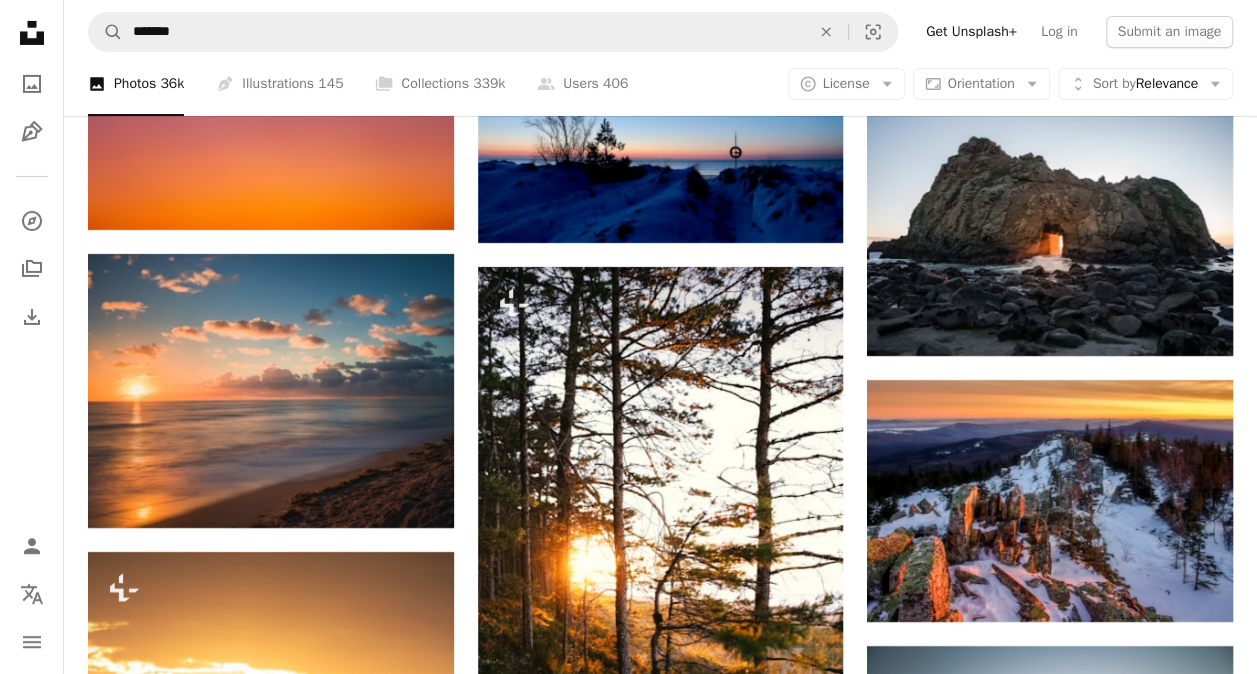 scroll, scrollTop: 33649, scrollLeft: 0, axis: vertical 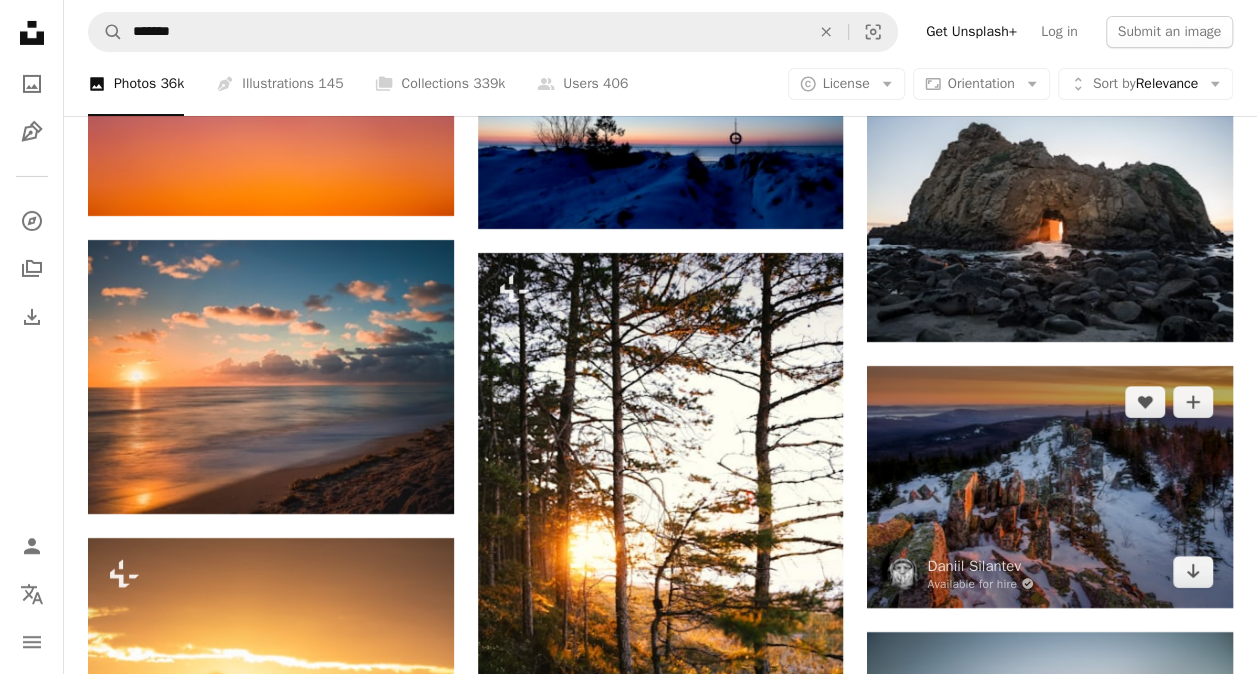 click at bounding box center [1050, 487] 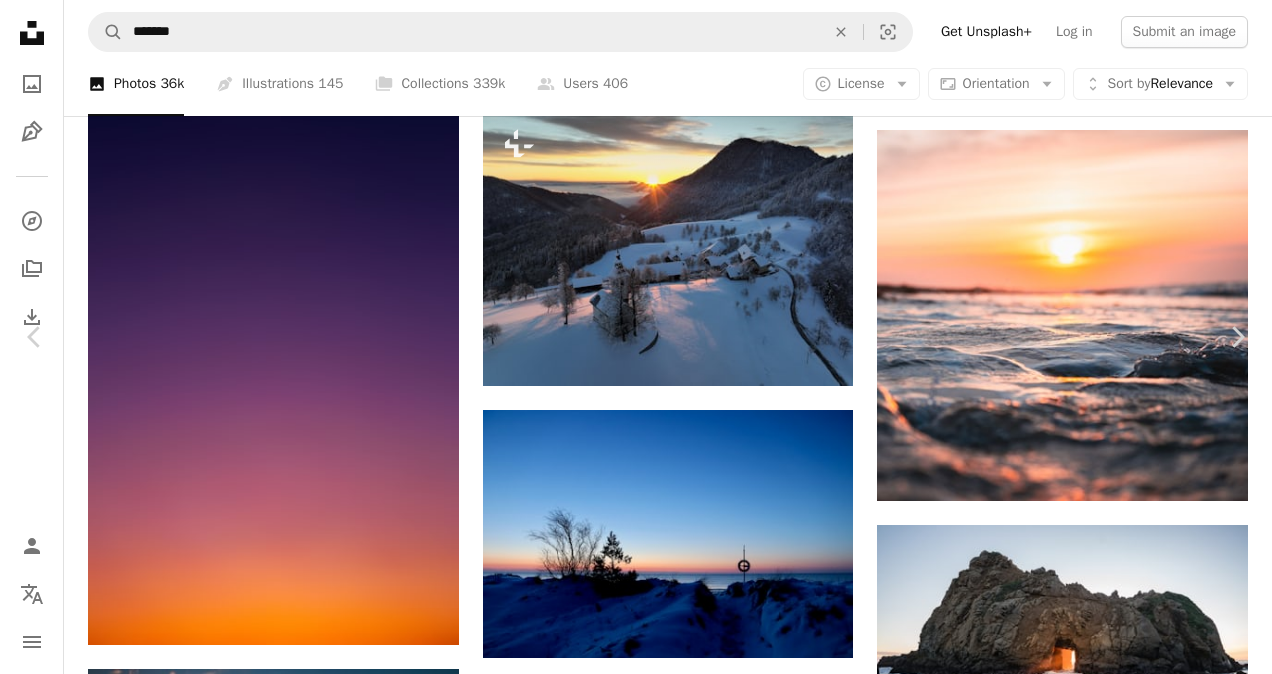 click on "An X shape" at bounding box center [20, 20] 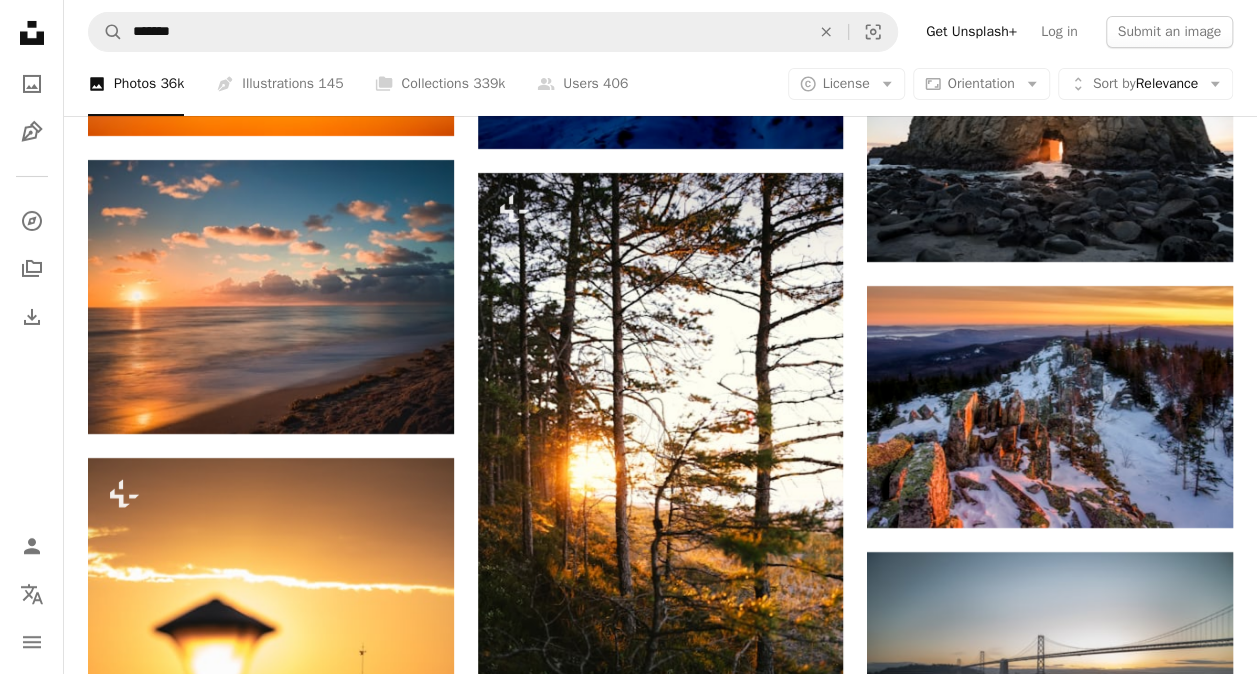 scroll, scrollTop: 33769, scrollLeft: 0, axis: vertical 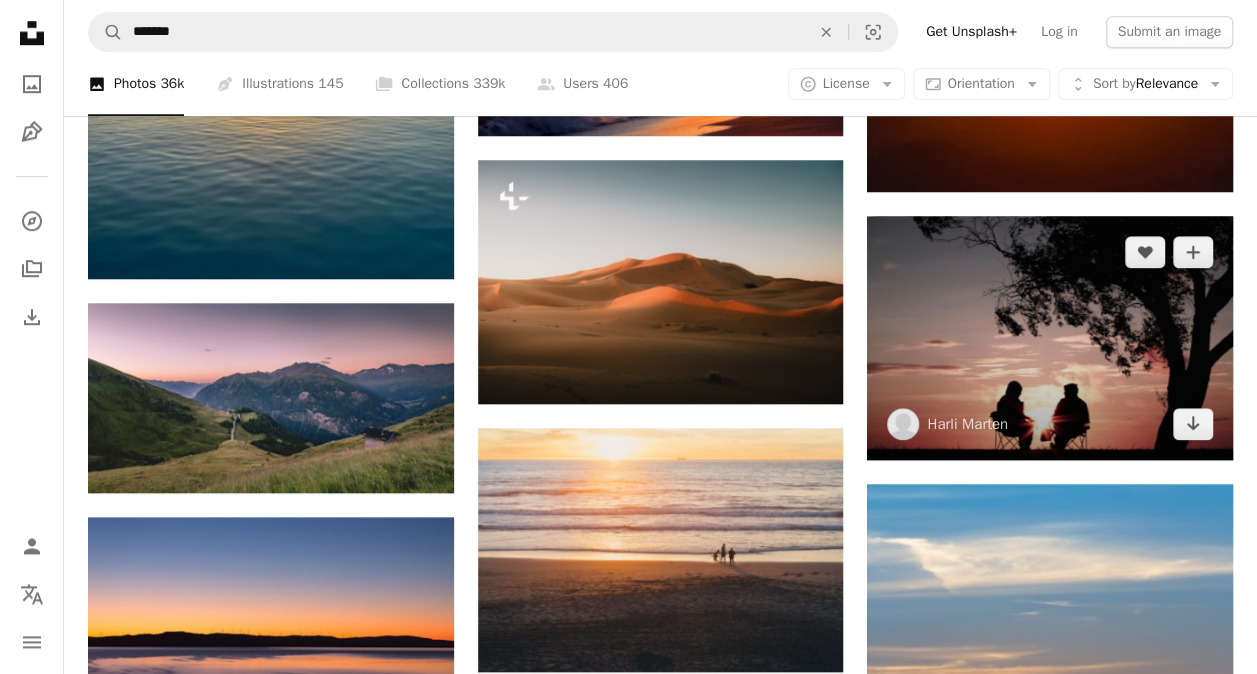 click at bounding box center [1050, 338] 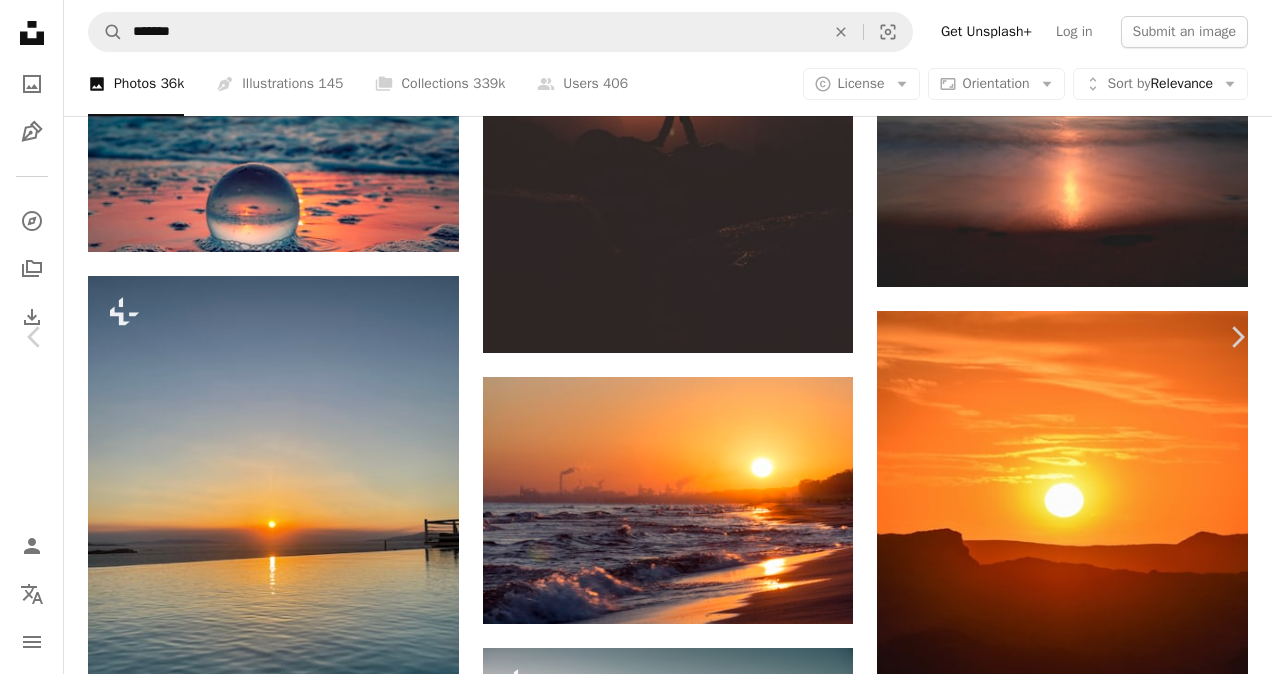 click on "Download free" at bounding box center (1073, 3492) 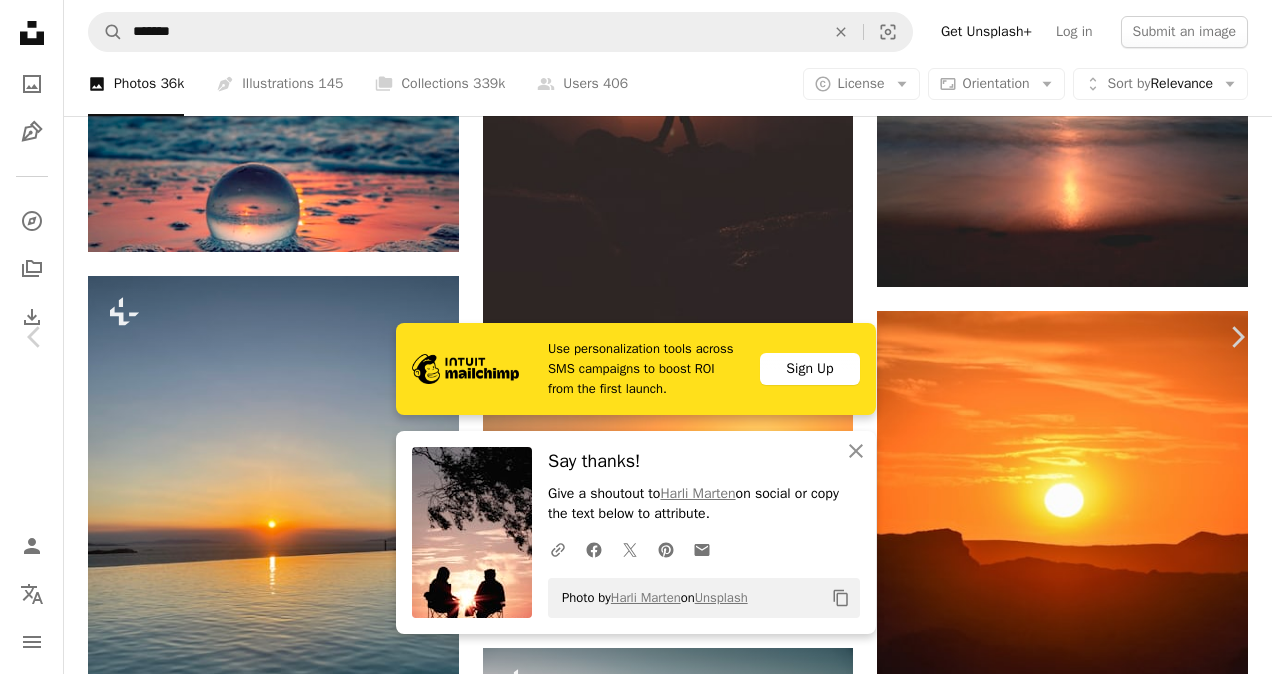 click at bounding box center [629, 3823] 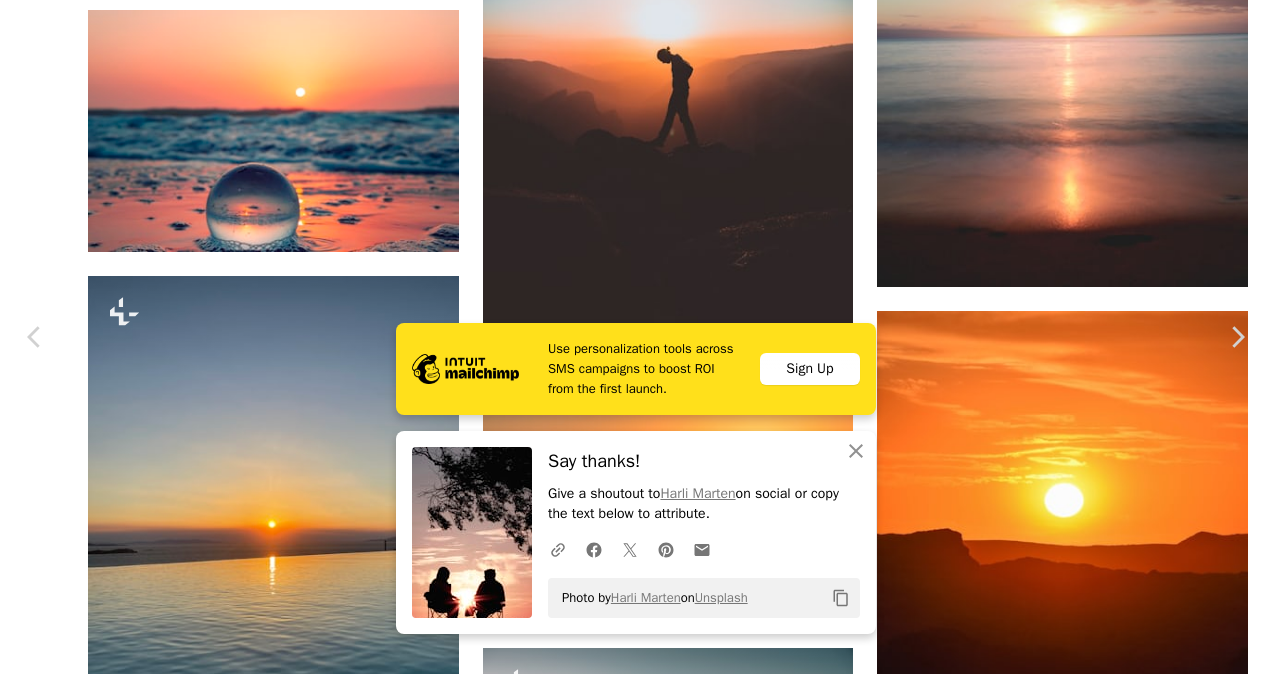 scroll, scrollTop: 77, scrollLeft: 0, axis: vertical 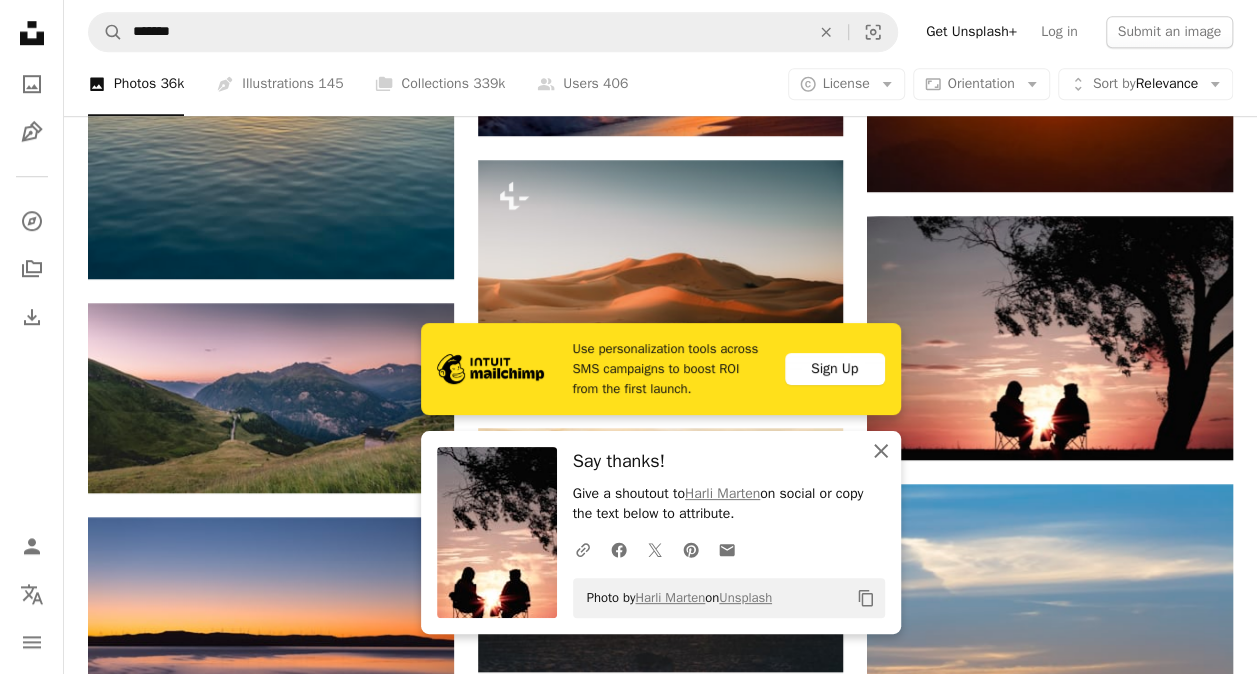 click on "An X shape" 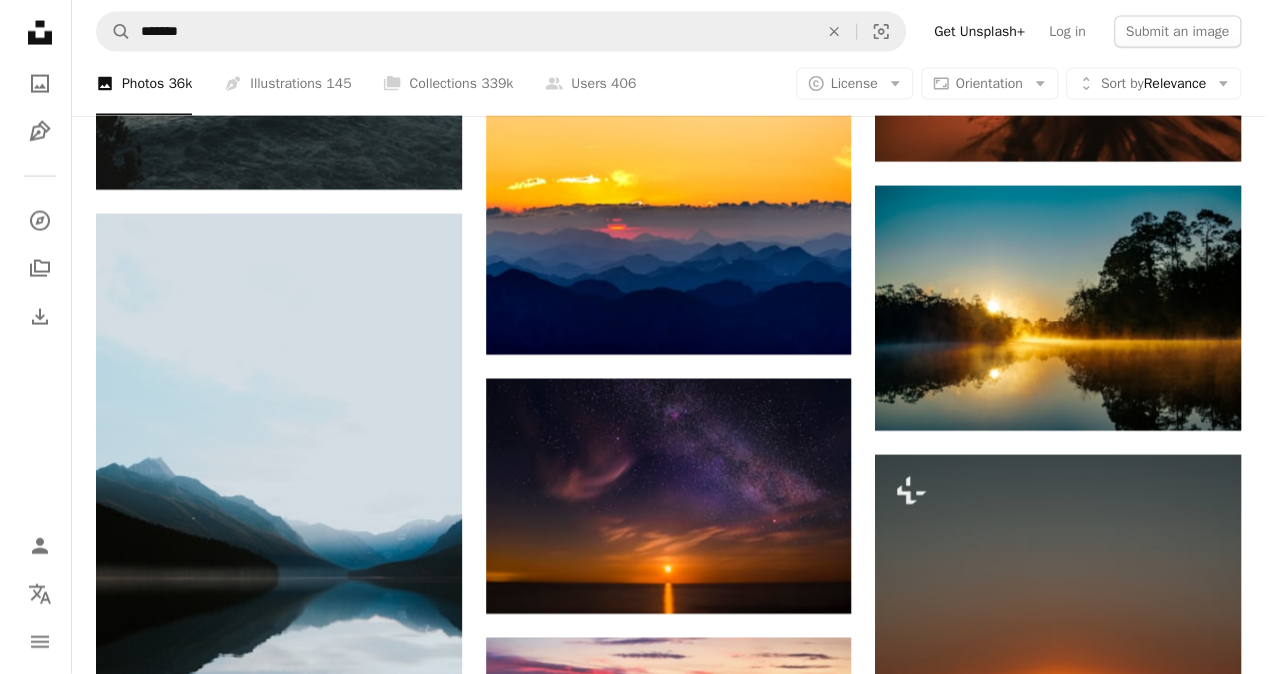scroll, scrollTop: 39849, scrollLeft: 0, axis: vertical 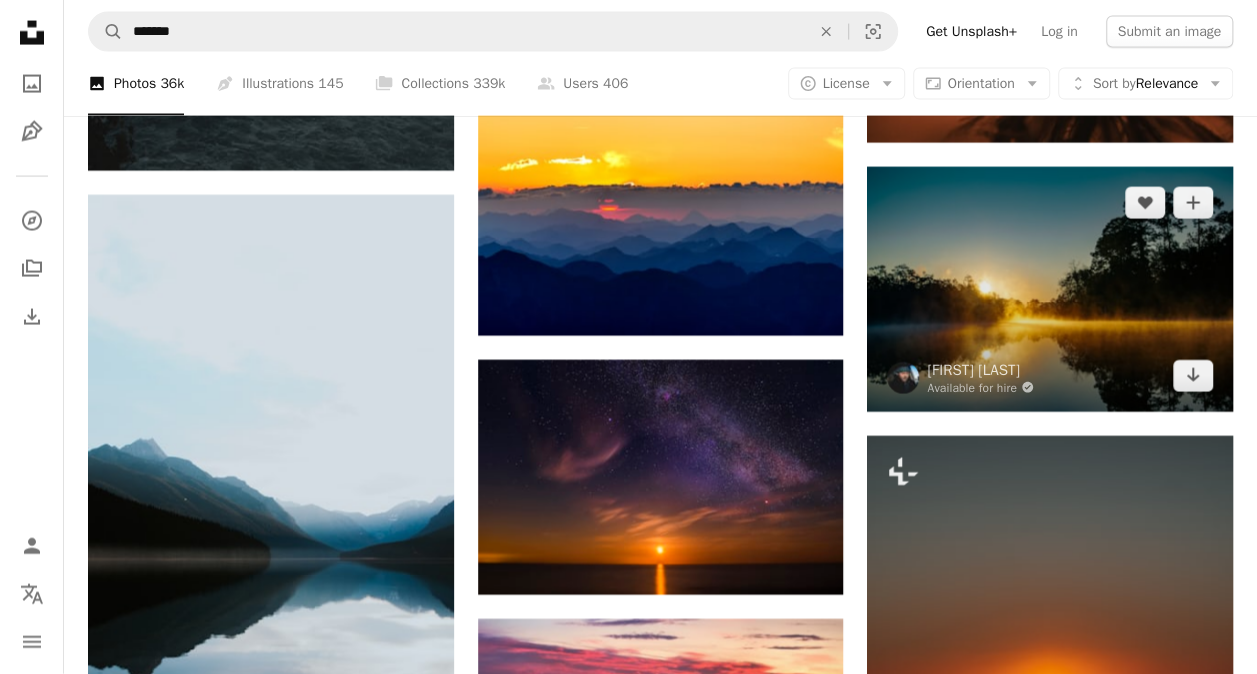 click at bounding box center [1050, 289] 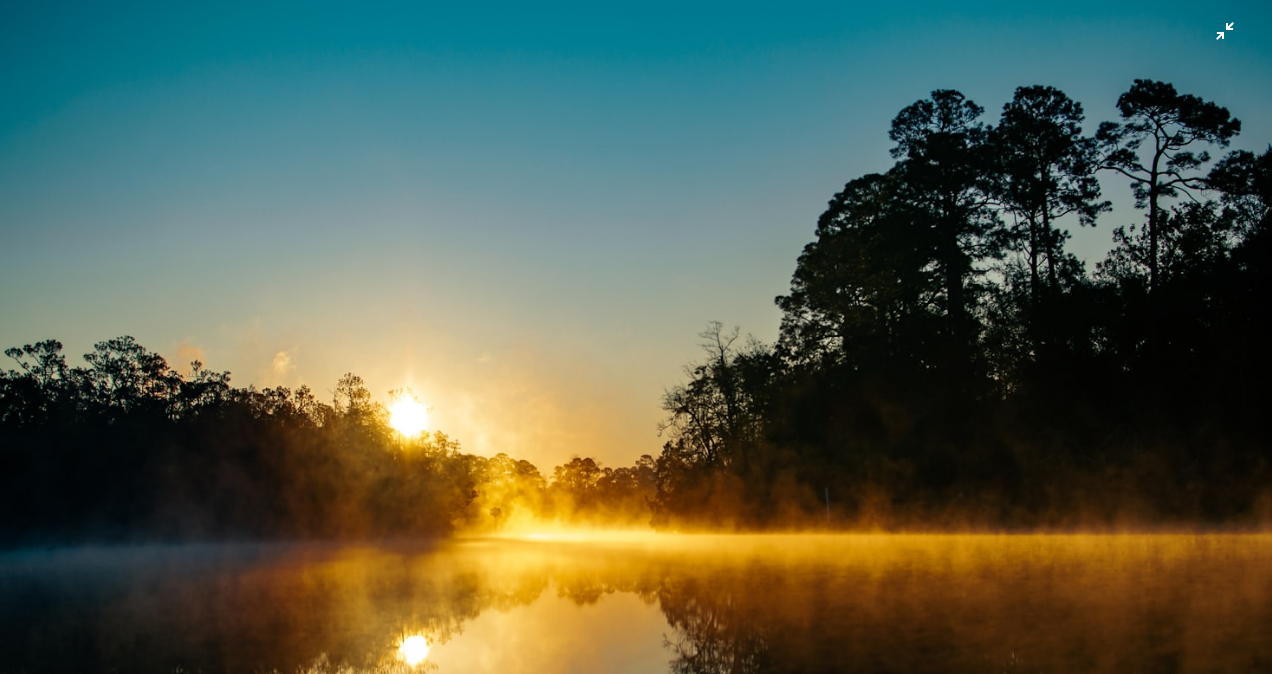 scroll, scrollTop: 77, scrollLeft: 0, axis: vertical 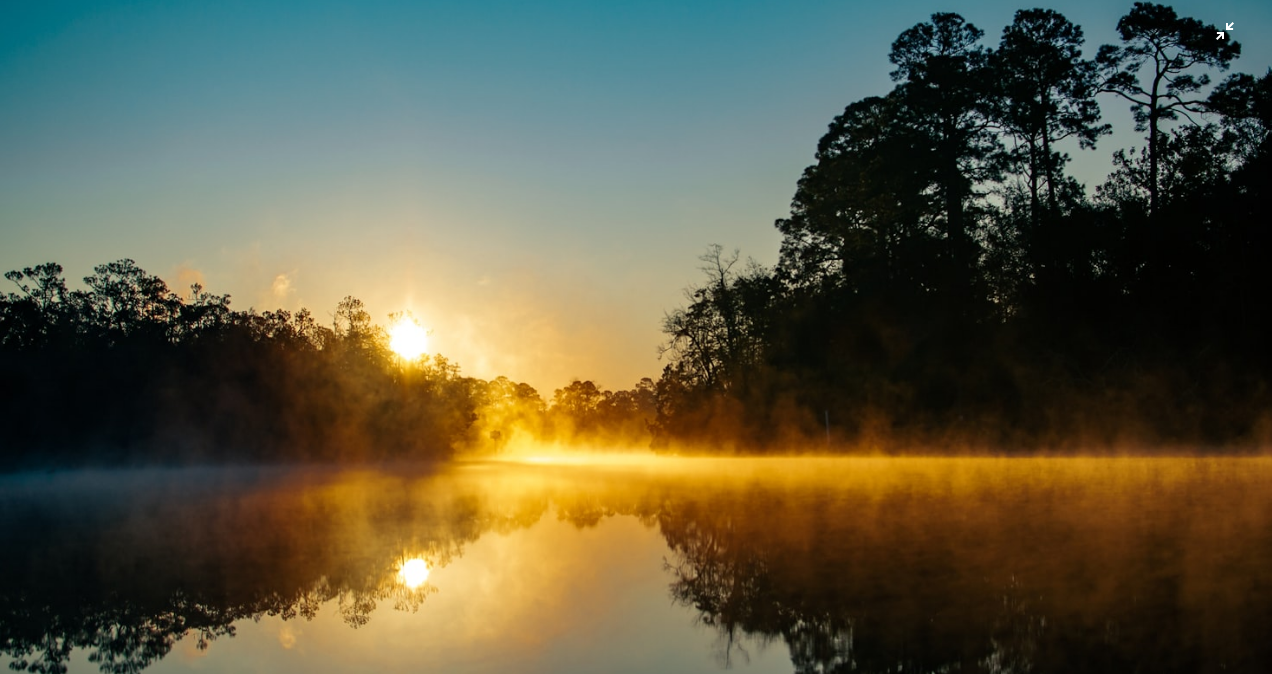 click at bounding box center [636, 346] 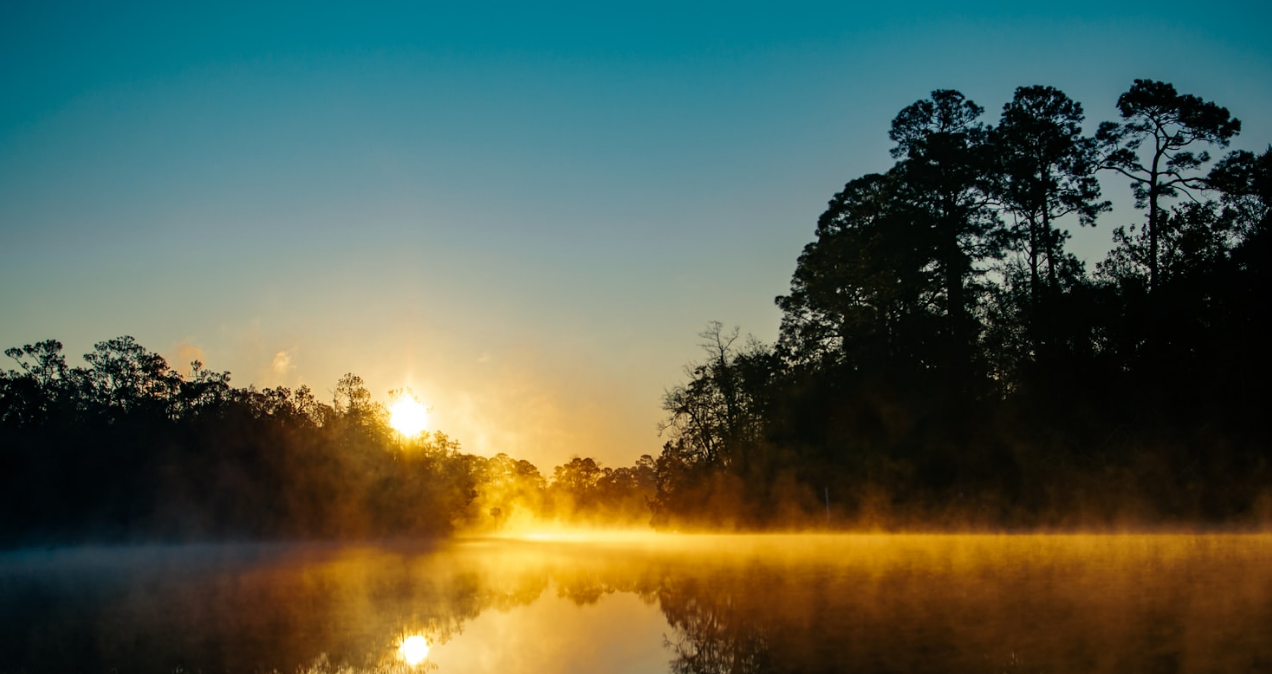 scroll, scrollTop: 77, scrollLeft: 0, axis: vertical 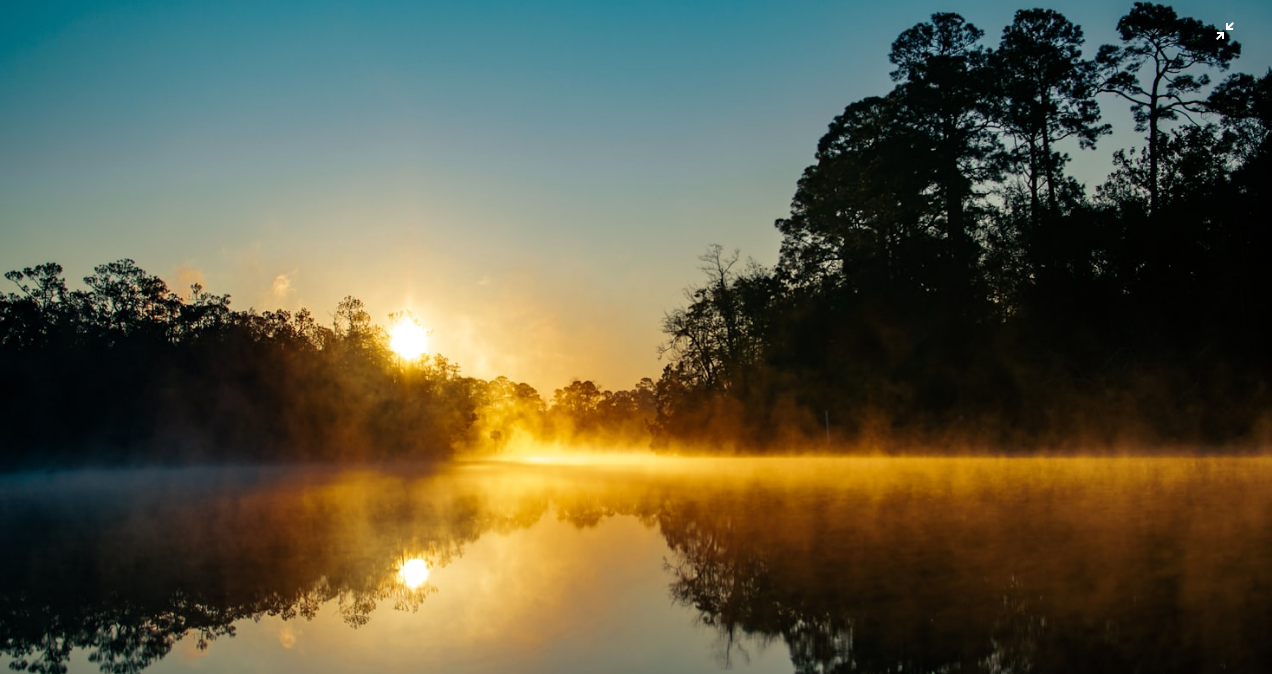 click at bounding box center [636, 346] 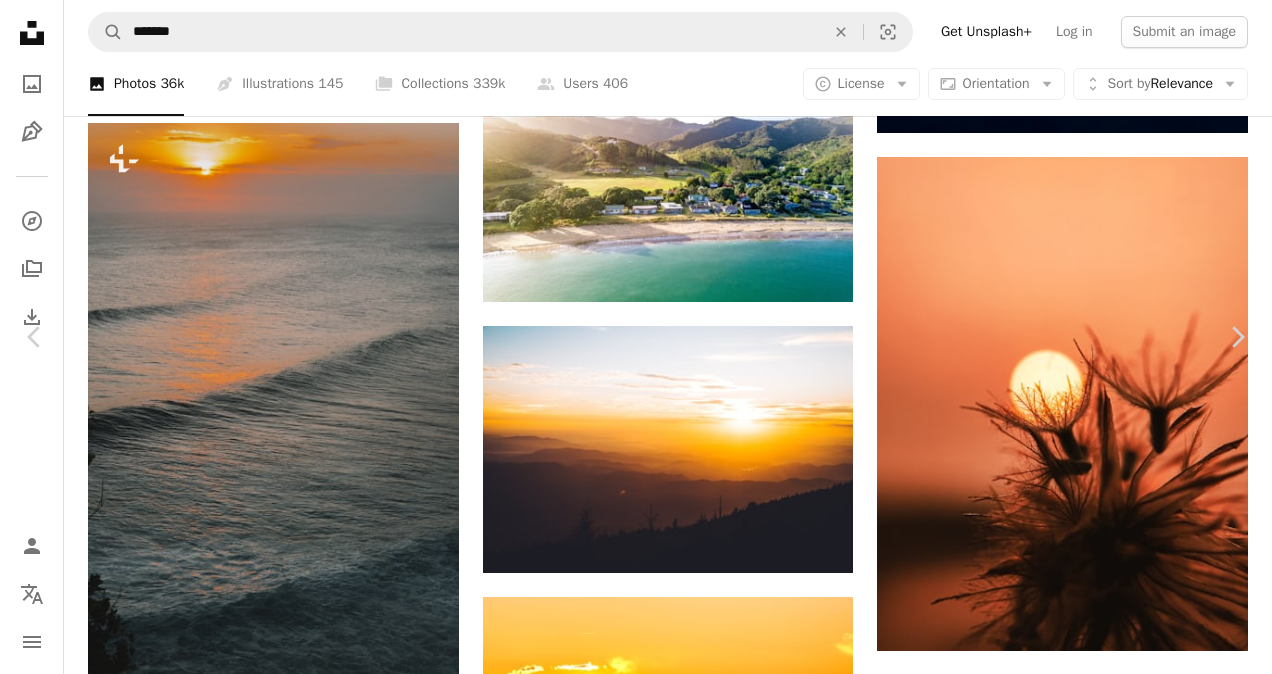 click on "Download free" at bounding box center (1073, 4274) 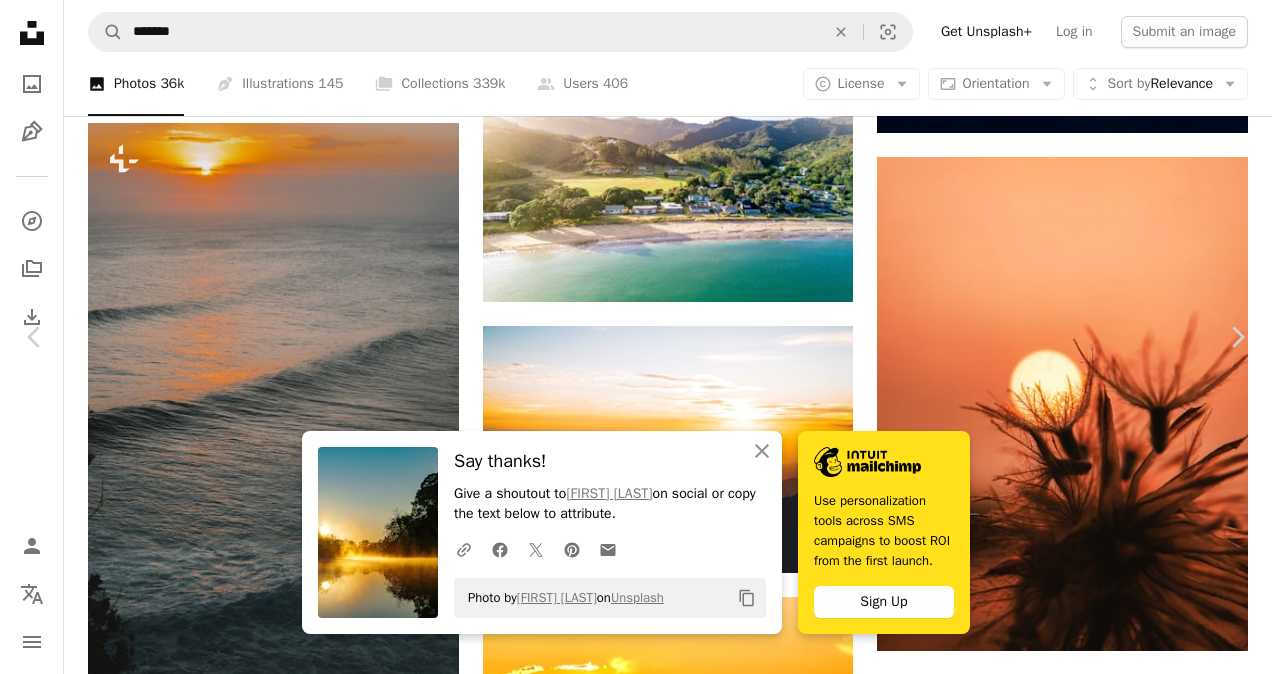 click at bounding box center (629, 4605) 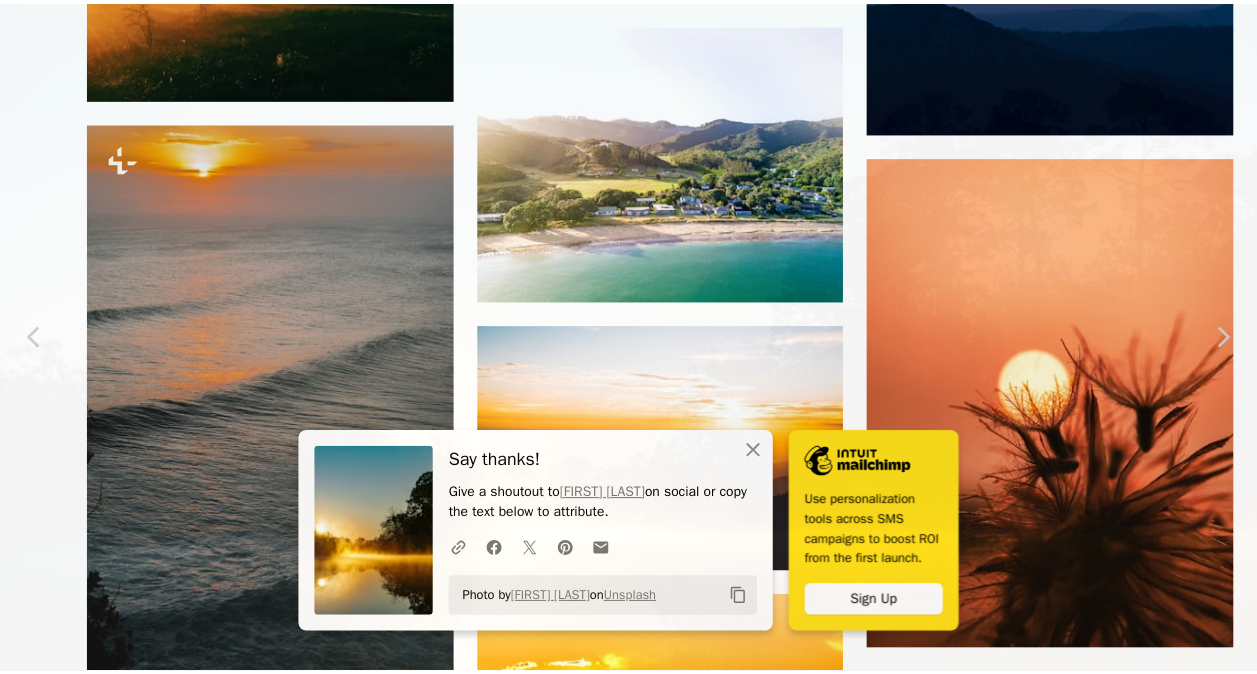 scroll, scrollTop: 77, scrollLeft: 0, axis: vertical 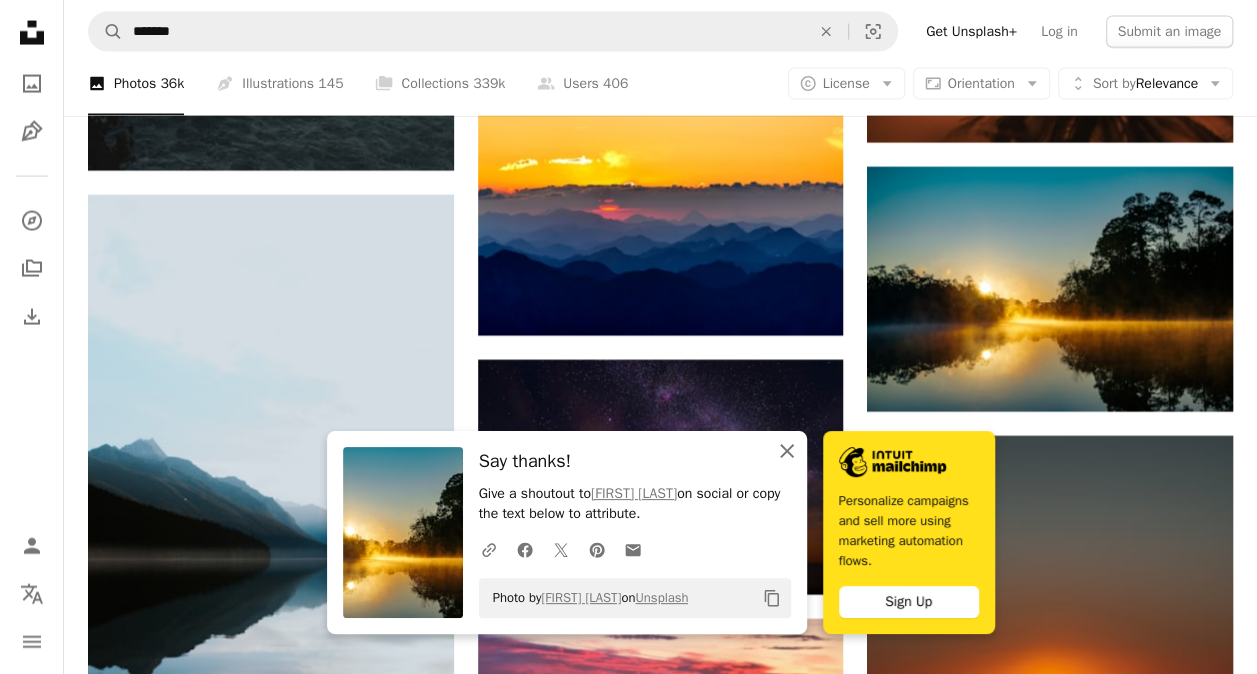 click 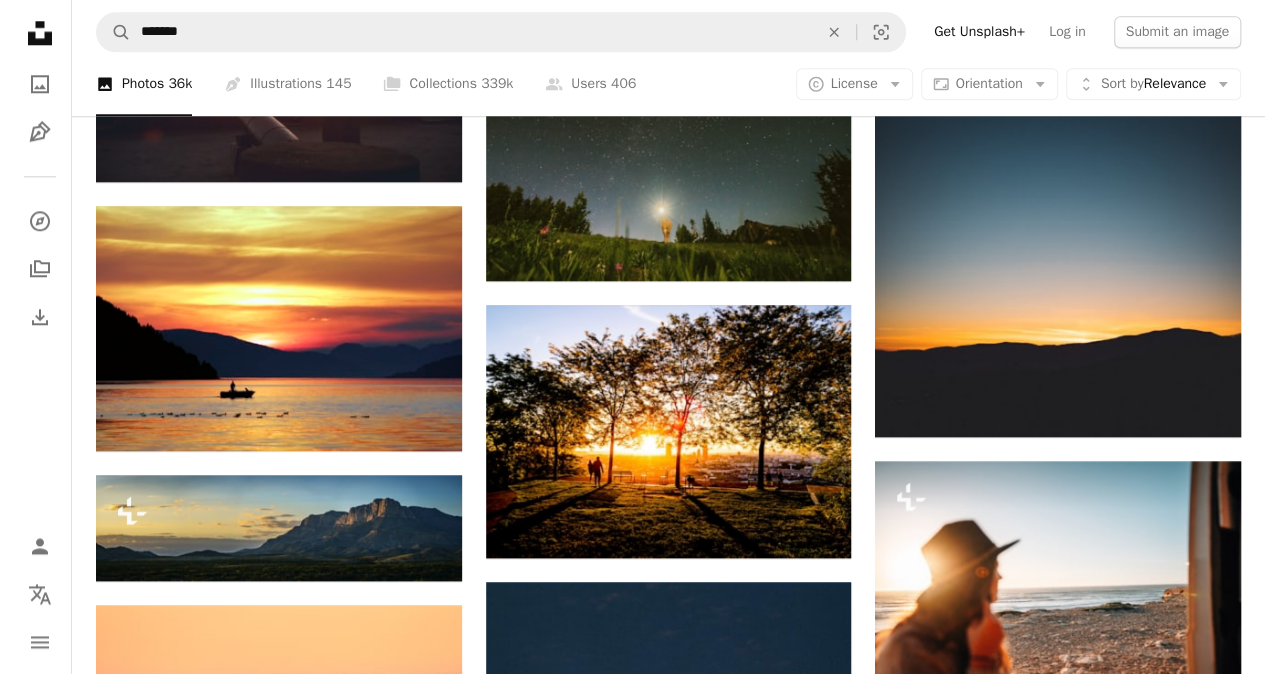 scroll, scrollTop: 42529, scrollLeft: 0, axis: vertical 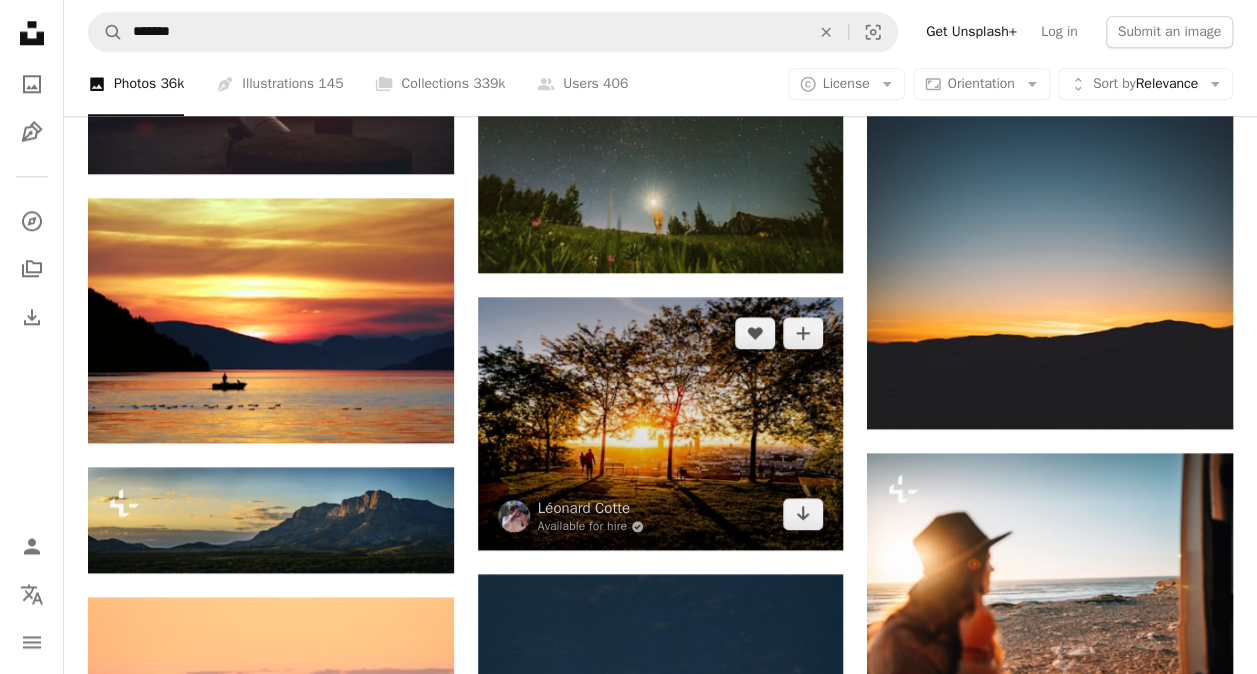 click at bounding box center (661, 423) 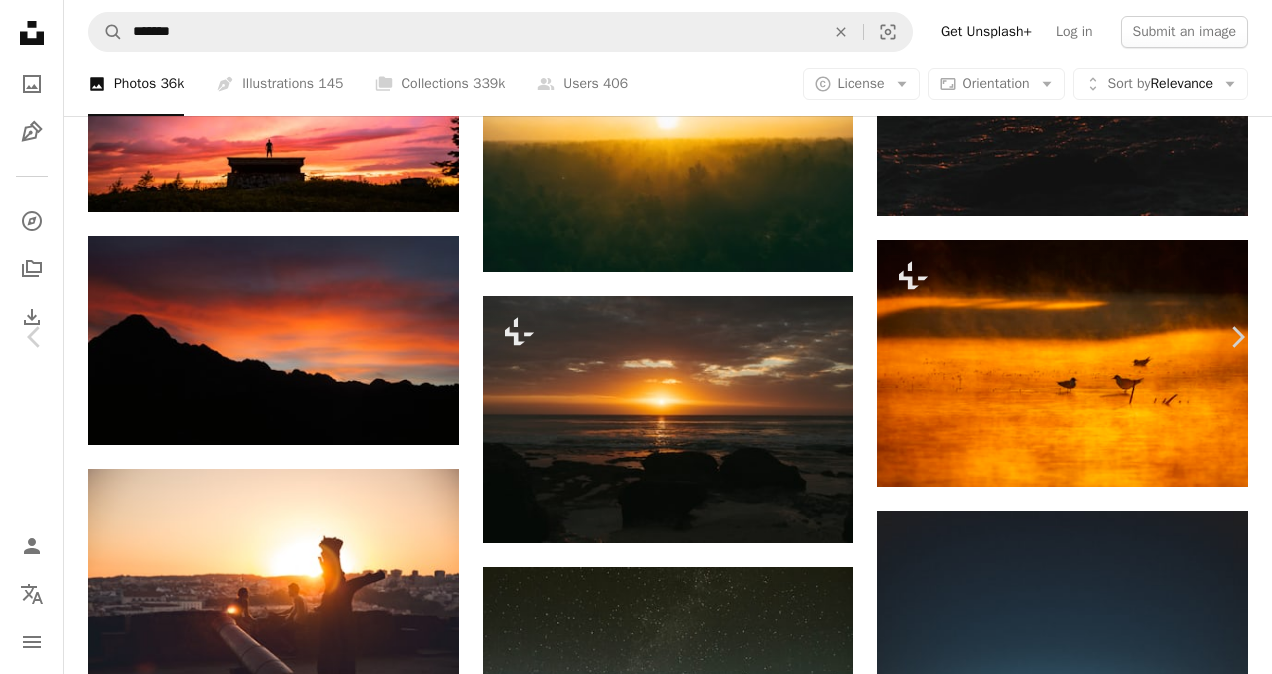 scroll, scrollTop: 6, scrollLeft: 0, axis: vertical 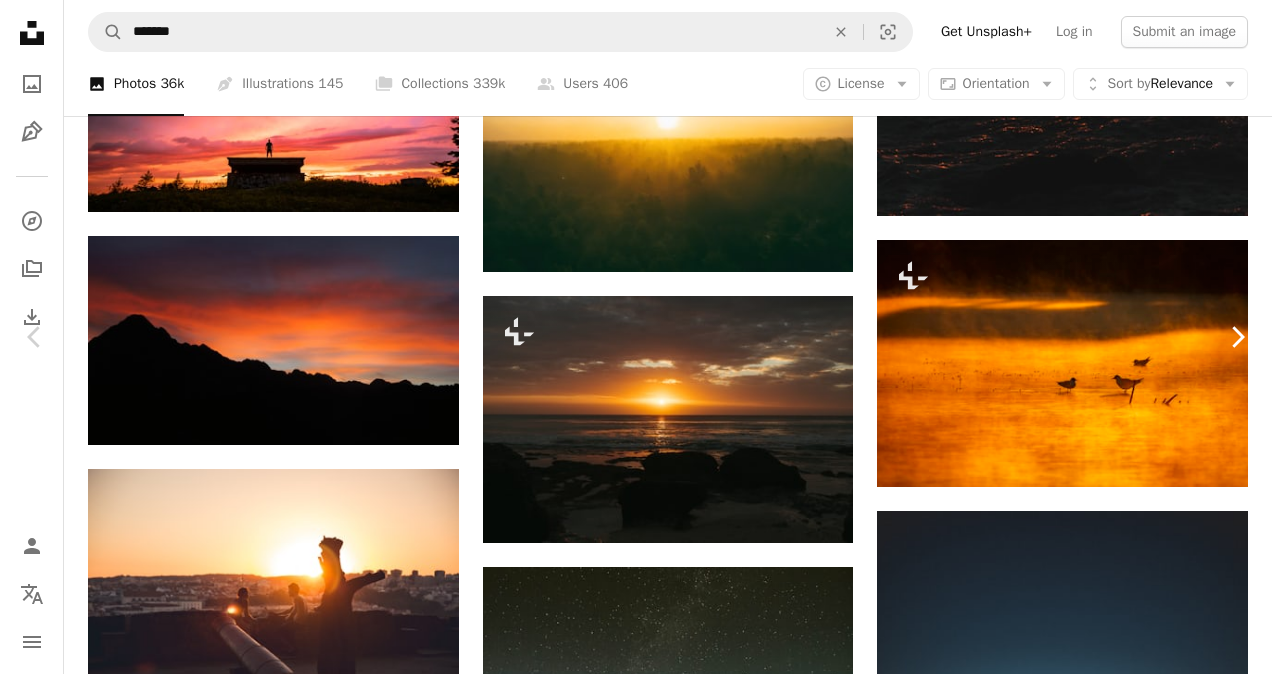 click on "Chevron right" 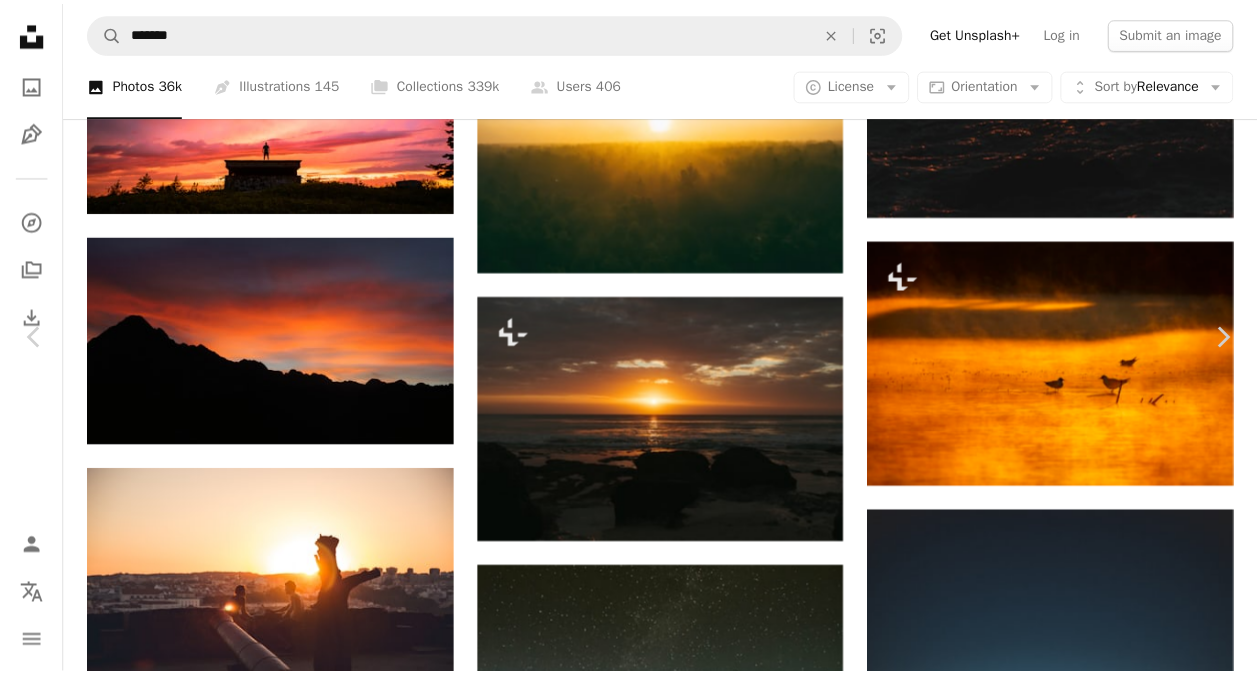 scroll, scrollTop: 0, scrollLeft: 0, axis: both 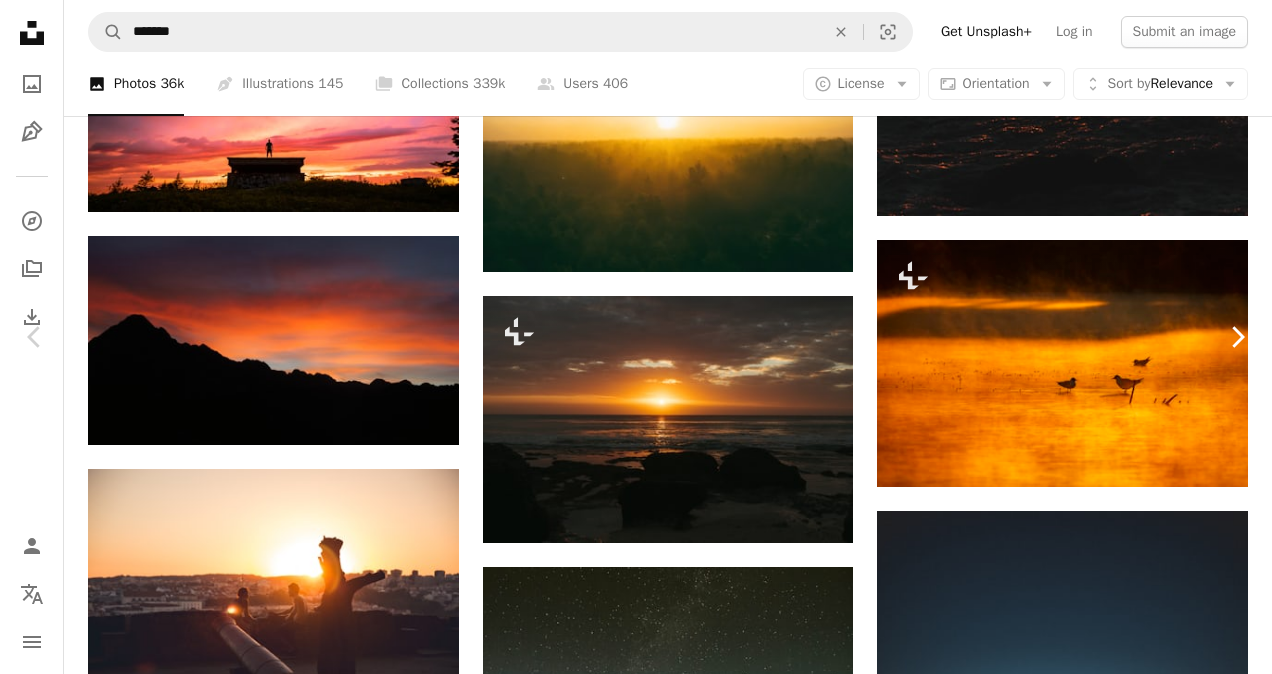 click on "Chevron right" 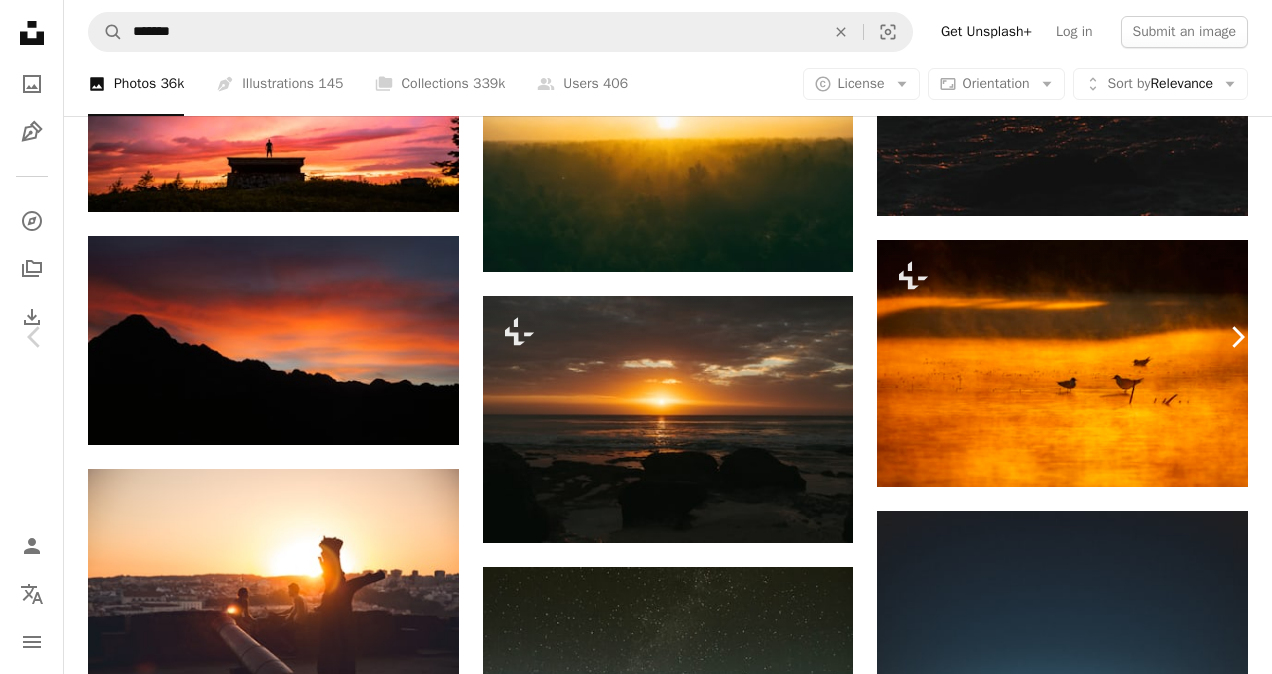 click on "Chevron right" 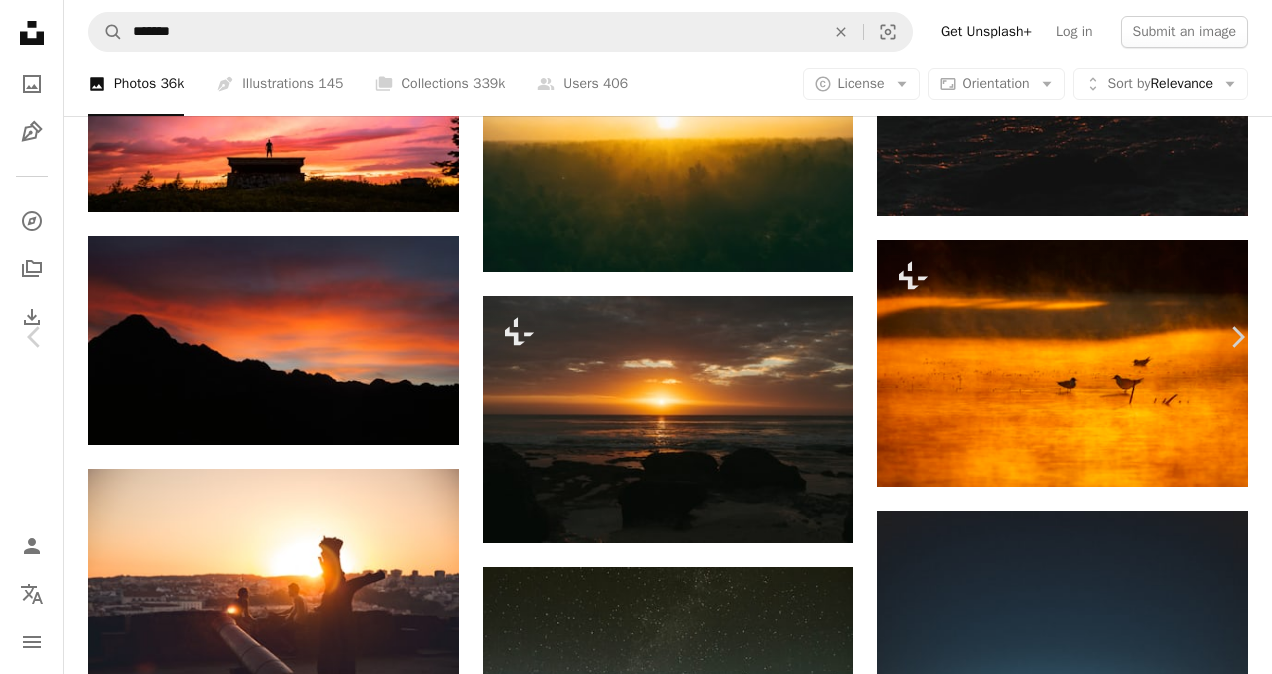 click on "An X shape" at bounding box center [20, 20] 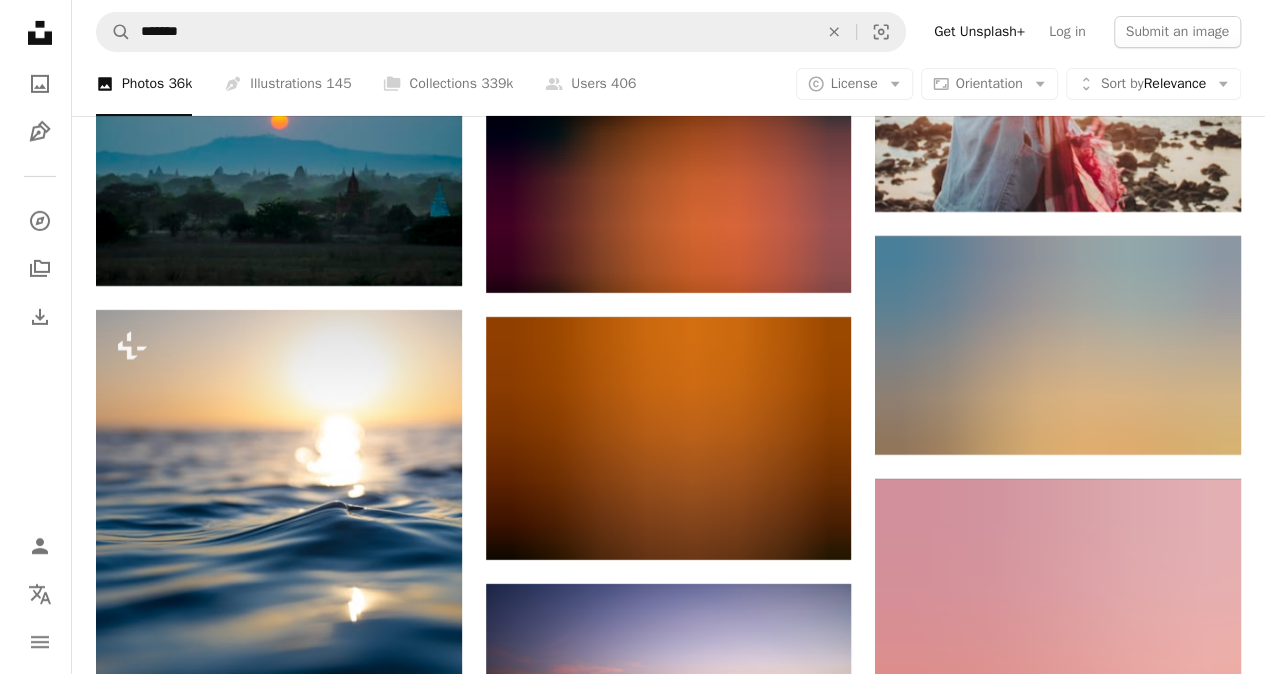 scroll, scrollTop: 44809, scrollLeft: 0, axis: vertical 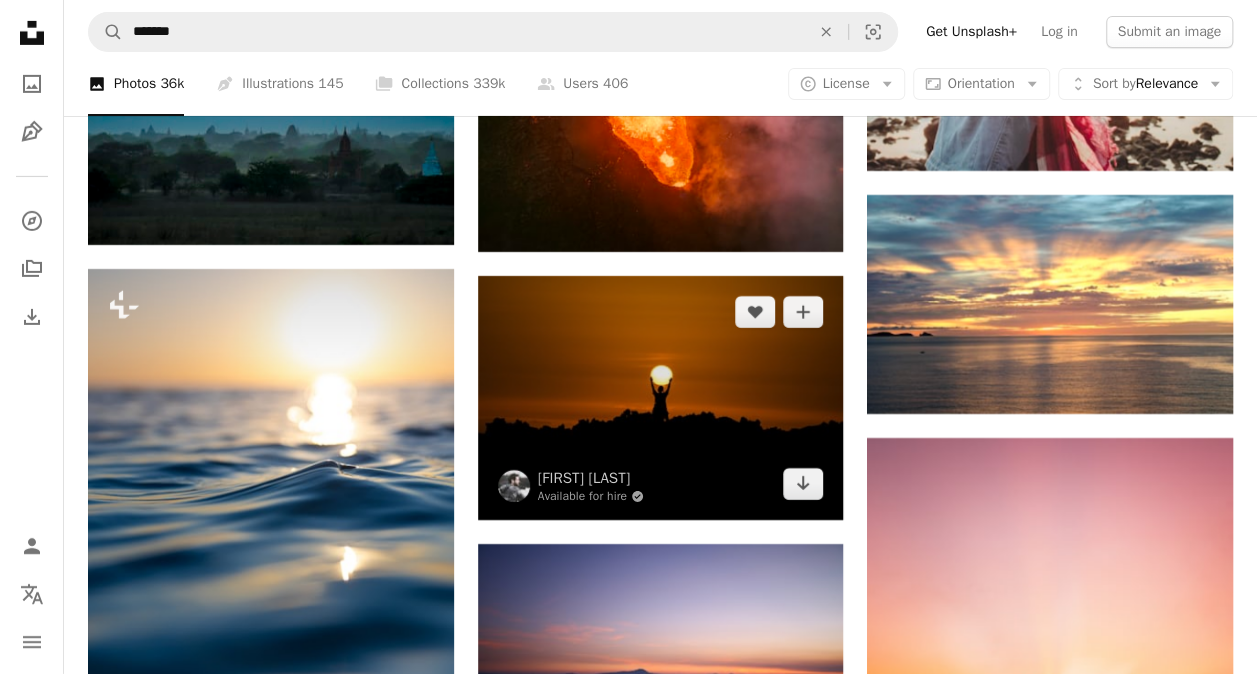 click at bounding box center (661, 398) 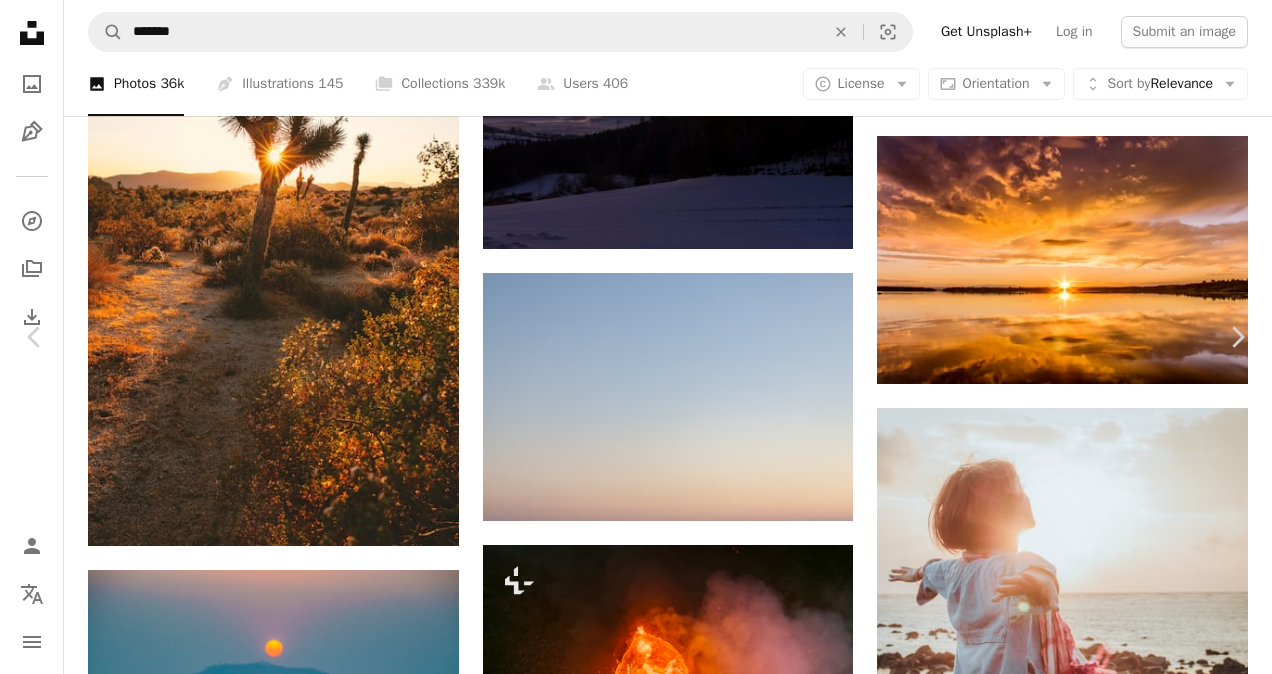 click on "Download free" at bounding box center (1073, 3817) 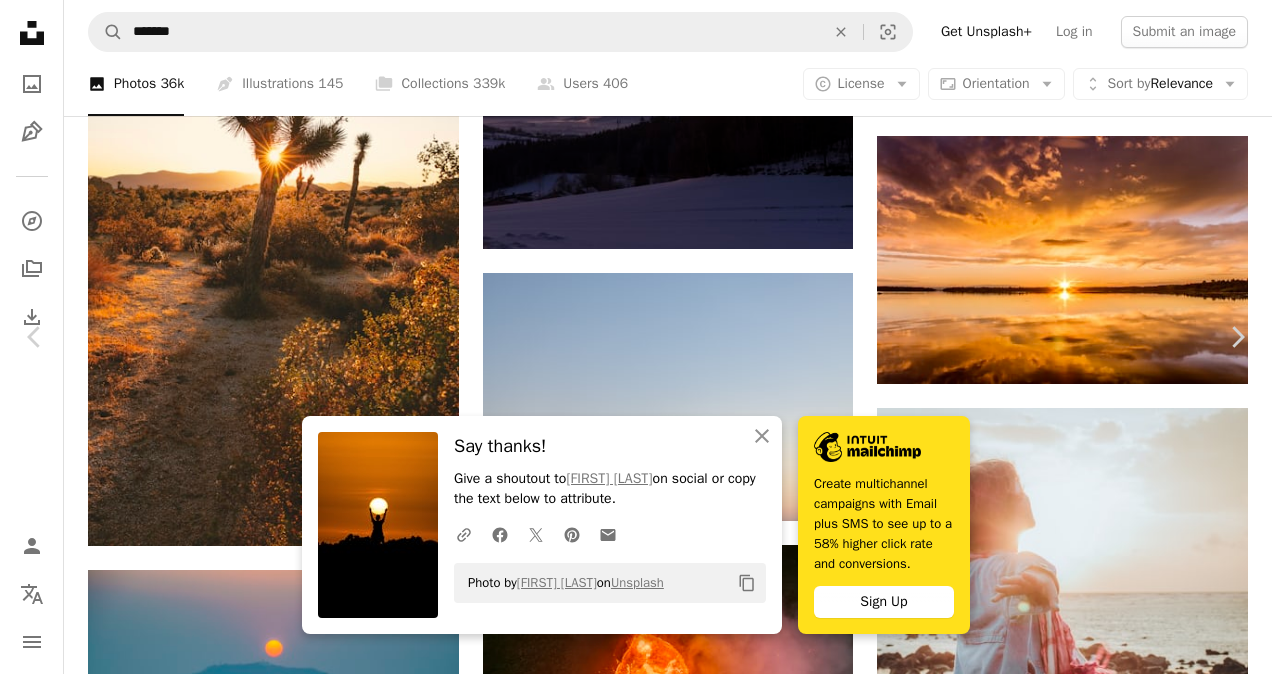 click at bounding box center (629, 4148) 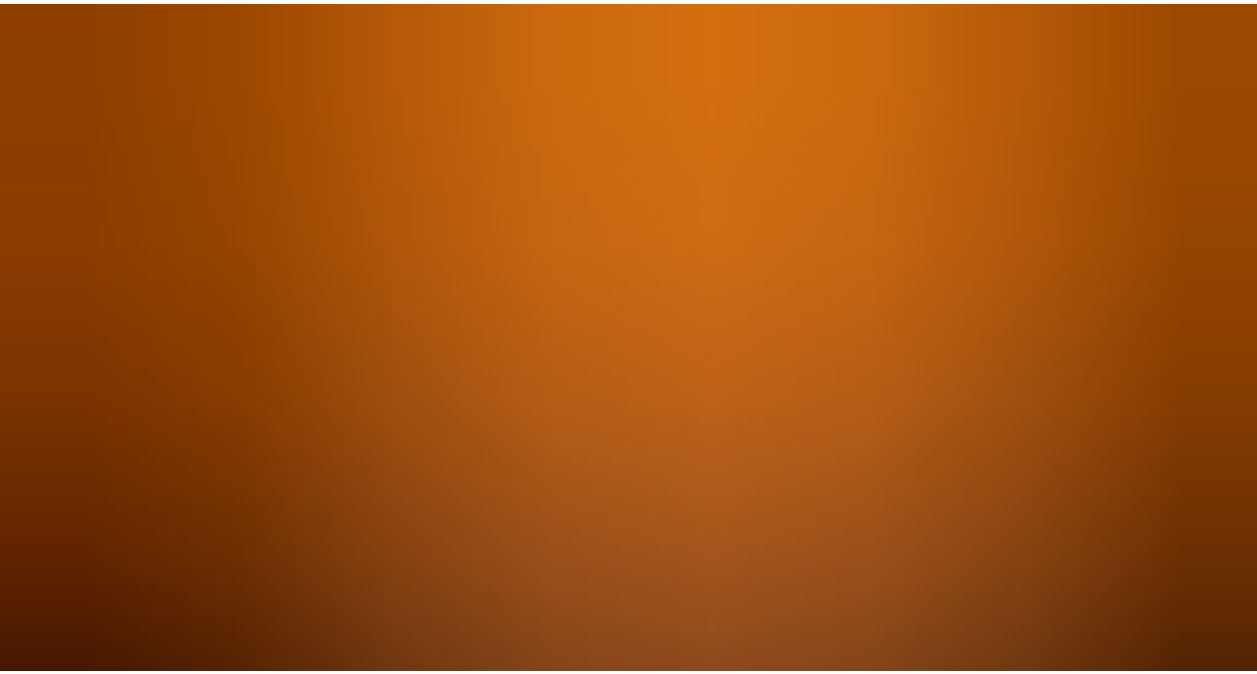 scroll, scrollTop: 77, scrollLeft: 0, axis: vertical 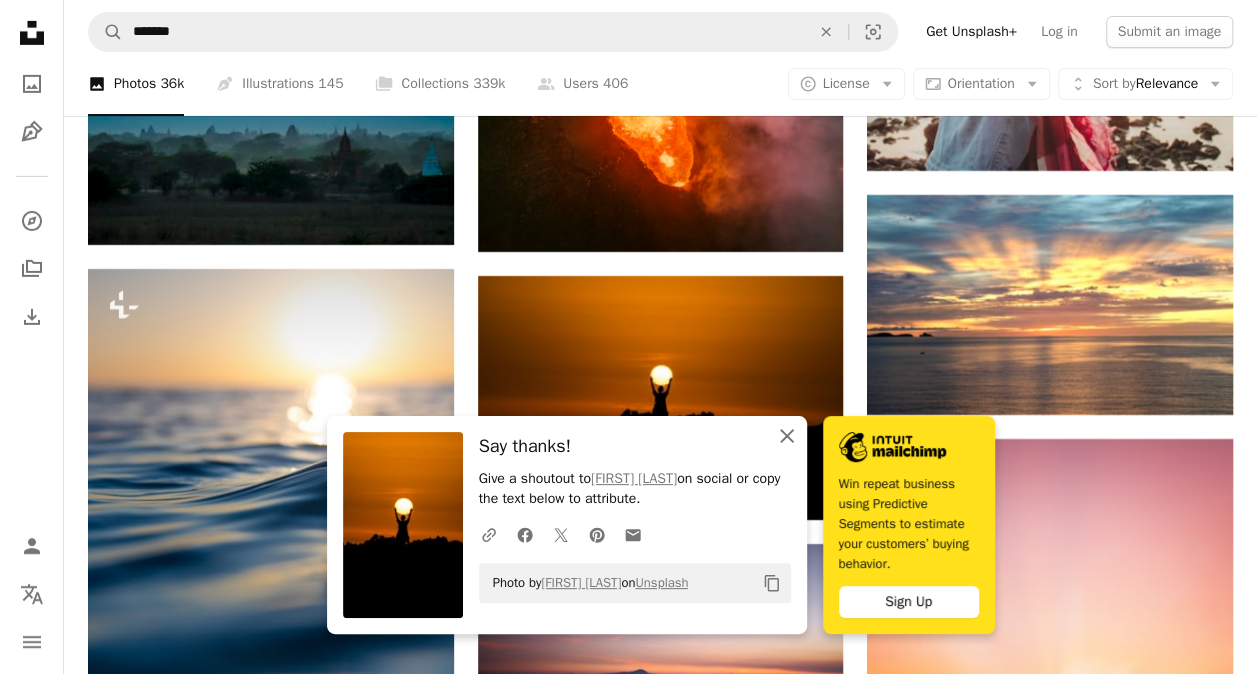 click on "An X shape" 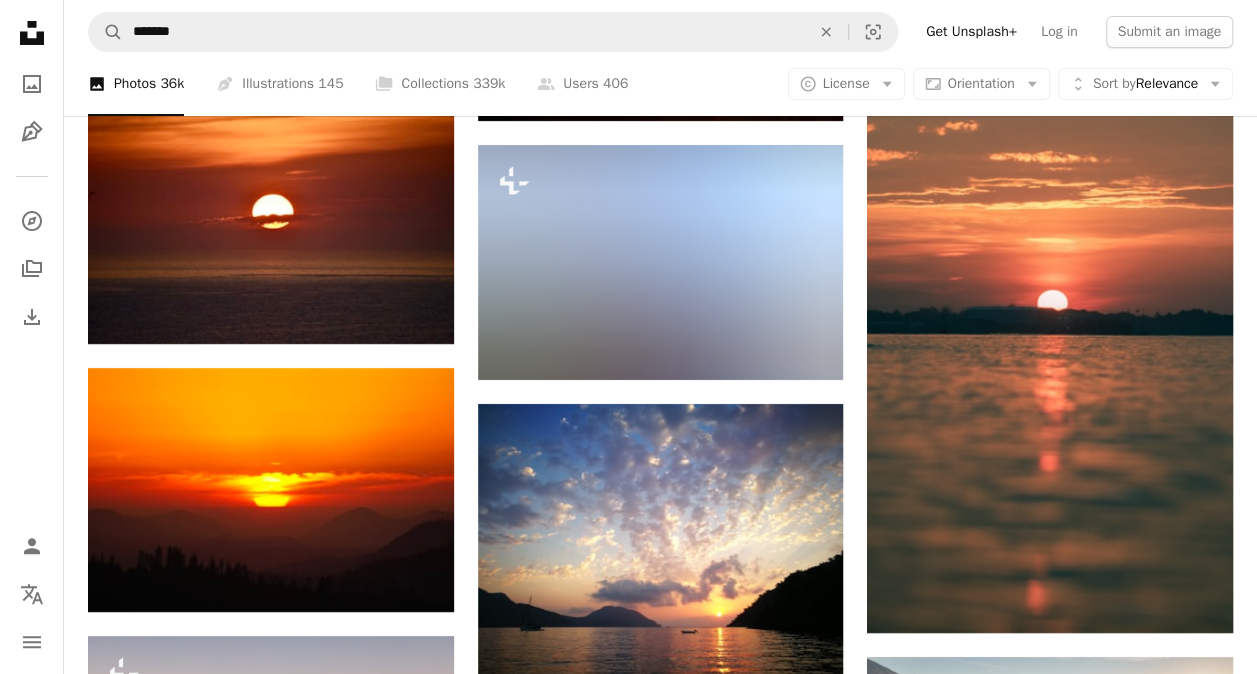 scroll, scrollTop: 52740, scrollLeft: 0, axis: vertical 